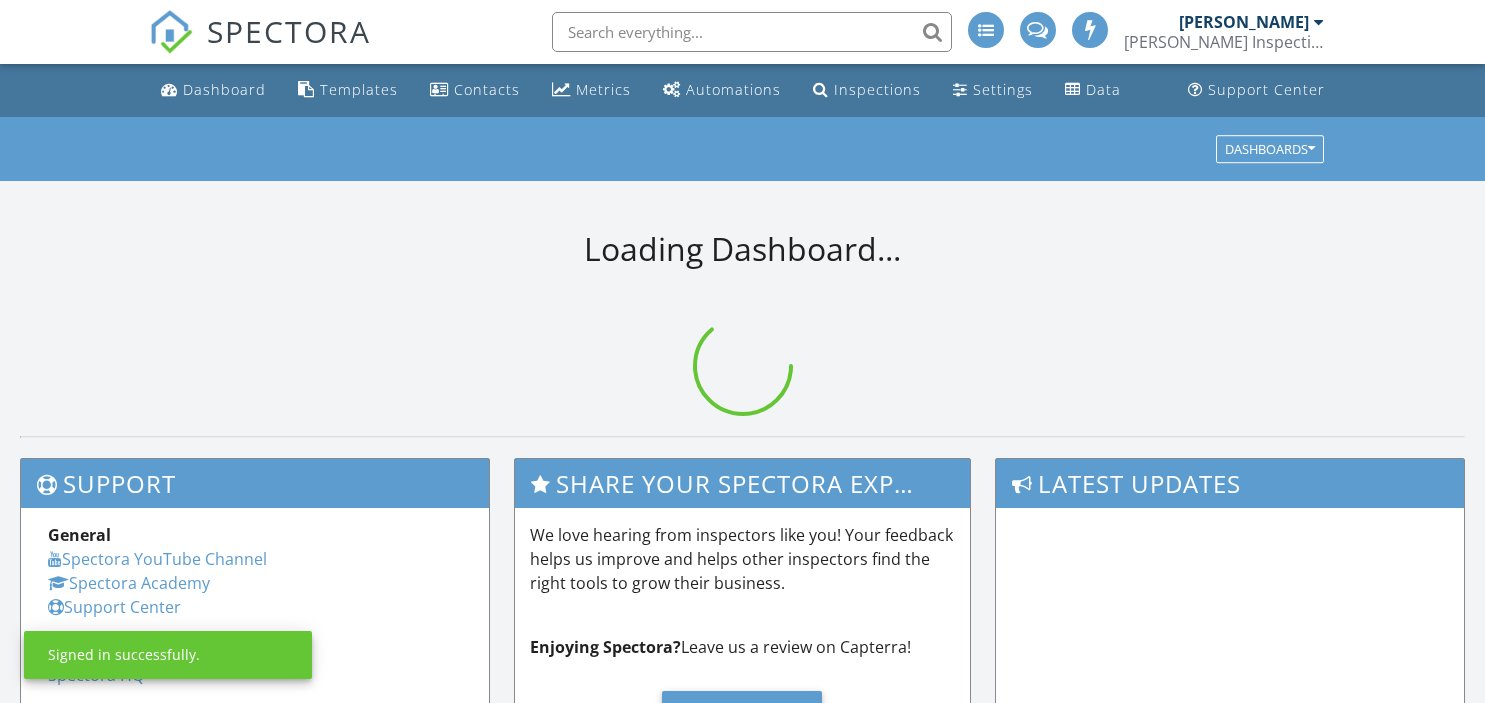 scroll, scrollTop: 0, scrollLeft: 0, axis: both 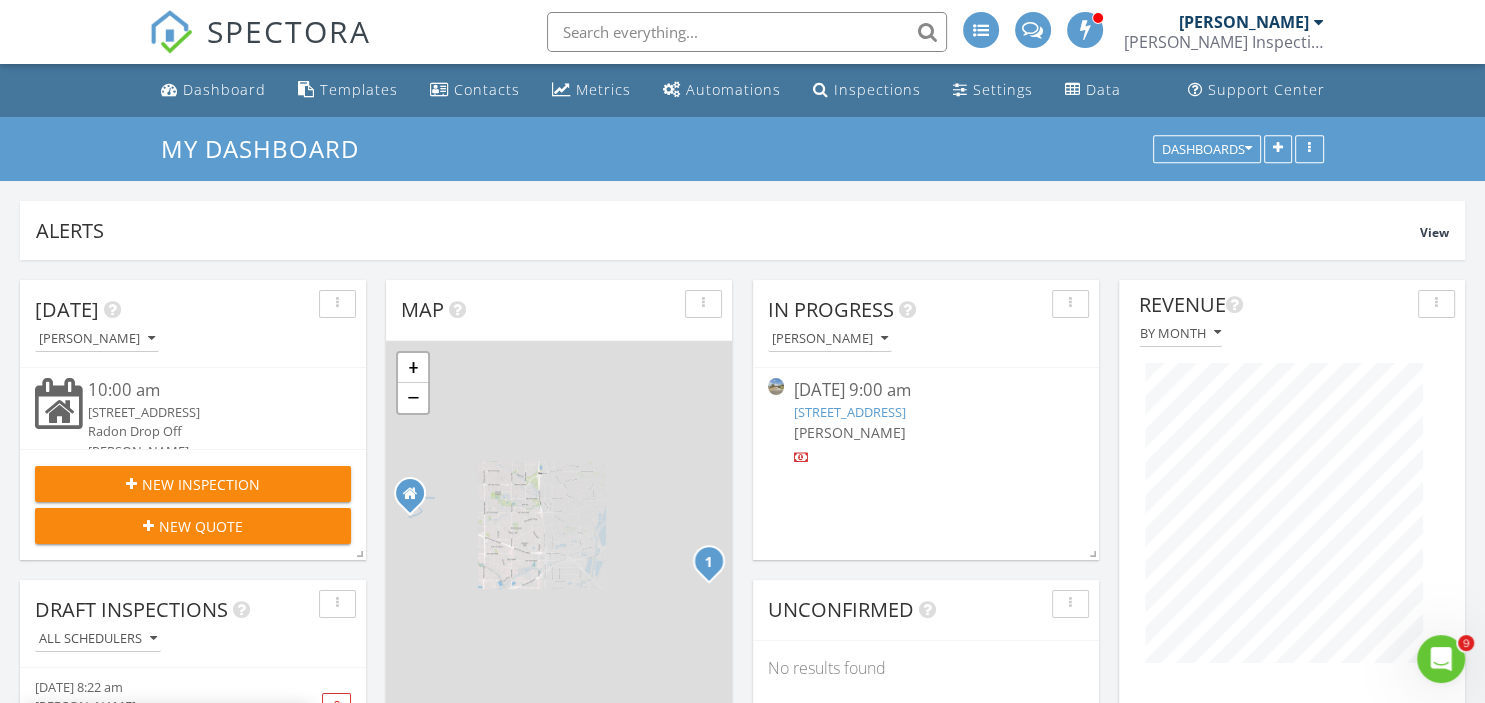 click on "New Inspection" at bounding box center (201, 484) 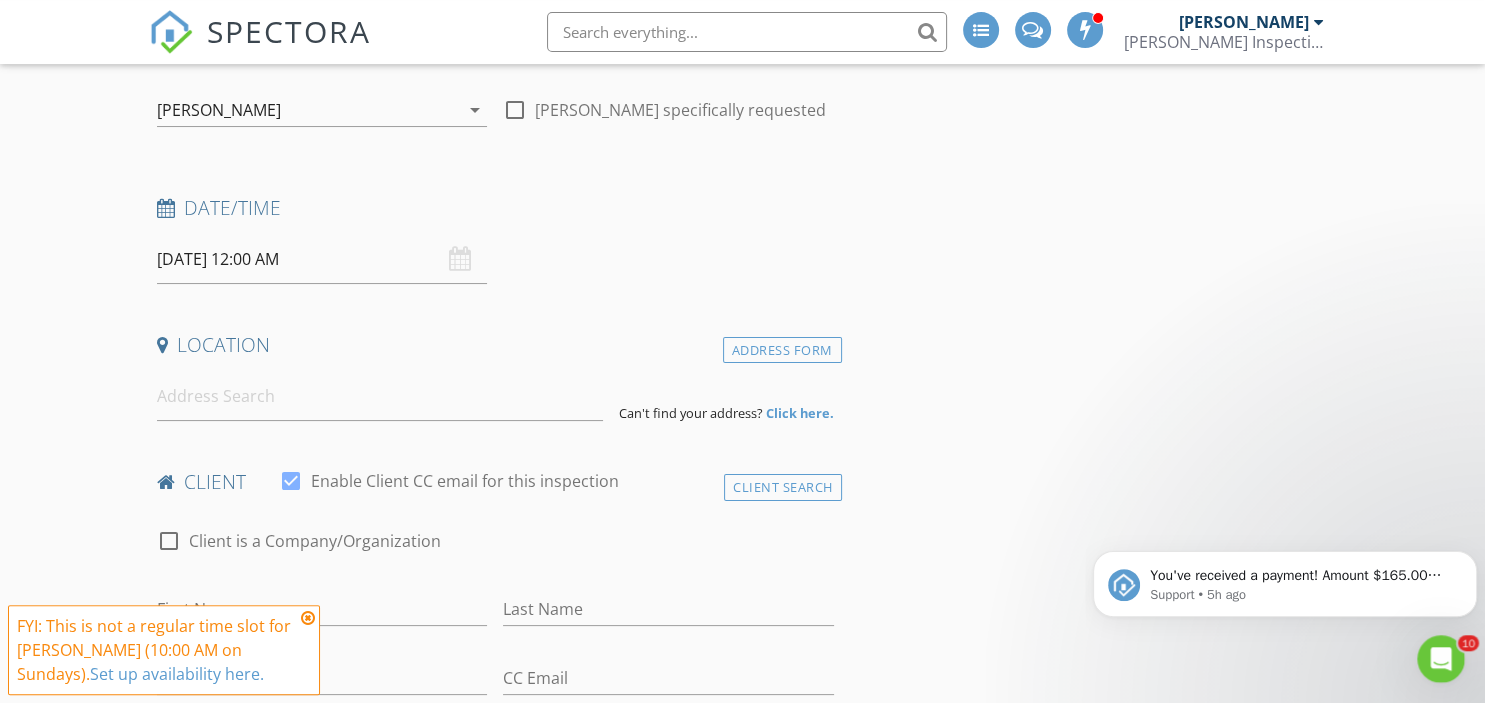 scroll, scrollTop: 167, scrollLeft: 0, axis: vertical 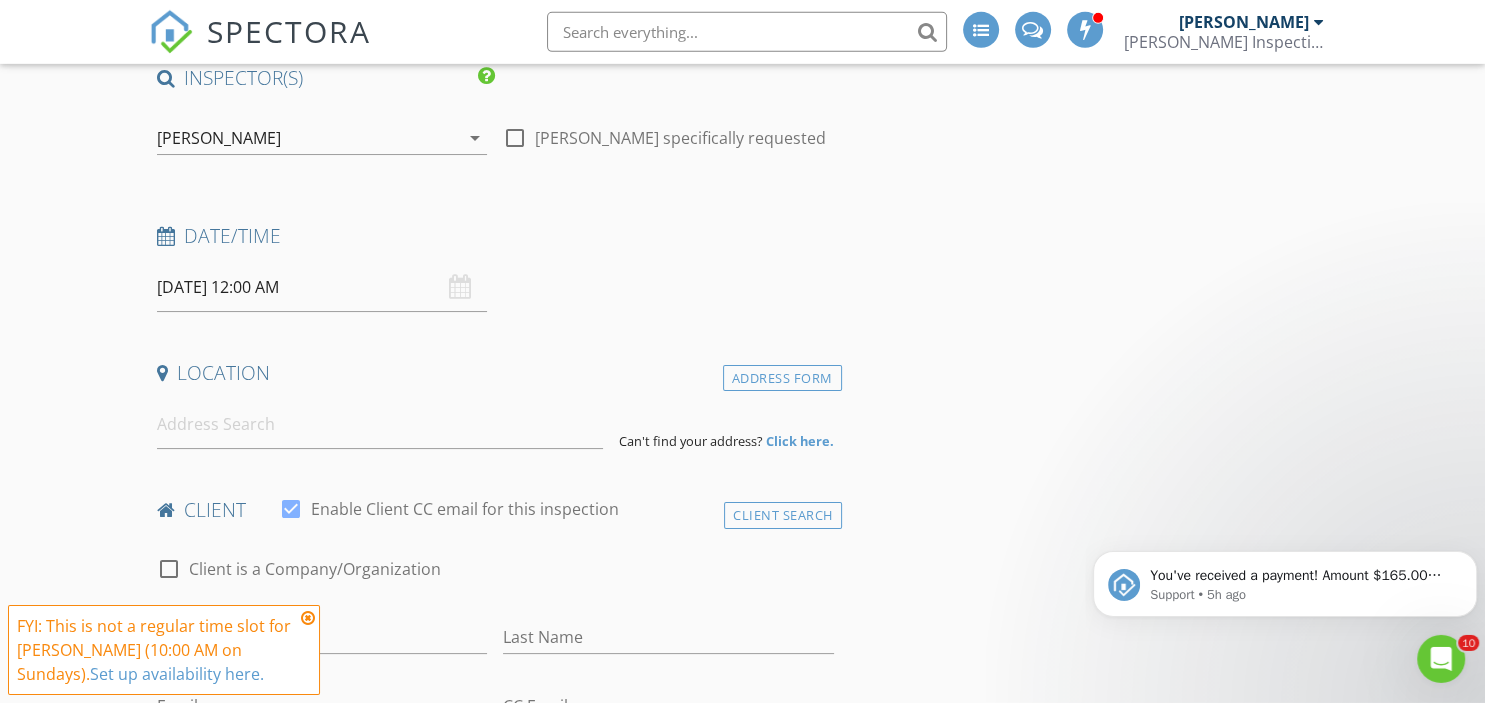click on "INSPECTOR(S)
check_box   Stephen Stauss   PRIMARY   Stephen Stauss arrow_drop_down   check_box_outline_blank Stephen Stauss specifically requested
Date/Time
07/13/2025 12:00 AM
Location
Address Form       Can't find your address?   Click here.
client
check_box Enable Client CC email for this inspection   Client Search     check_box_outline_blank Client is a Company/Organization     First Name   Last Name   Email   CC Email   Phone   Address   City   State   Zip     Tags         Notes   Private Notes
ADD ADDITIONAL client
SERVICES
check_box_outline_blank   Residential Home Inspection    check_box_outline_blank   Pre-Drywall Inspection (New Construction)   check_box_outline_blank   Condo / Townhome Inspection   condo  check_box_outline_blank     check_box_outline_blank" at bounding box center (495, 1811) 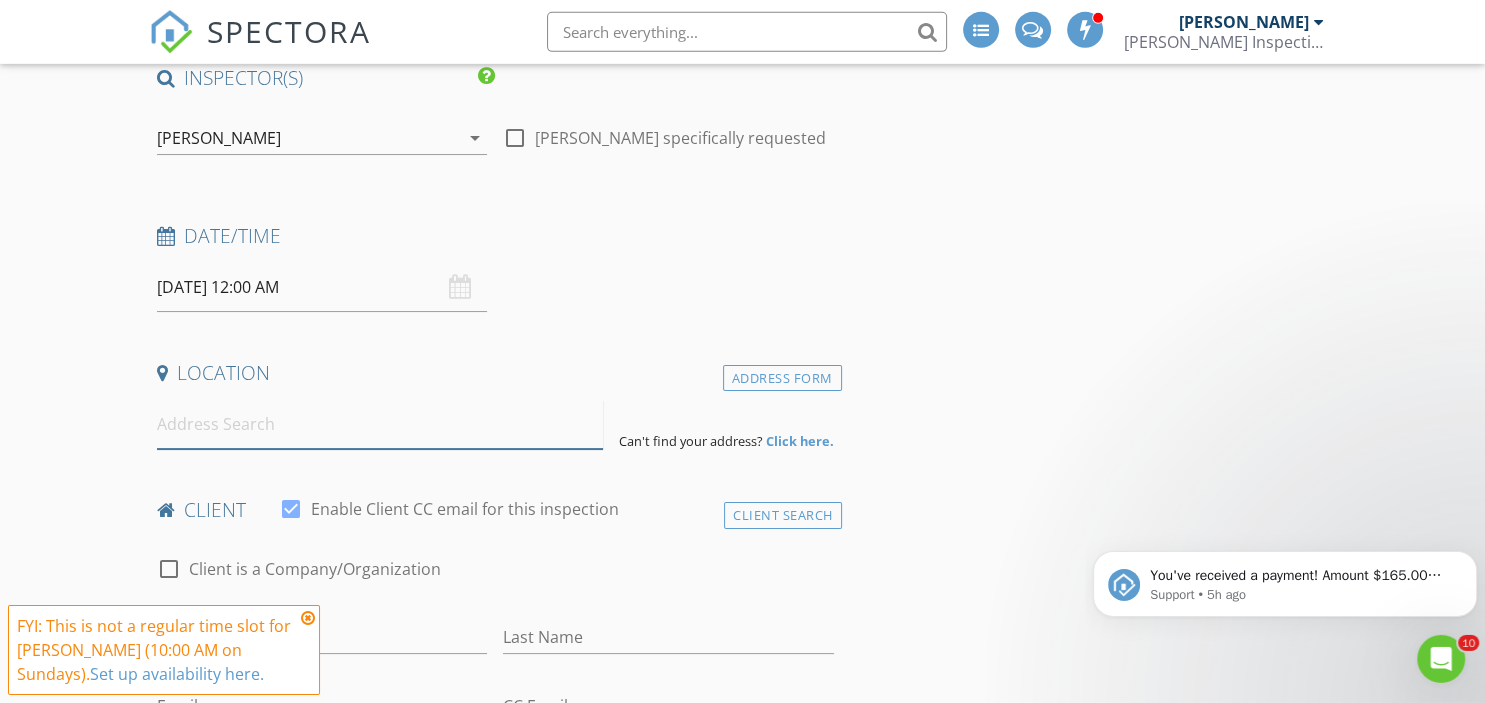 click at bounding box center (380, 424) 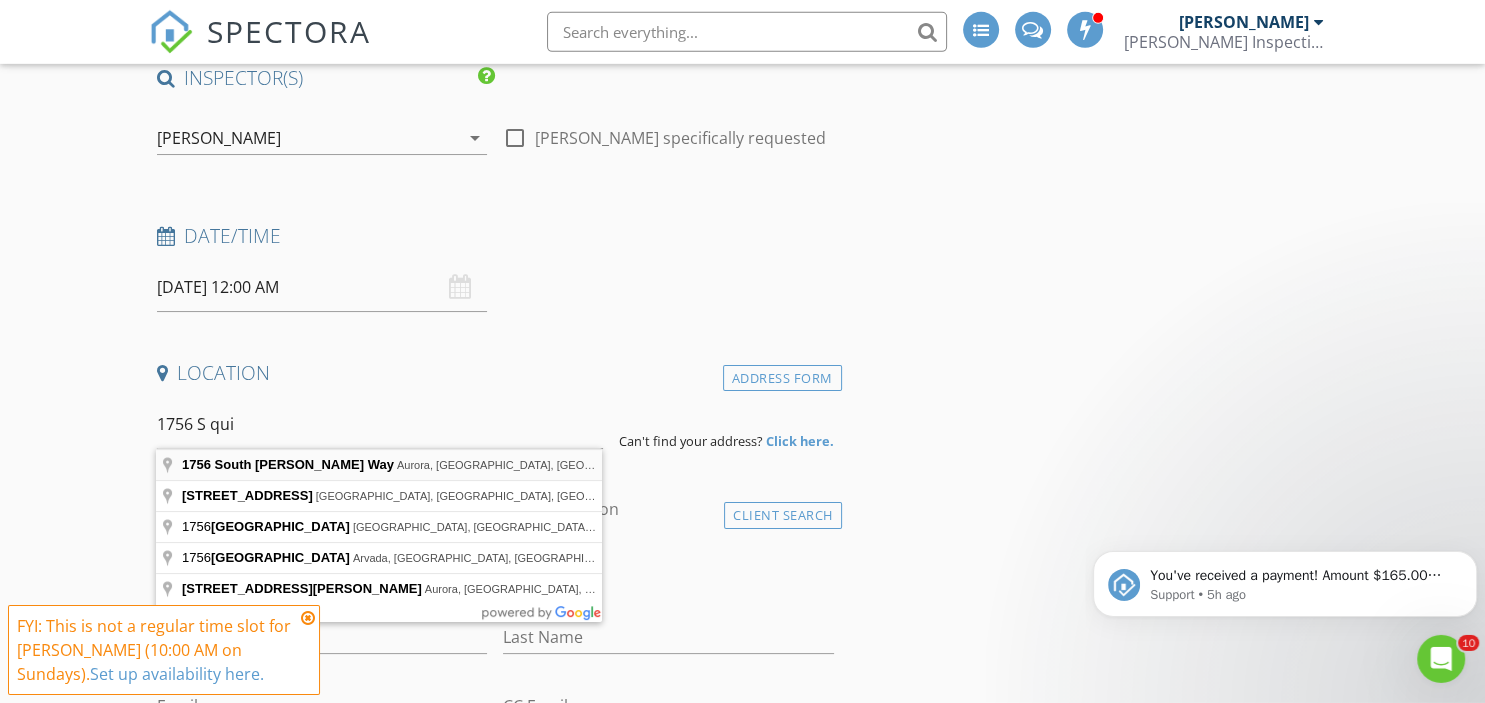 type on "1756 South Quintero Way, Aurora, CO, USA" 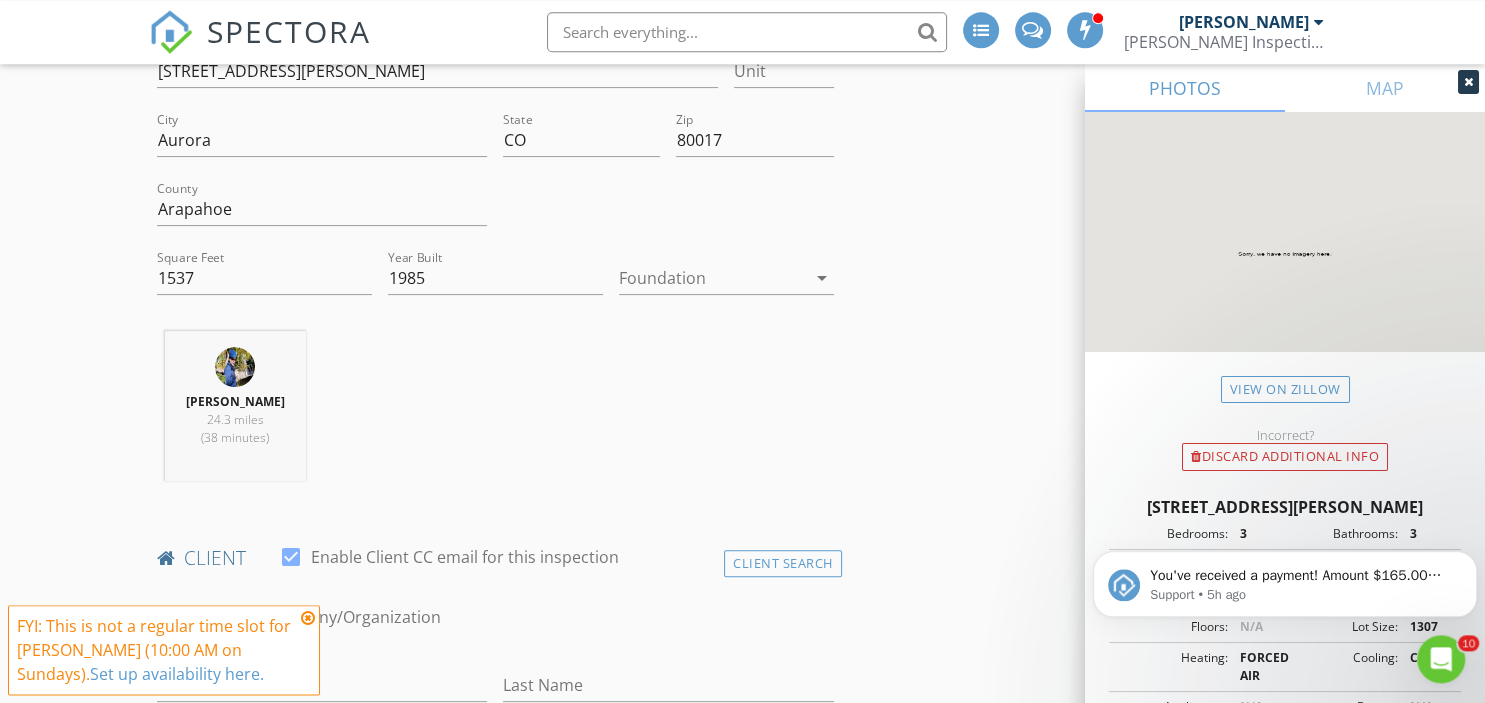 scroll, scrollTop: 532, scrollLeft: 0, axis: vertical 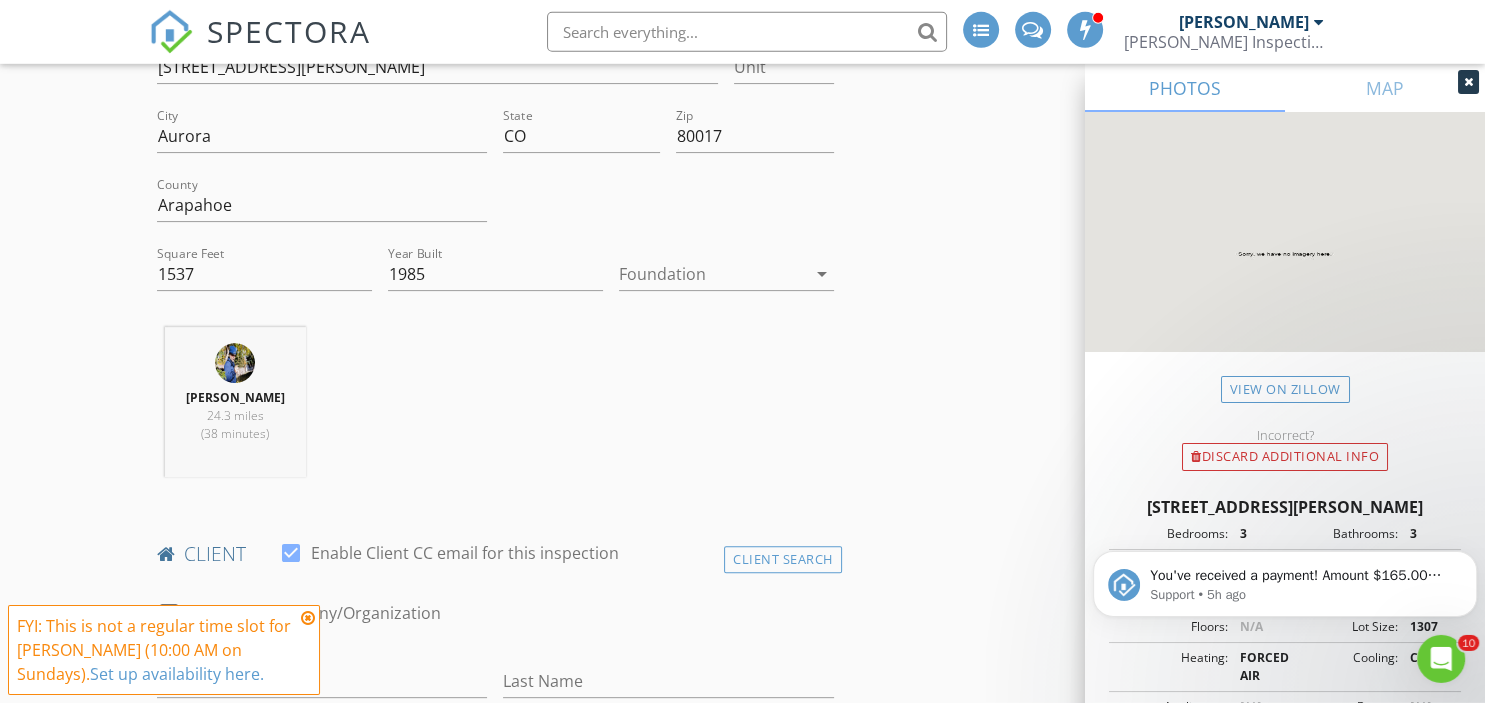 click at bounding box center (712, 274) 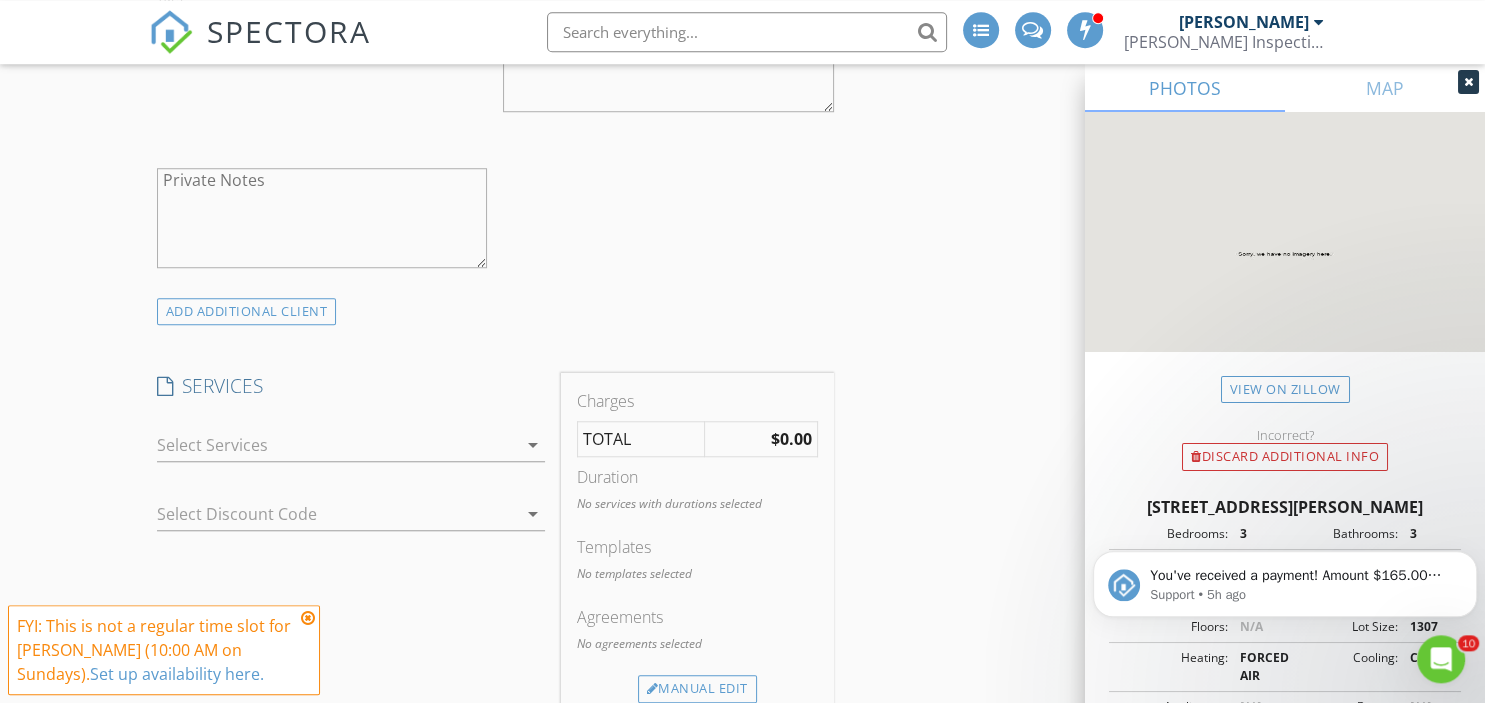 scroll, scrollTop: 1544, scrollLeft: 0, axis: vertical 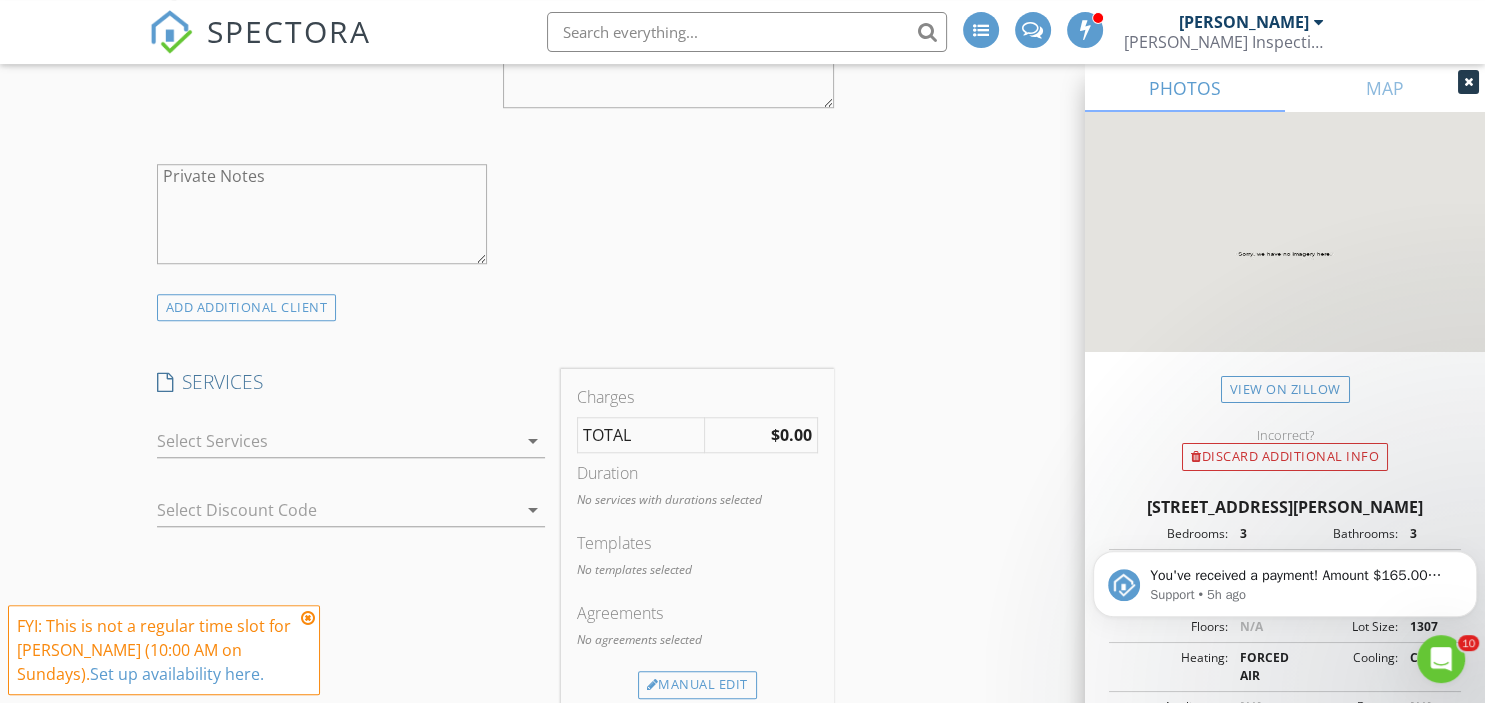 click at bounding box center (337, 441) 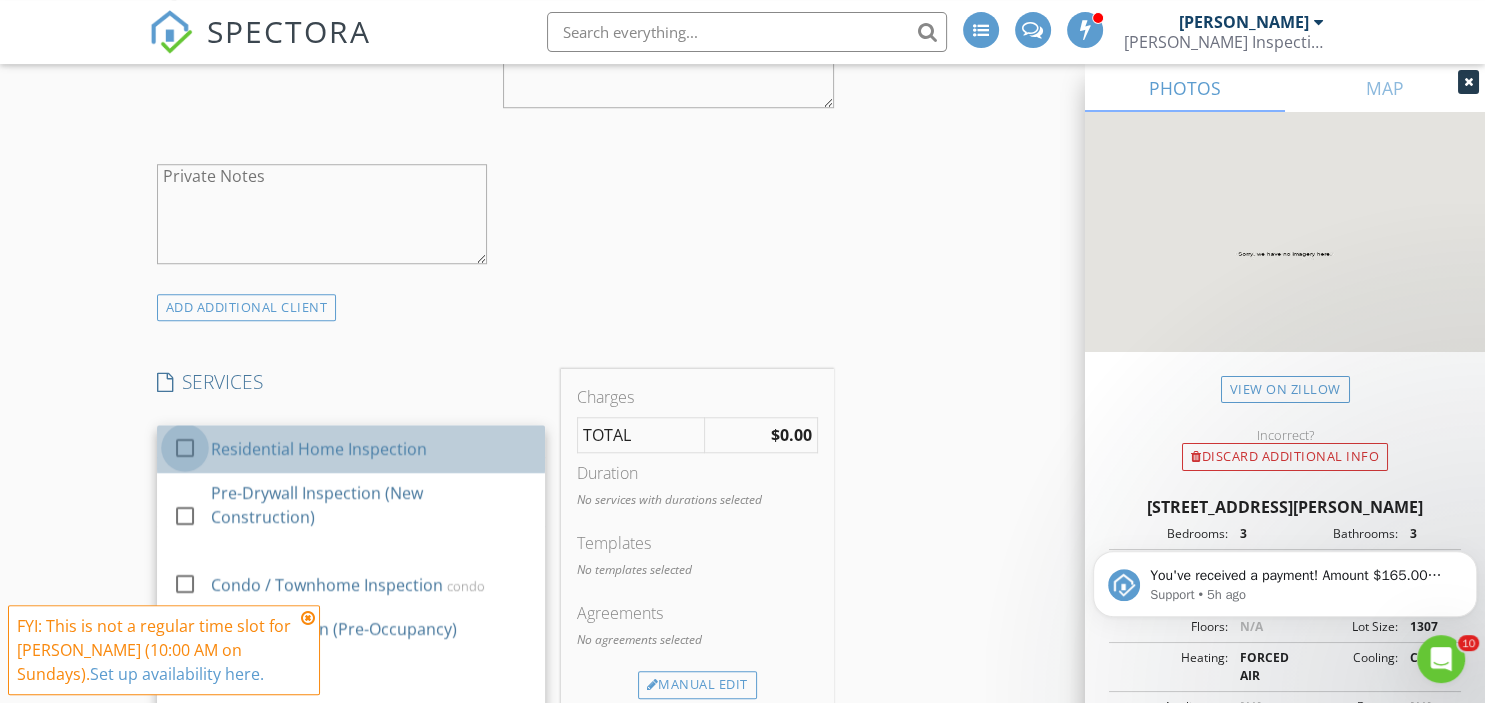 click at bounding box center (185, 448) 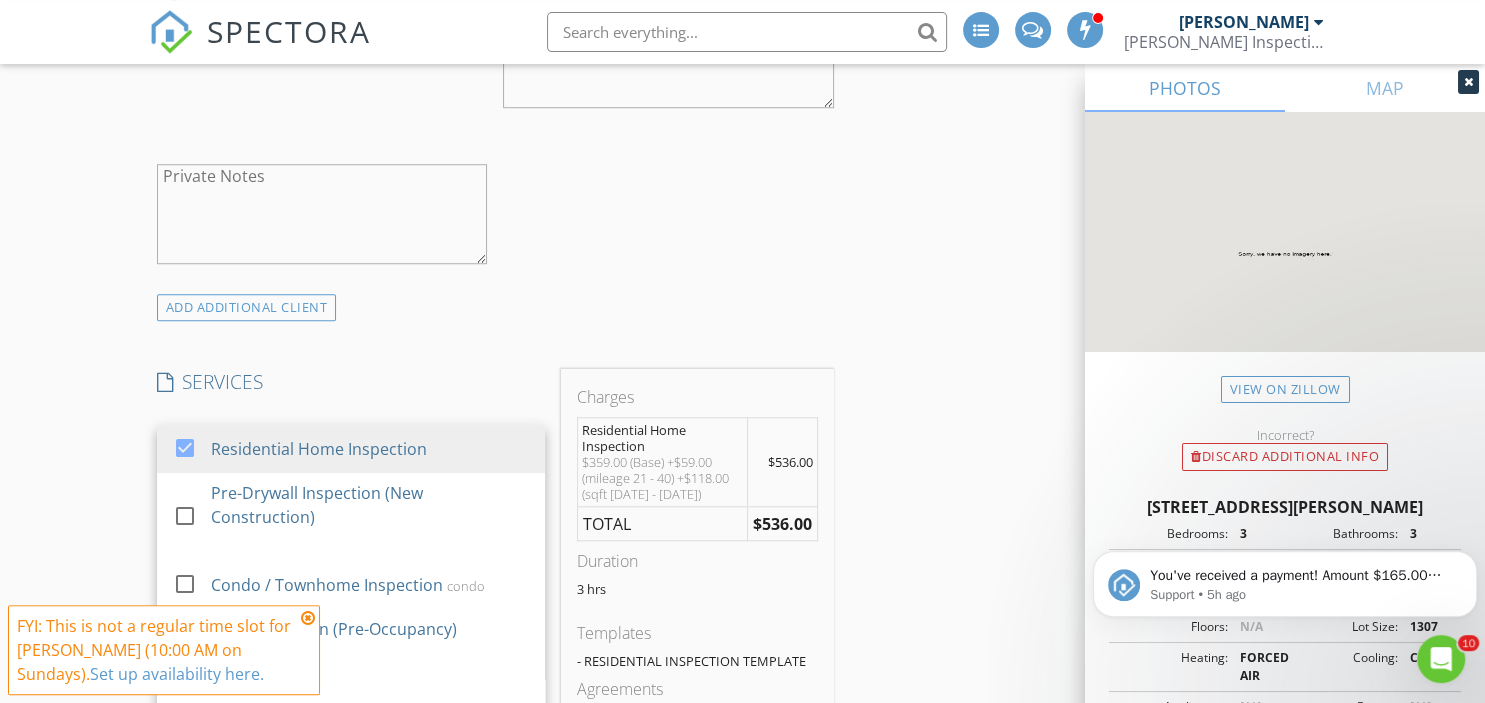 click on "New Inspection
INSPECTOR(S)
check_box   Stephen Stauss   PRIMARY   Stephen Stauss arrow_drop_down   check_box_outline_blank Stephen Stauss specifically requested
Date/Time
07/13/2025 12:00 AM
Location
Address Search       Address 1756 S Quintero Way   Unit   City Aurora   State CO   Zip 80017   County Arapahoe     Square Feet 1537   Year Built 1985   Foundation arrow_drop_down     Stephen Stauss     24.3 miles     (38 minutes)
client
check_box Enable Client CC email for this inspection   Client Search     check_box_outline_blank Client is a Company/Organization     First Name   Last Name   Email   CC Email   Phone   Address   City   State   Zip     Tags         Notes   Private Notes
ADD ADDITIONAL client
SERVICES
check_box   Residential Home Inspection" at bounding box center (742, 703) 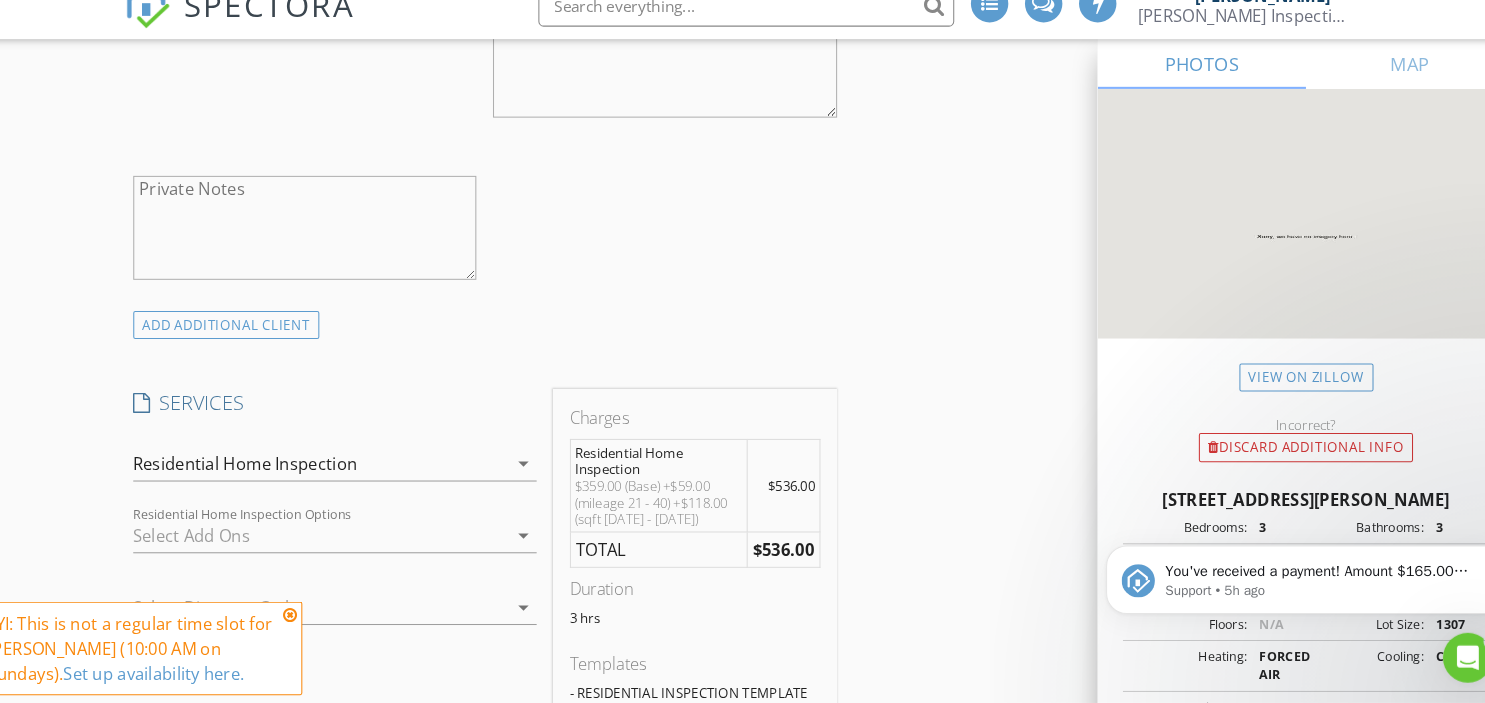 scroll, scrollTop: 1512, scrollLeft: 0, axis: vertical 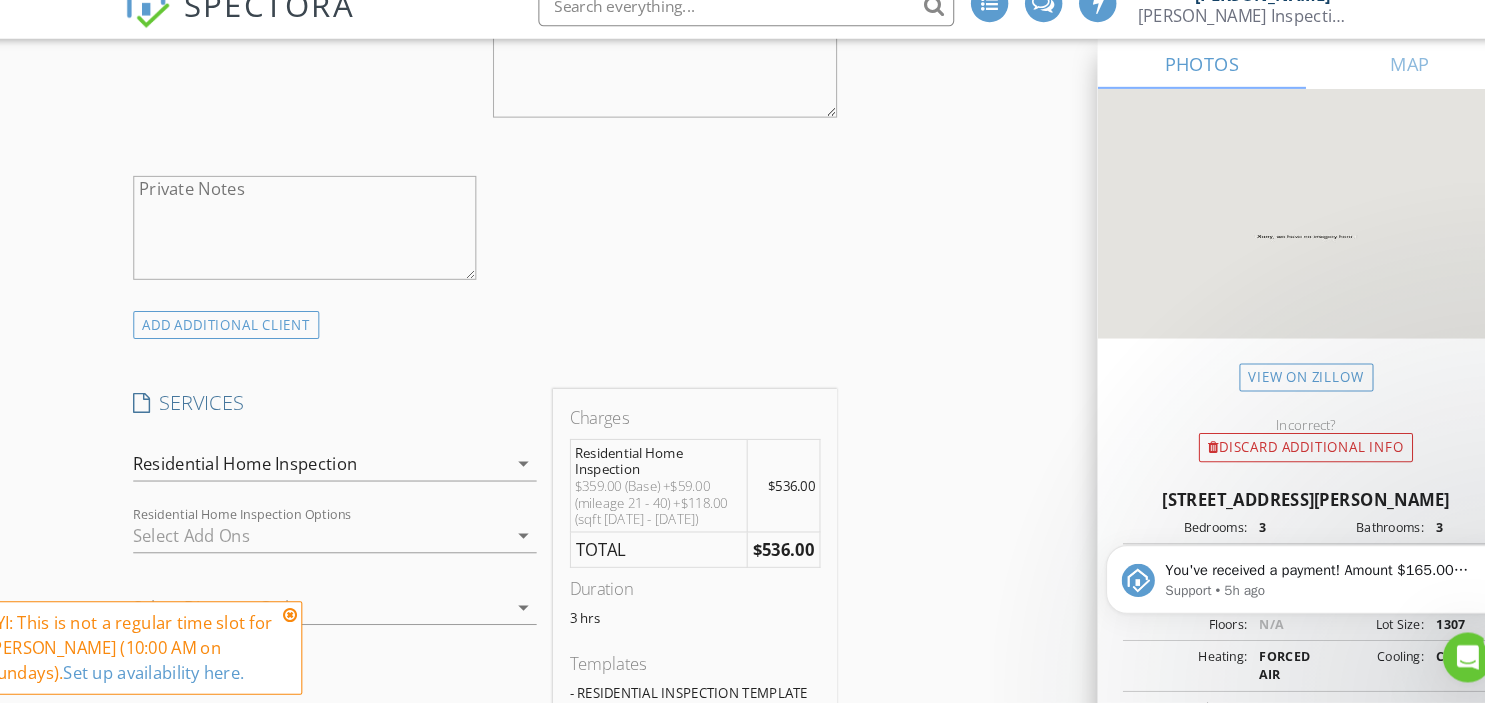 click at bounding box center (337, 542) 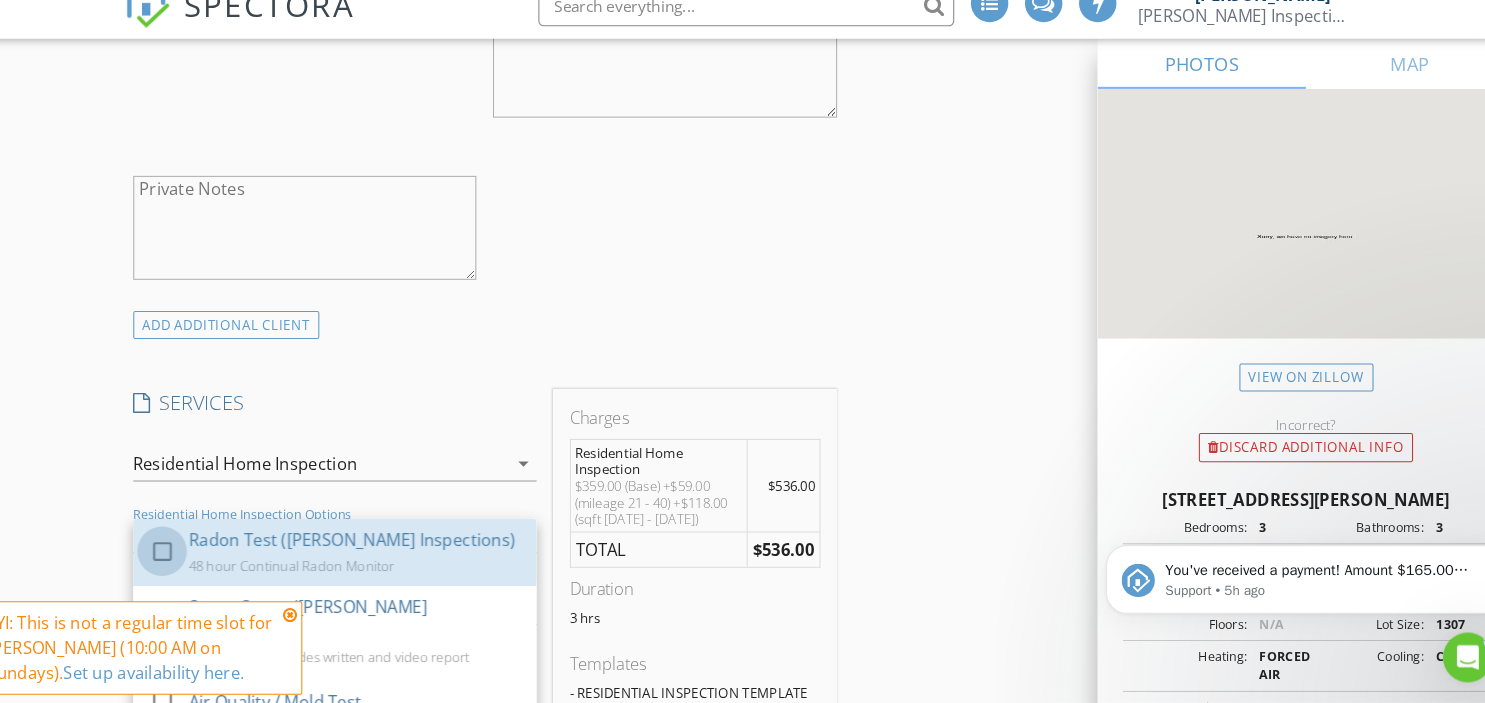 click at bounding box center [185, 557] 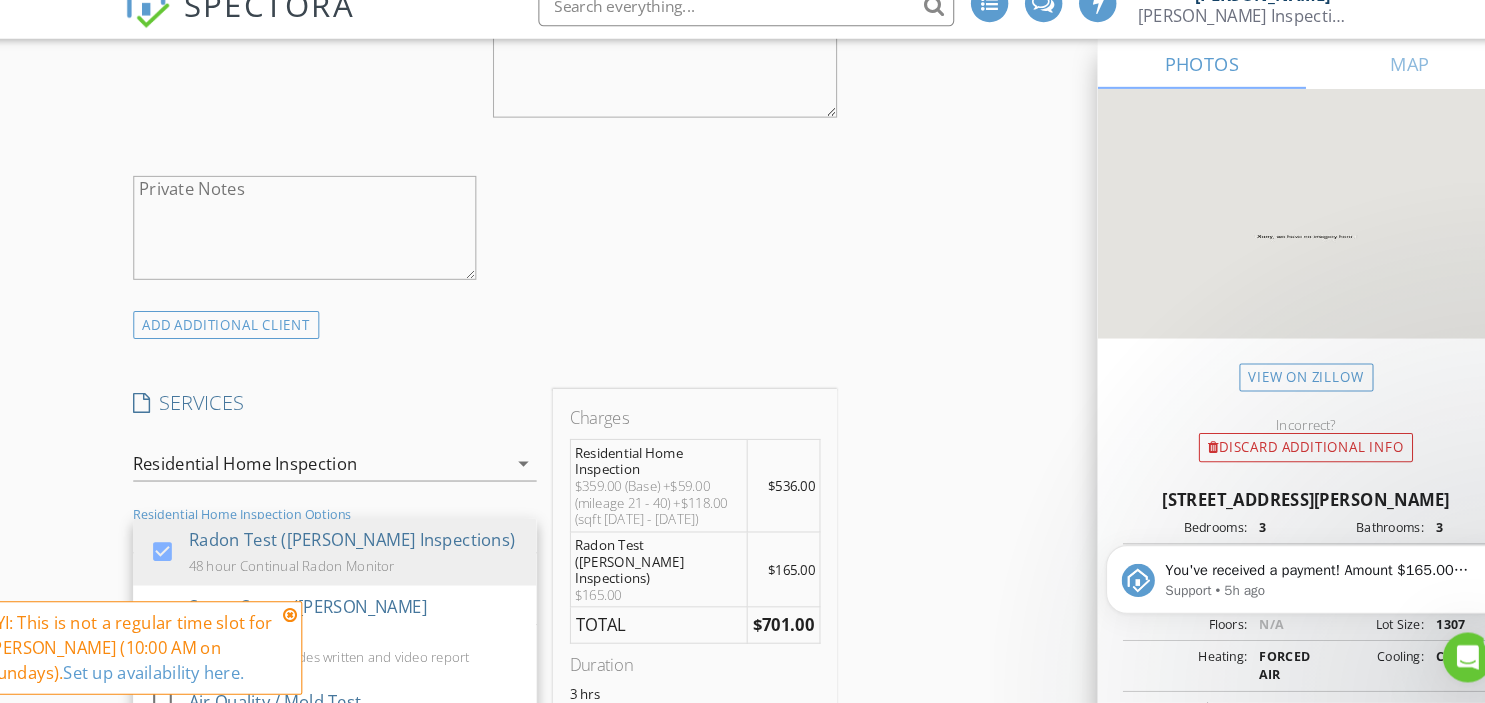 click on "New Inspection
INSPECTOR(S)
check_box   Stephen Stauss   PRIMARY   Stephen Stauss arrow_drop_down   check_box_outline_blank Stephen Stauss specifically requested
Date/Time
07/13/2025 12:00 AM
Location
Address Search       Address 1756 S Quintero Way   Unit   City Aurora   State CO   Zip 80017   County Arapahoe     Square Feet 1537   Year Built 1985   Foundation arrow_drop_down     Stephen Stauss     24.3 miles     (38 minutes)
client
check_box Enable Client CC email for this inspection   Client Search     check_box_outline_blank Client is a Company/Organization     First Name   Last Name   Email   CC Email   Phone   Address   City   State   Zip     Tags         Notes   Private Notes
ADD ADDITIONAL client
SERVICES
check_box   Residential Home Inspection" at bounding box center [742, 989] 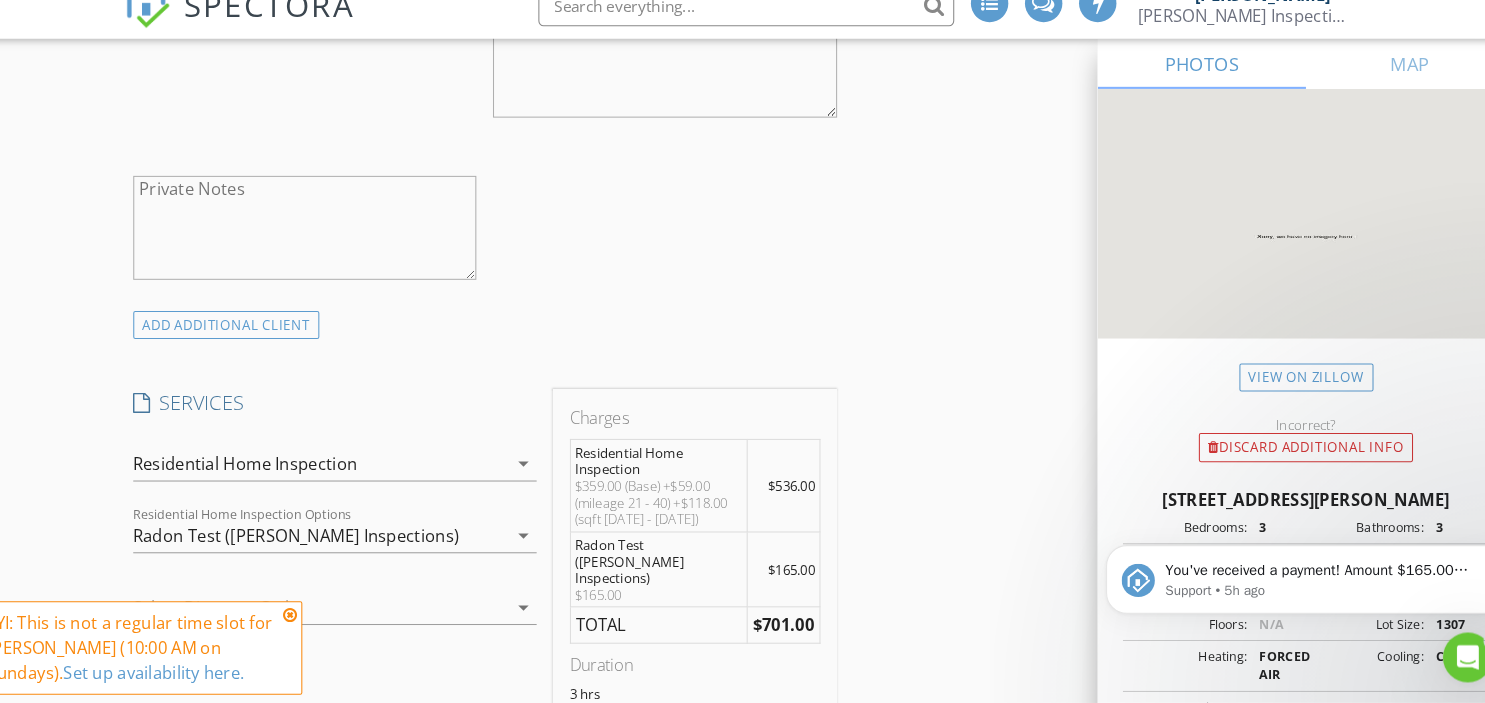 scroll, scrollTop: 1596, scrollLeft: 0, axis: vertical 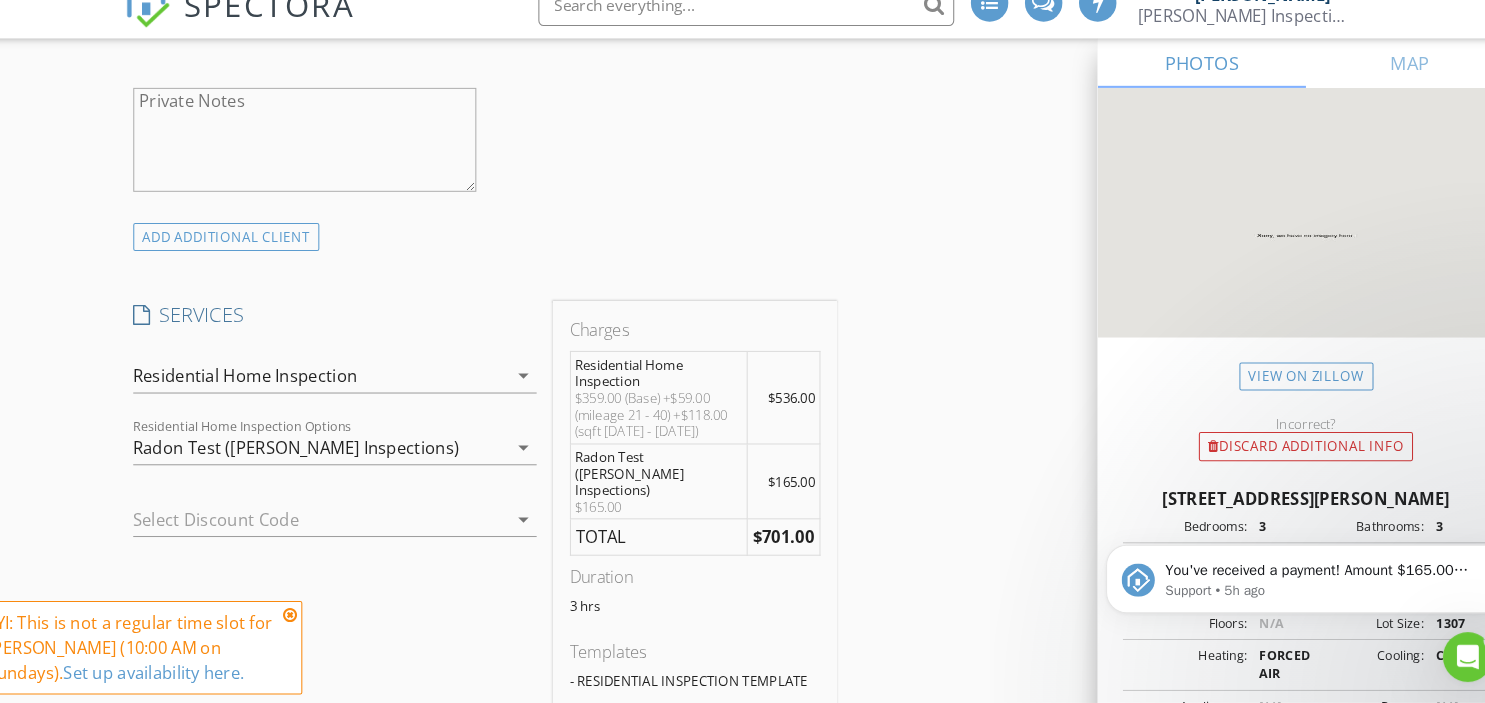click at bounding box center [323, 527] 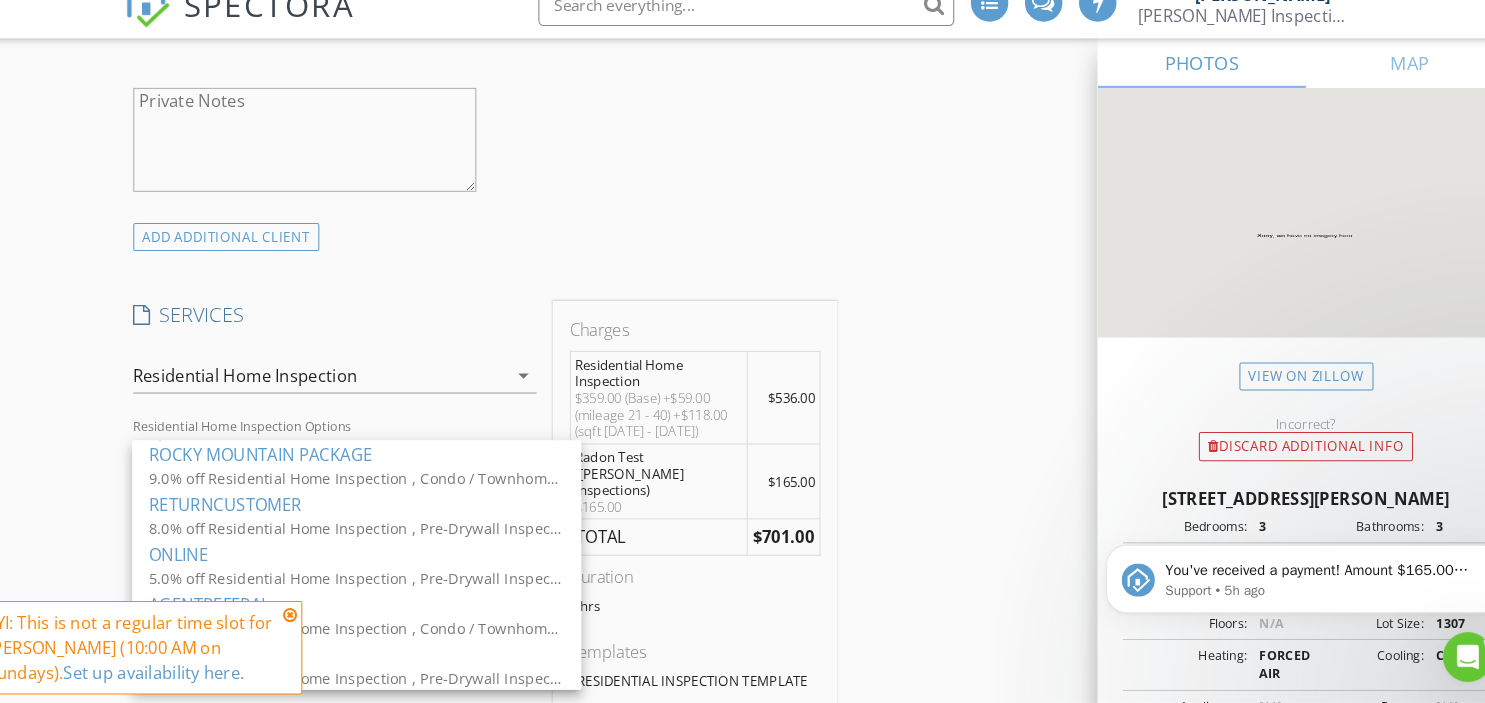 click on "New Inspection
INSPECTOR(S)
check_box   Stephen Stauss   PRIMARY   Stephen Stauss arrow_drop_down   check_box_outline_blank Stephen Stauss specifically requested
Date/Time
07/13/2025 12:00 AM
Location
Address Search       Address 1756 S Quintero Way   Unit   City Aurora   State CO   Zip 80017   County Arapahoe     Square Feet 1537   Year Built 1985   Foundation arrow_drop_down     Stephen Stauss     24.3 miles     (38 minutes)
client
check_box Enable Client CC email for this inspection   Client Search     check_box_outline_blank Client is a Company/Organization     First Name   Last Name   Email   CC Email   Phone   Address   City   State   Zip     Tags         Notes   Private Notes
ADD ADDITIONAL client
SERVICES
check_box   Residential Home Inspection" at bounding box center [742, 905] 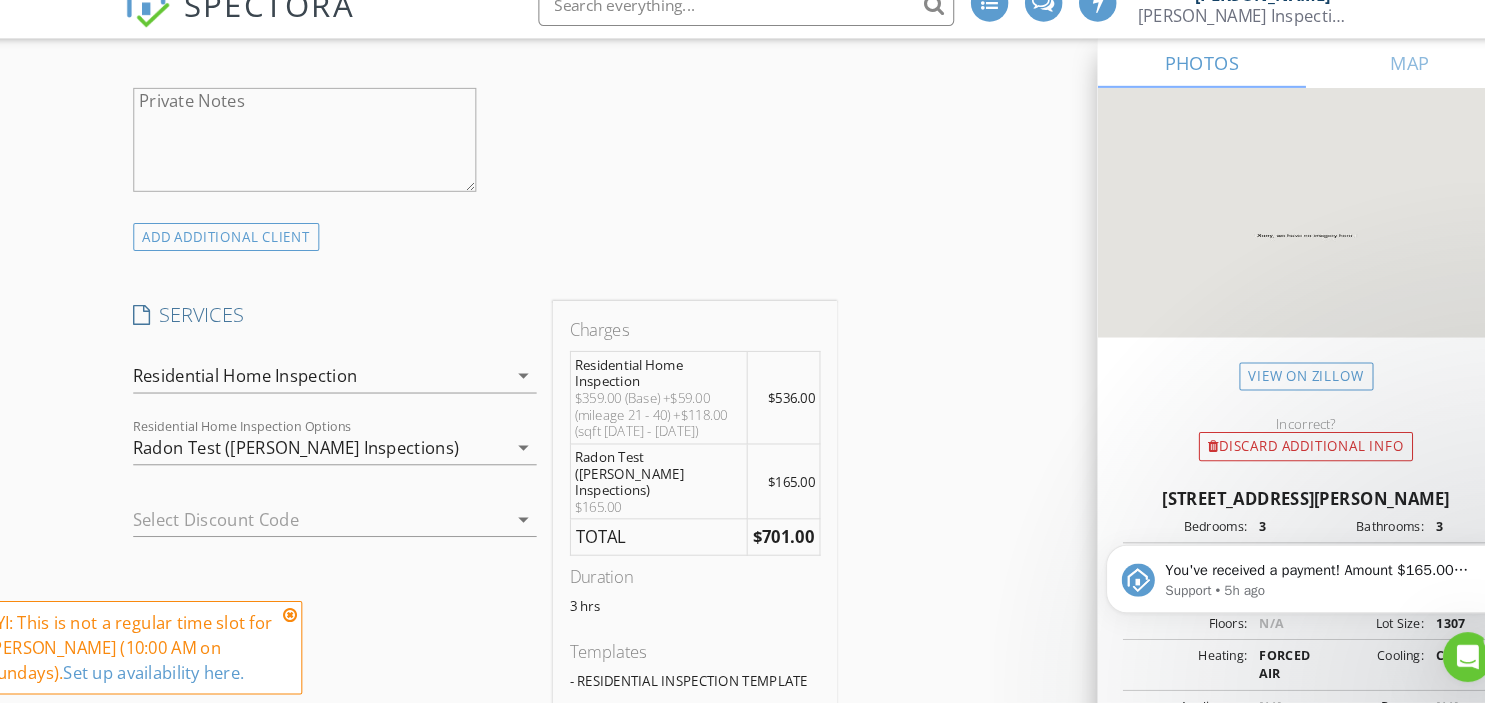 click on "Radon Test (Stauss Inspections)" at bounding box center (337, 458) 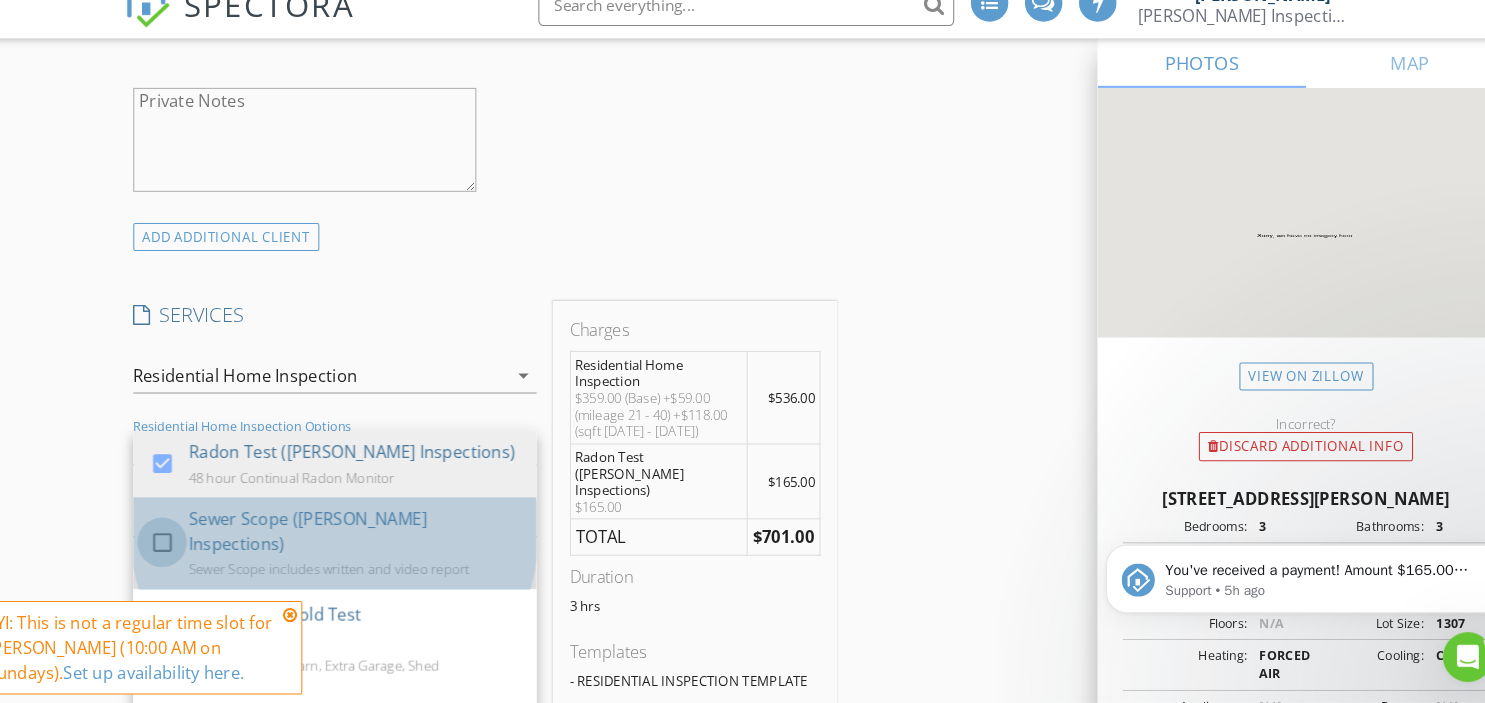 click at bounding box center (185, 549) 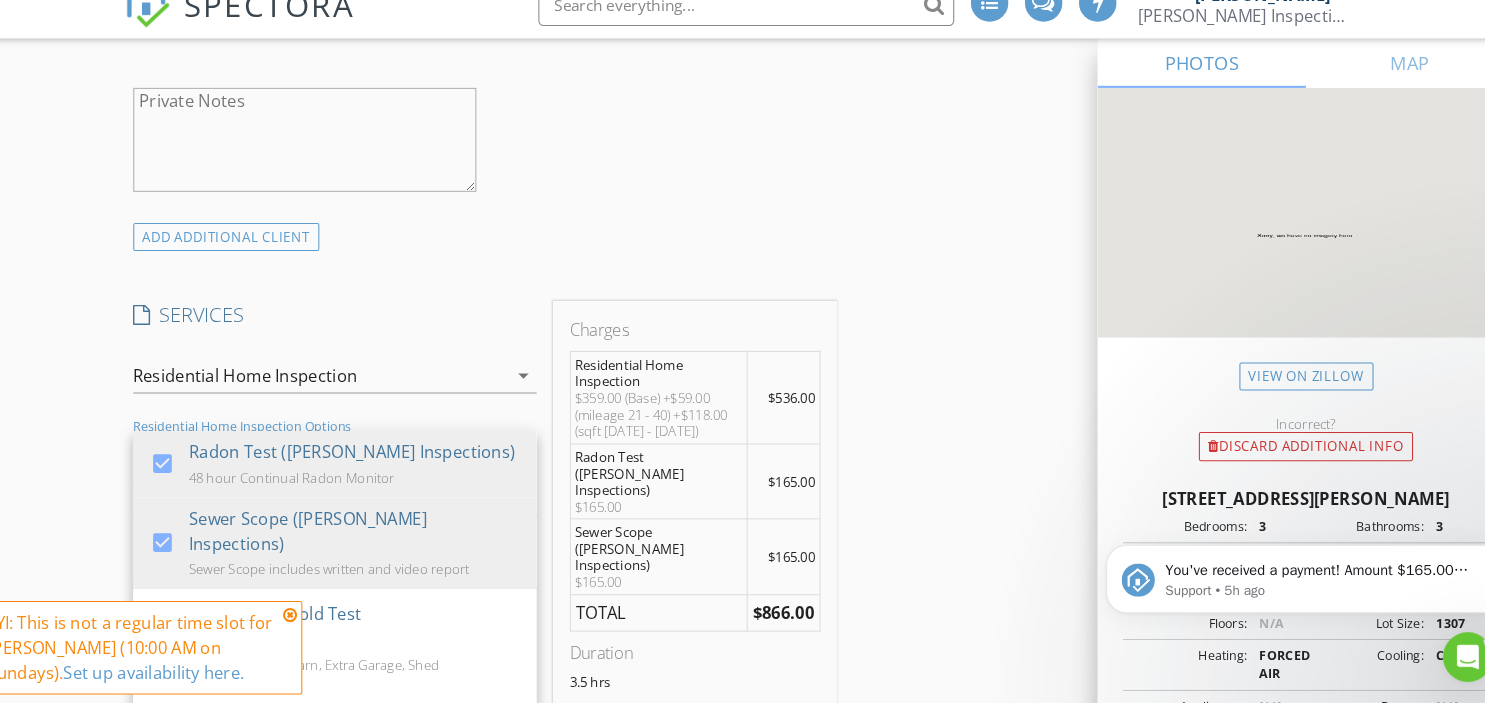 click on "New Inspection
INSPECTOR(S)
check_box   Stephen Stauss   PRIMARY   Stephen Stauss arrow_drop_down   check_box_outline_blank Stephen Stauss specifically requested
Date/Time
07/13/2025 12:00 AM
Location
Address Search       Address 1756 S Quintero Way   Unit   City Aurora   State CO   Zip 80017   County Arapahoe     Square Feet 1537   Year Built 1985   Foundation arrow_drop_down     Stephen Stauss     24.3 miles     (38 minutes)
client
check_box Enable Client CC email for this inspection   Client Search     check_box_outline_blank Client is a Company/Organization     First Name   Last Name   Email   CC Email   Phone   Address   City   State   Zip     Tags         Notes   Private Notes
ADD ADDITIONAL client
SERVICES
check_box   Residential Home Inspection" at bounding box center [742, 957] 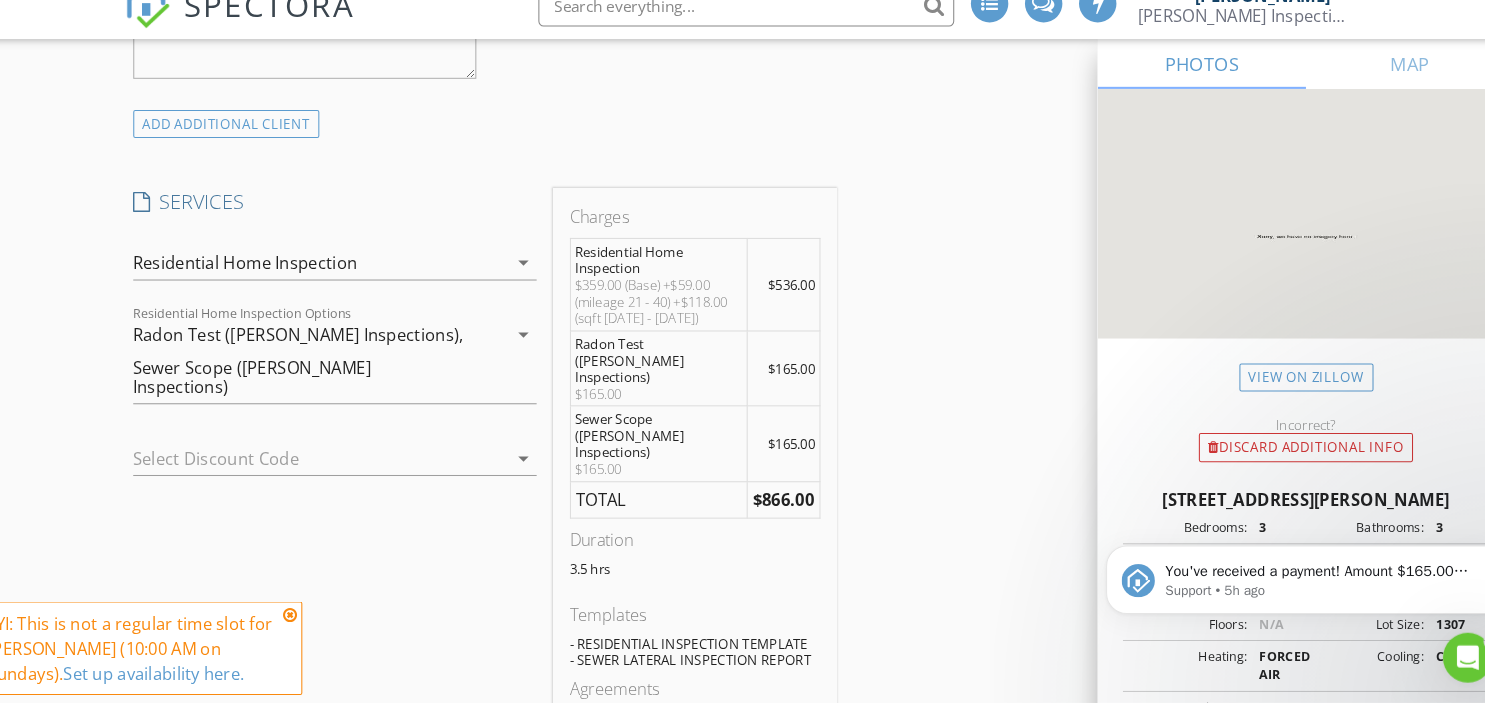 scroll, scrollTop: 1709, scrollLeft: 0, axis: vertical 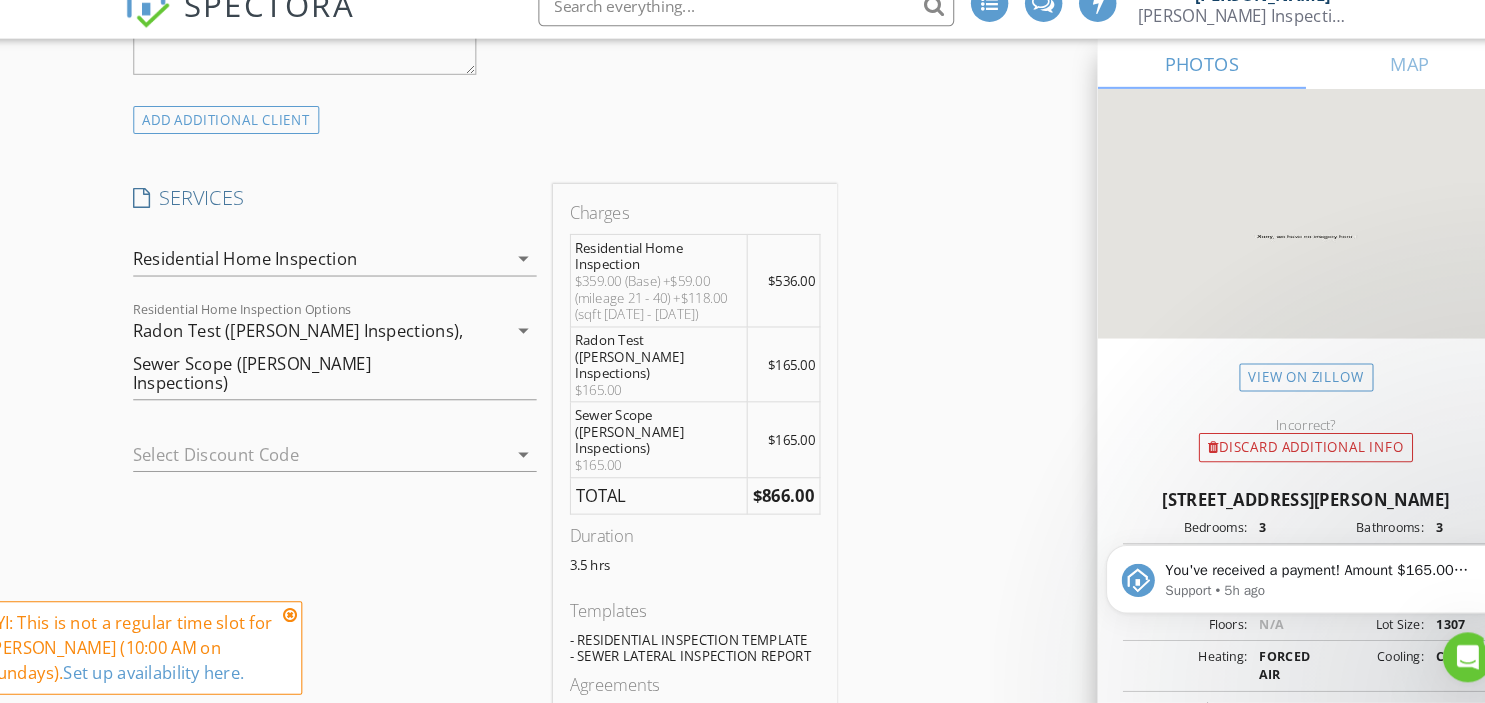 click at bounding box center [323, 464] 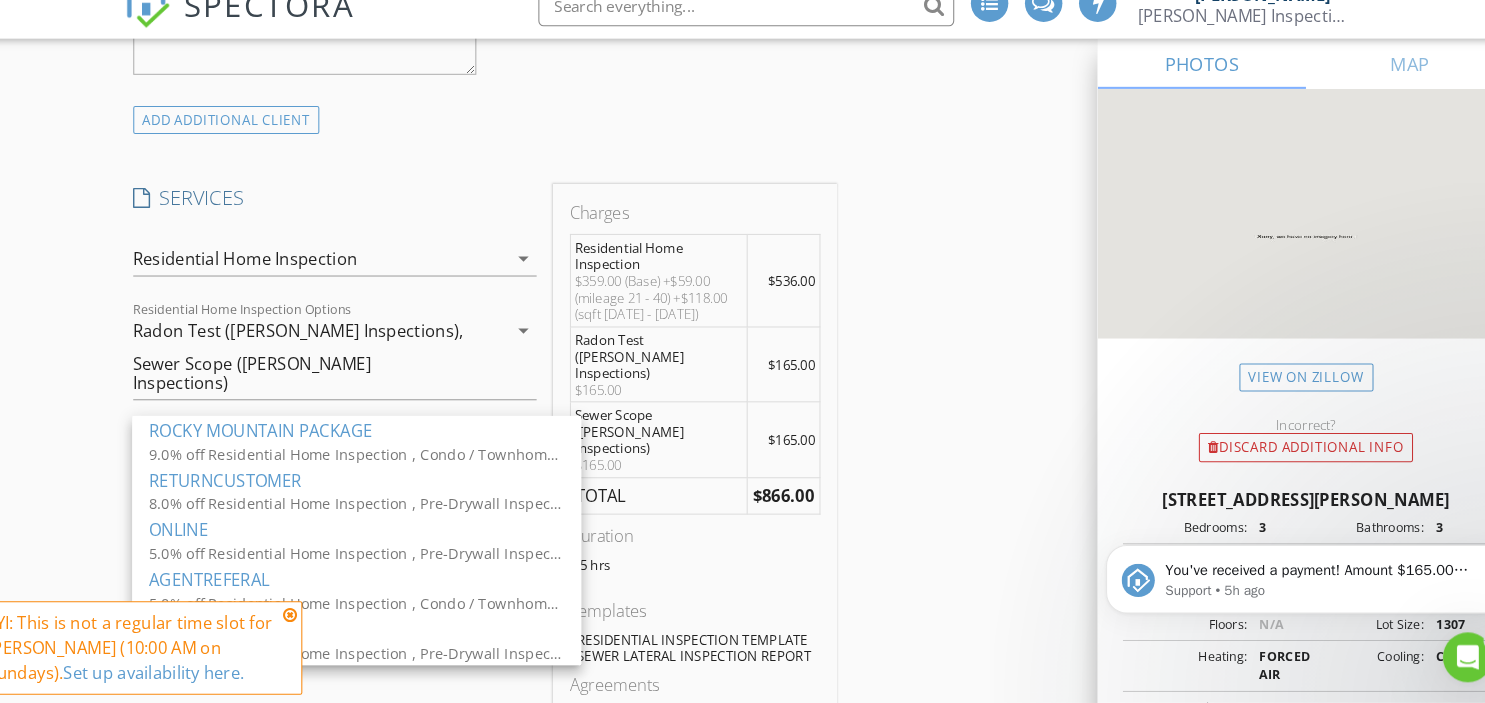 click on "ROCKY MOUNTAIN PACKAGE" at bounding box center [372, 441] 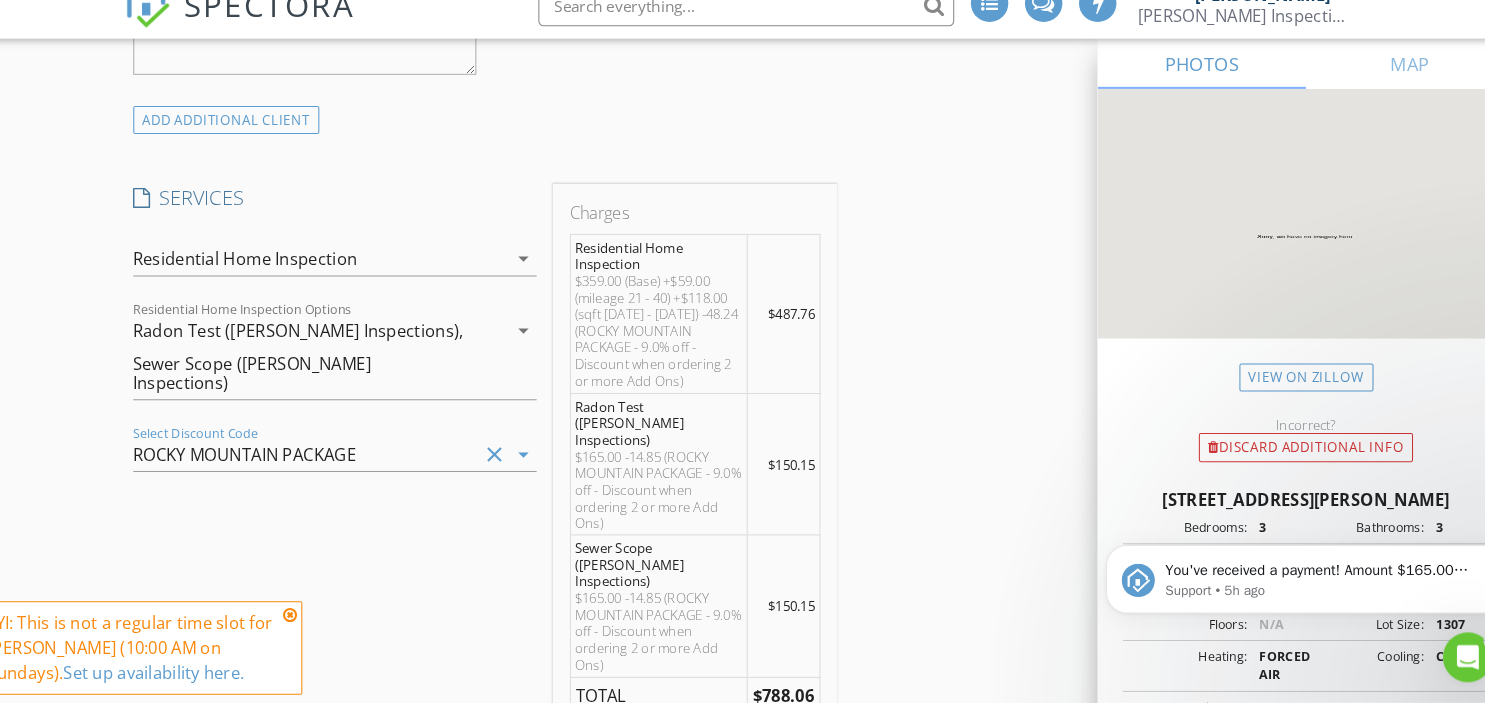 scroll, scrollTop: 1724, scrollLeft: 0, axis: vertical 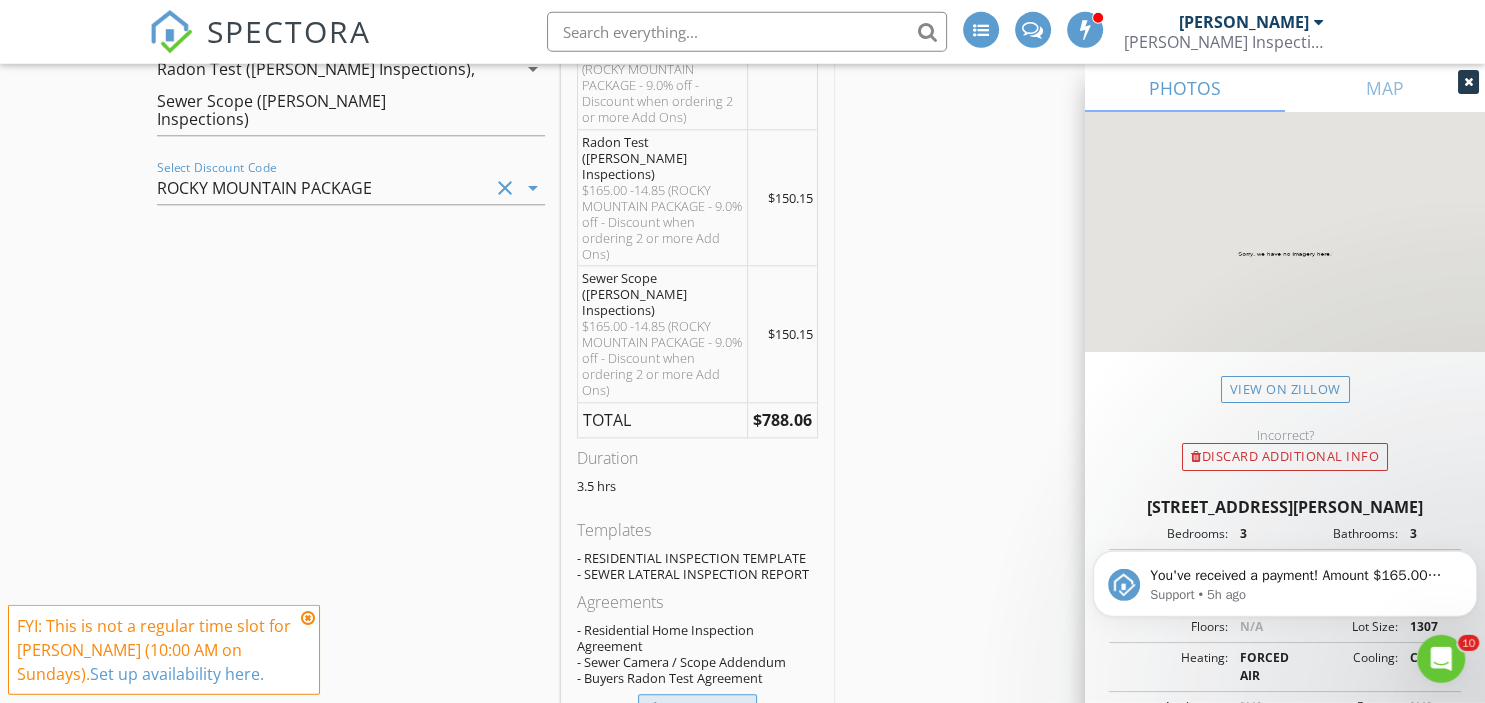 click on "Manual Edit" at bounding box center (697, 709) 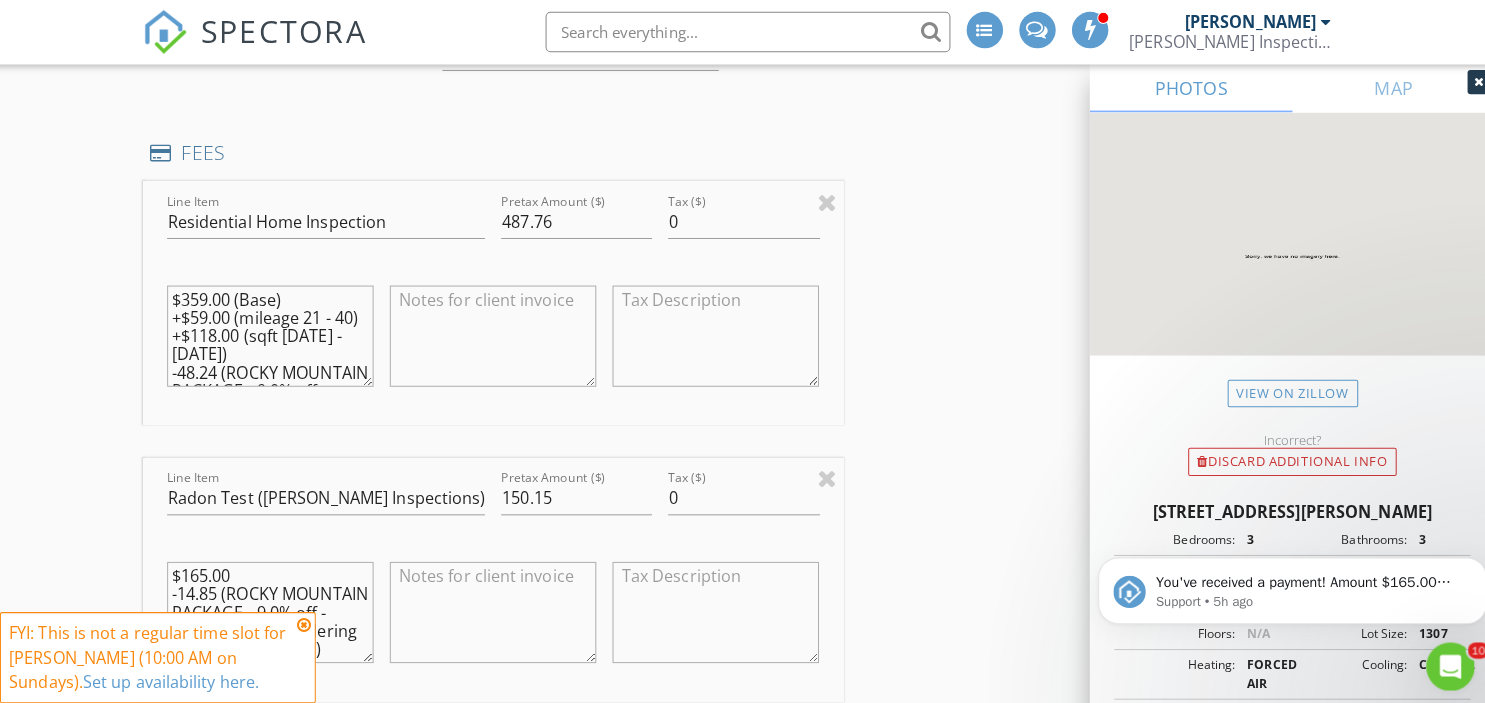 scroll, scrollTop: 2037, scrollLeft: 0, axis: vertical 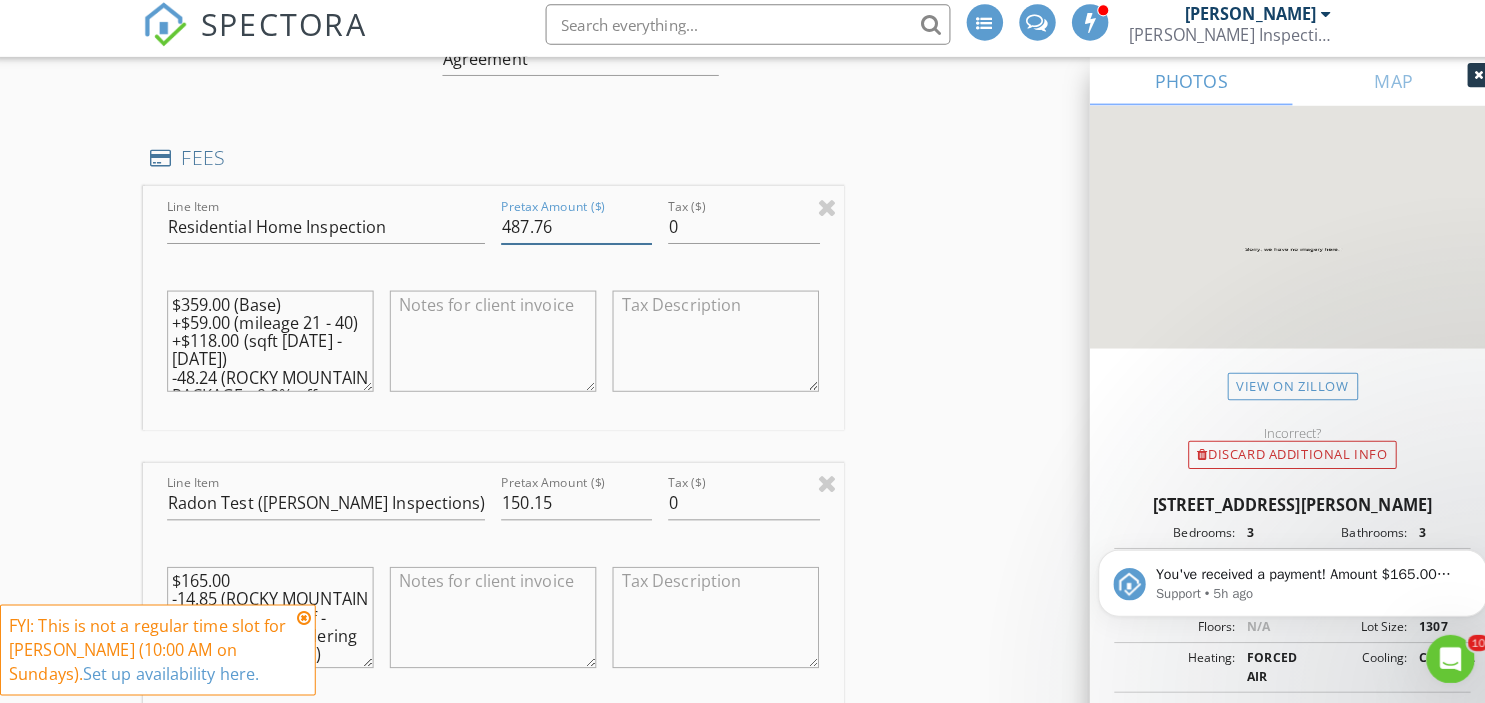 click on "487.76" at bounding box center (577, 232) 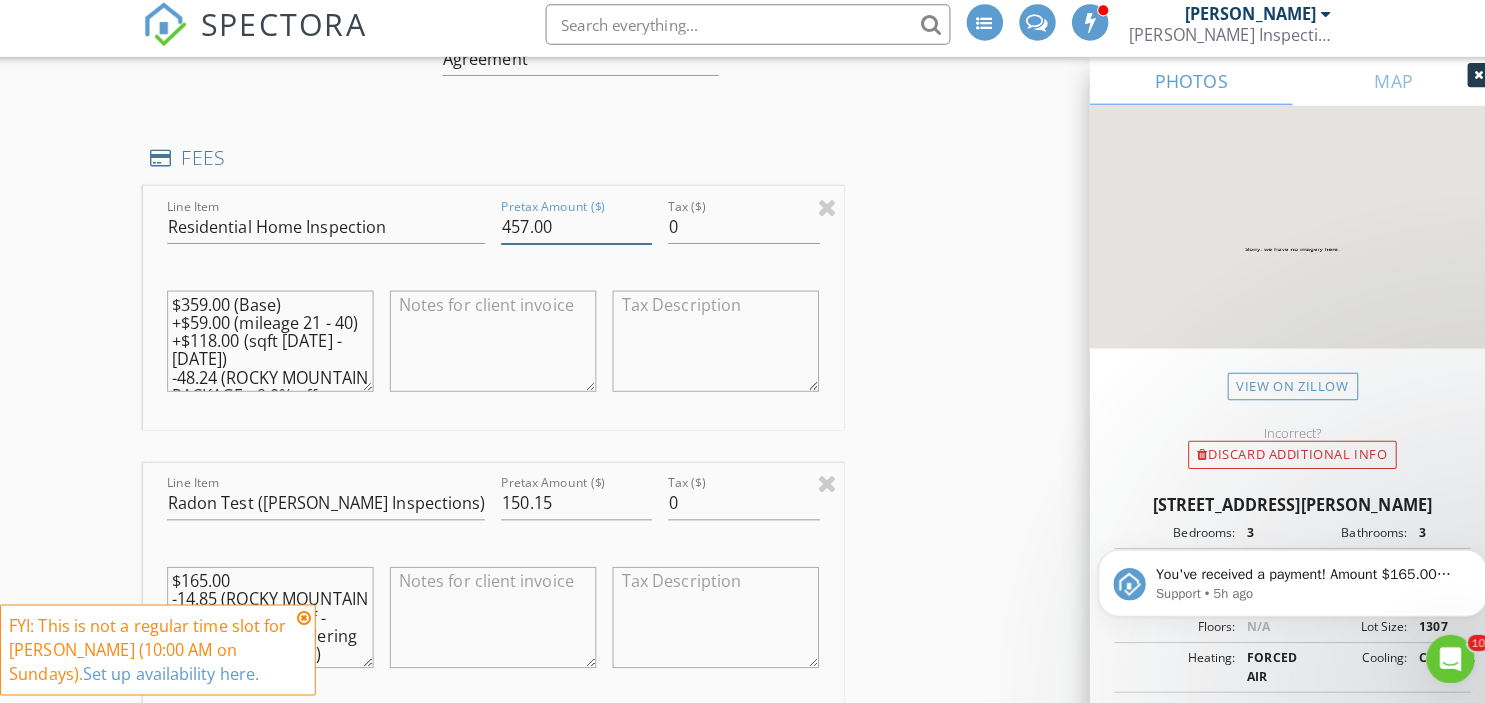 type on "457.00" 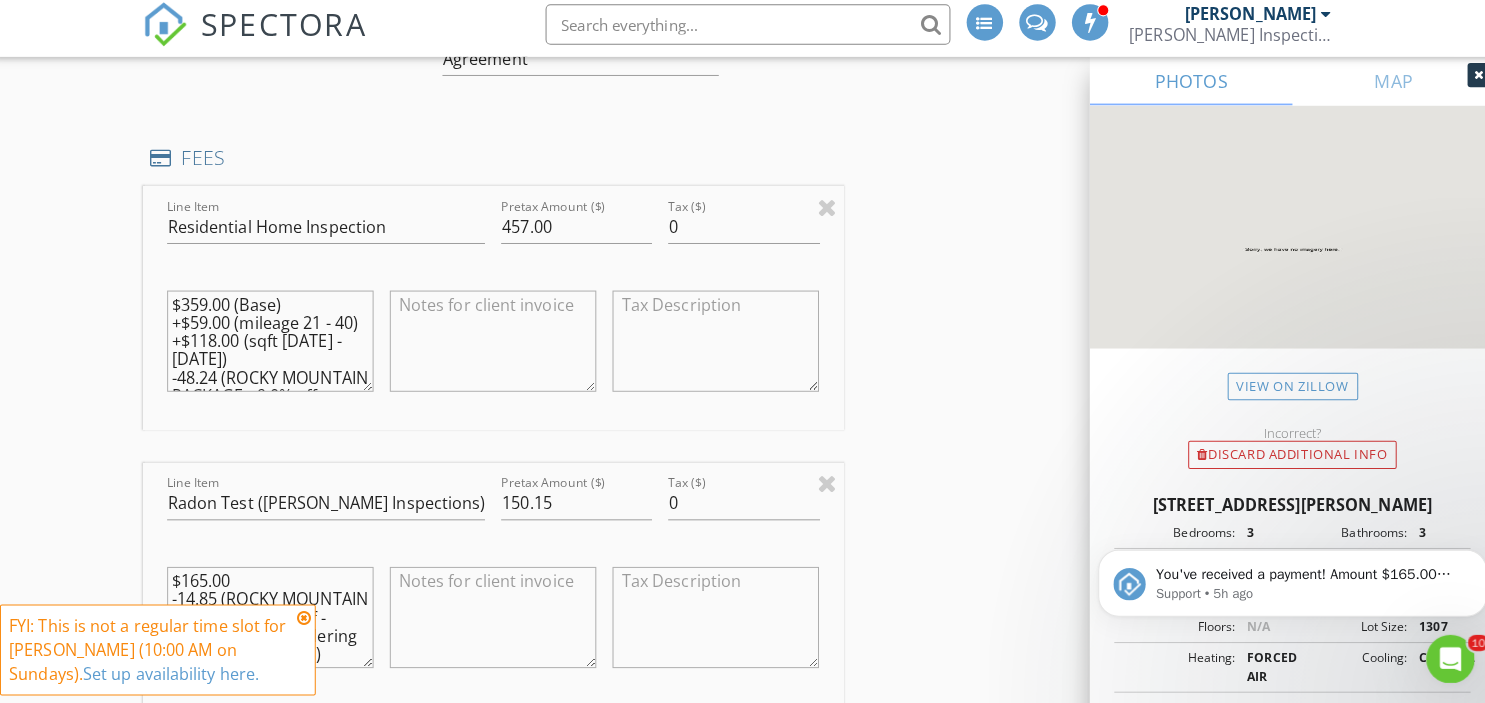 click at bounding box center [495, 419] 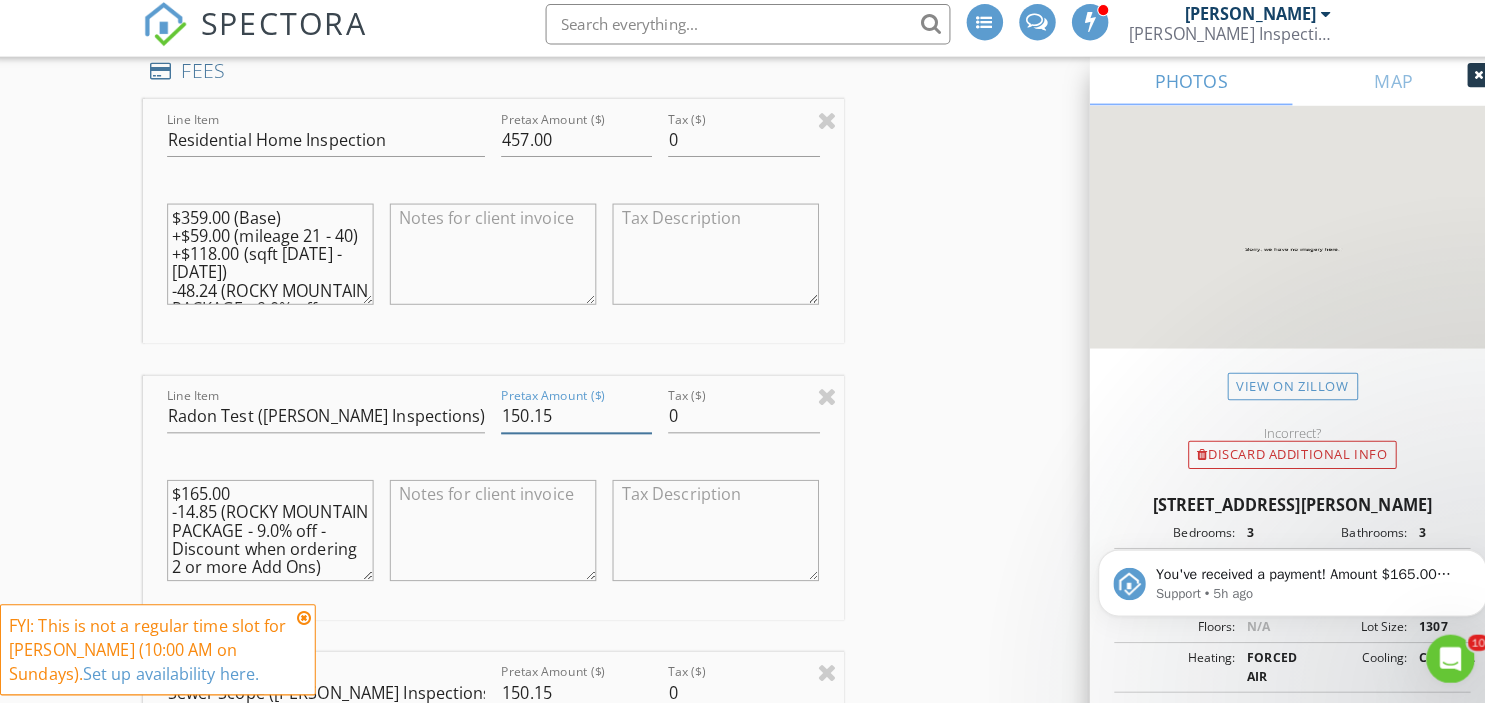 click on "150.15" at bounding box center (577, 419) 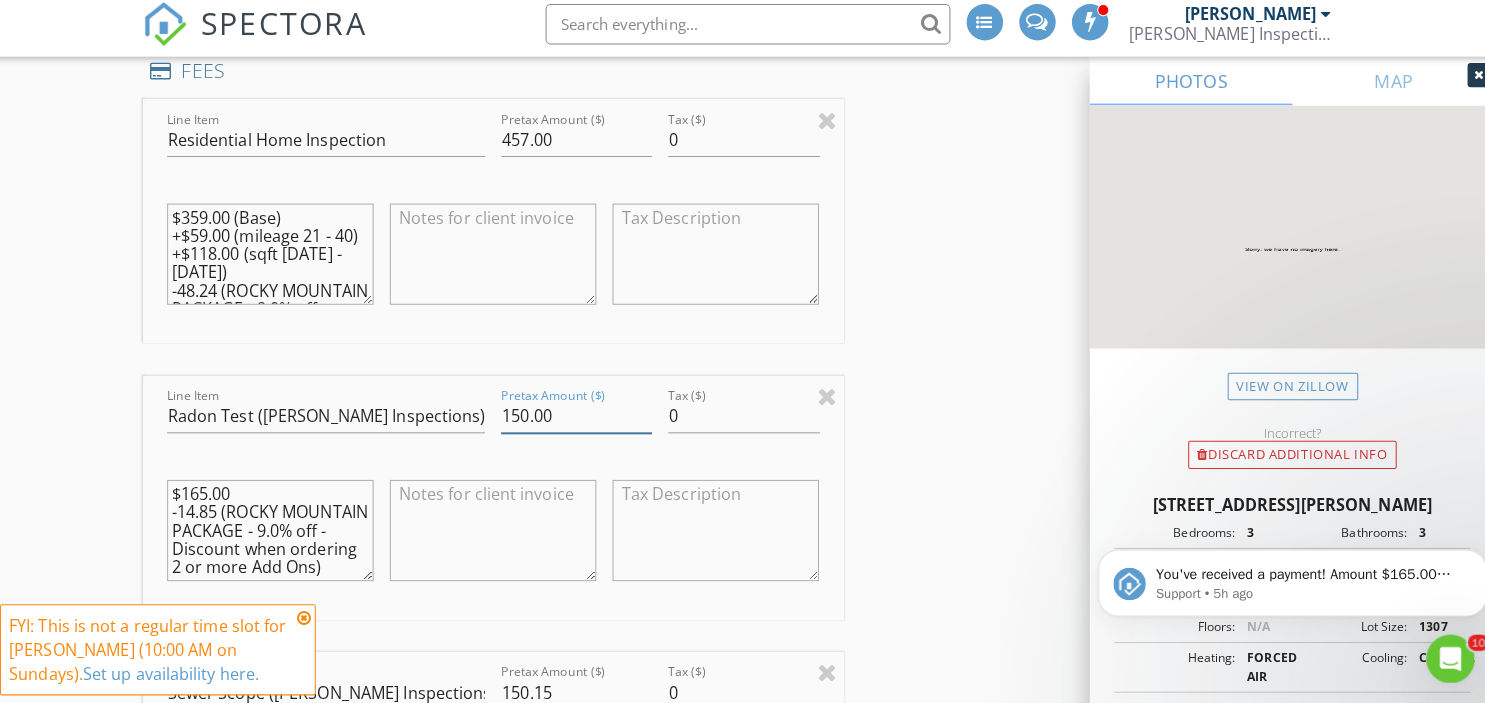 type on "150.00" 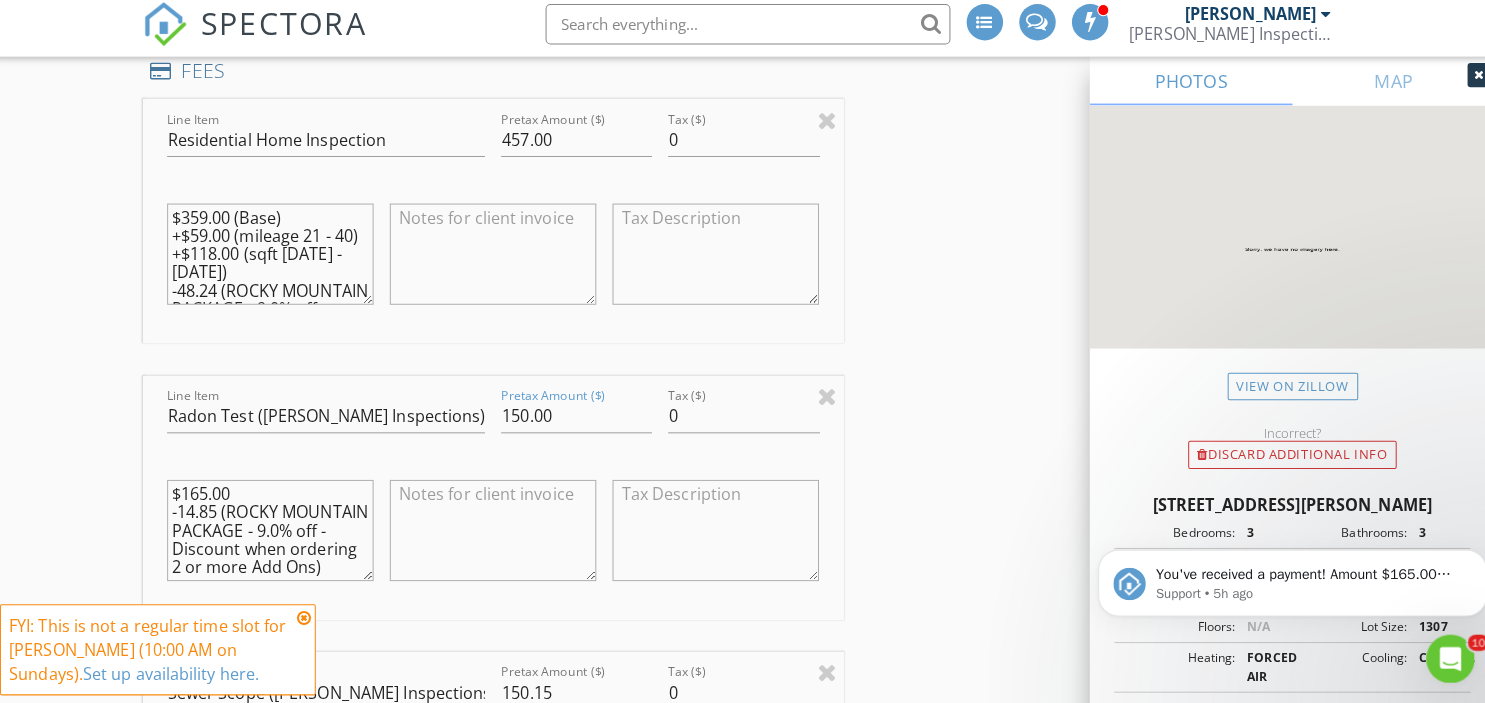 click at bounding box center (495, 536) 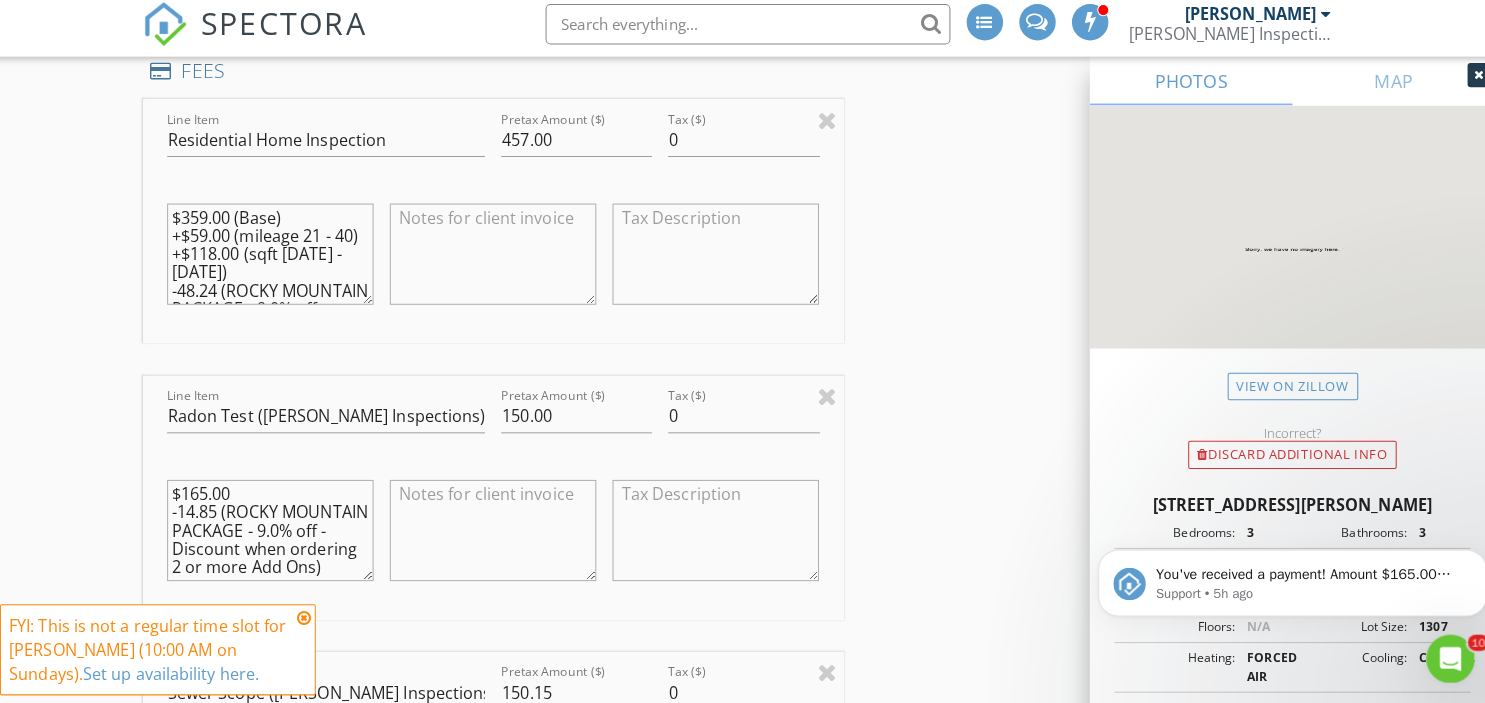 scroll, scrollTop: 2271, scrollLeft: 0, axis: vertical 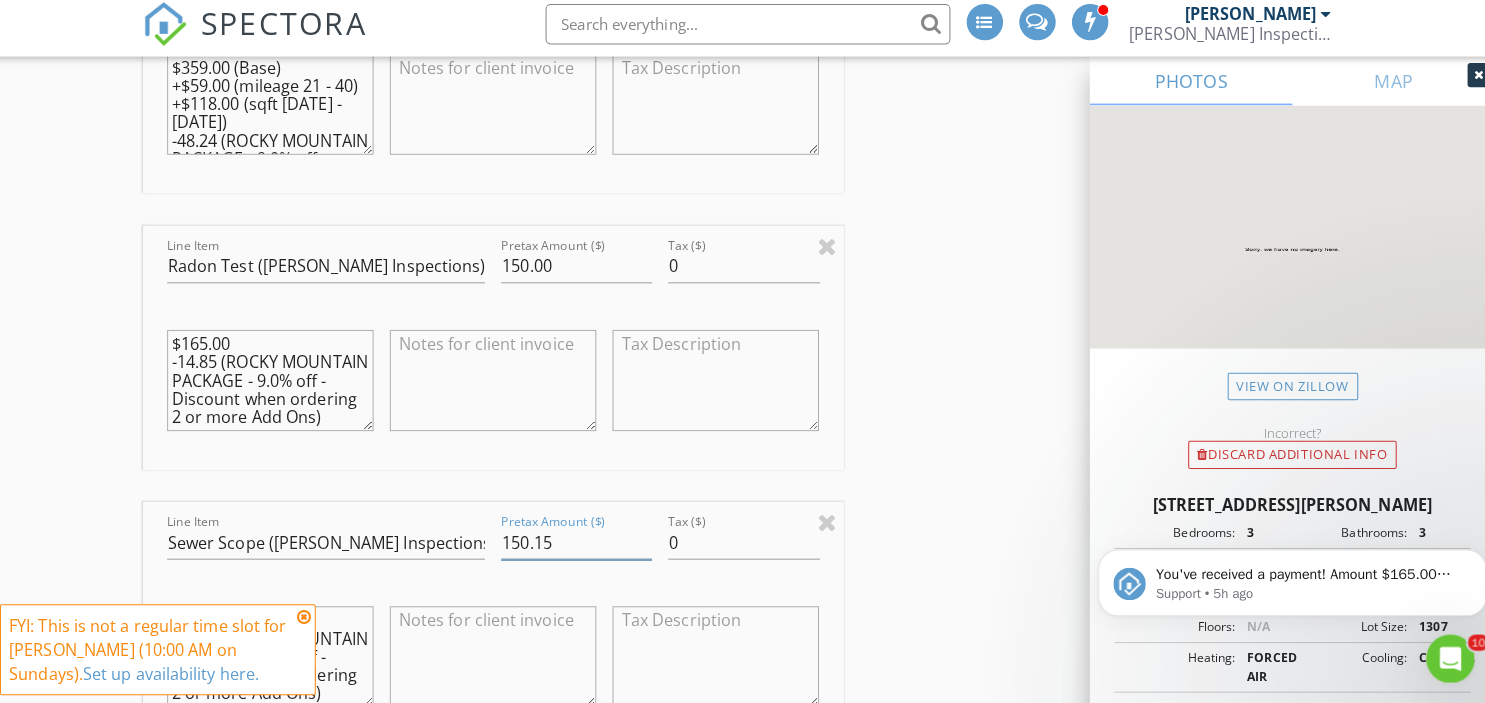 click on "150.15" at bounding box center (577, 544) 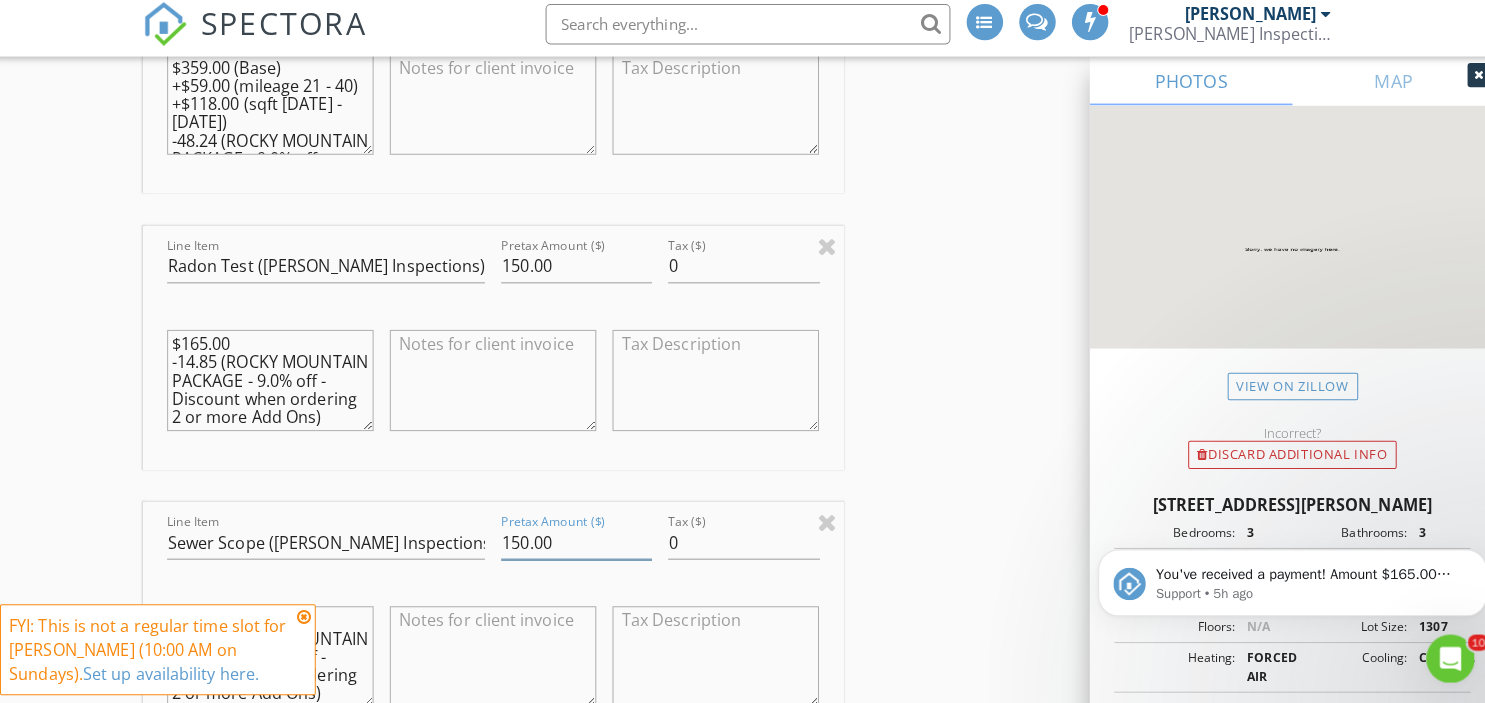type on "150.00" 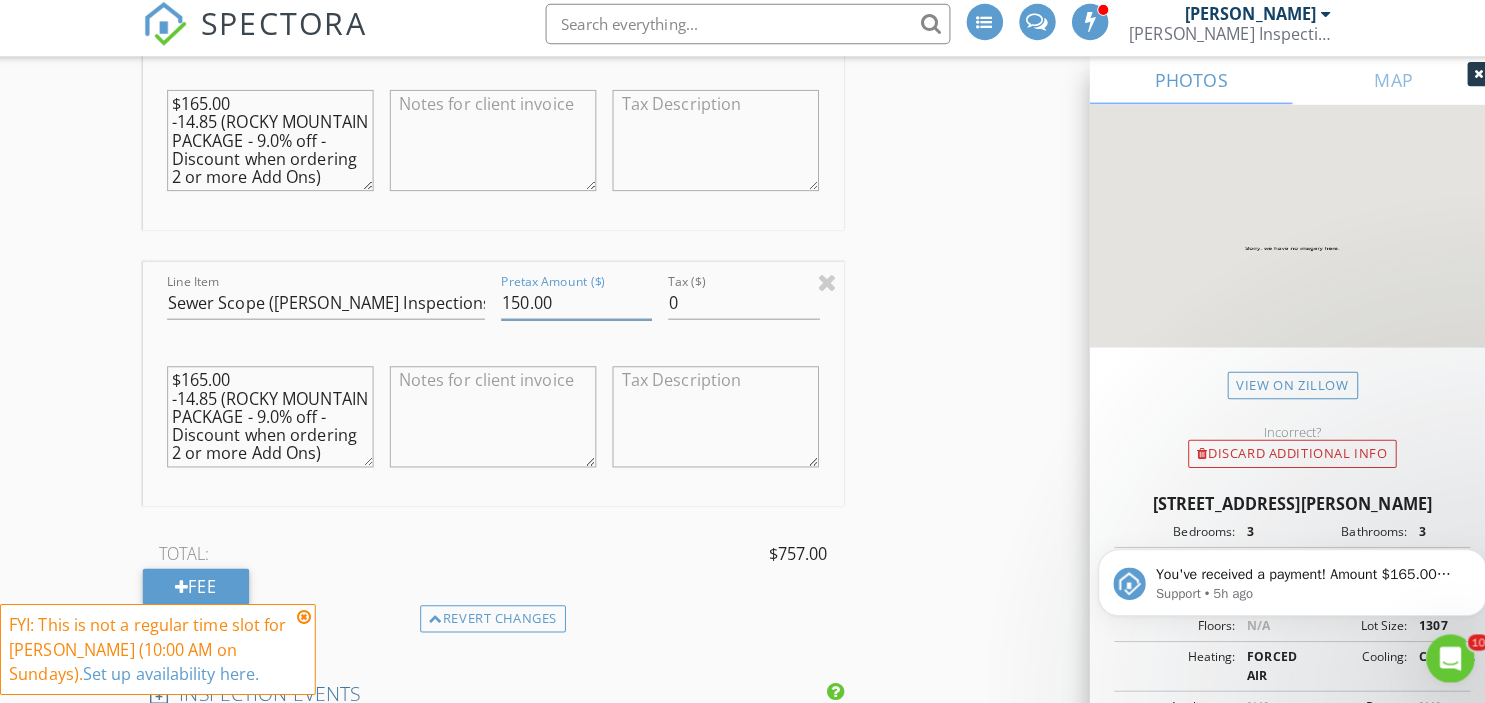 scroll, scrollTop: 2508, scrollLeft: 0, axis: vertical 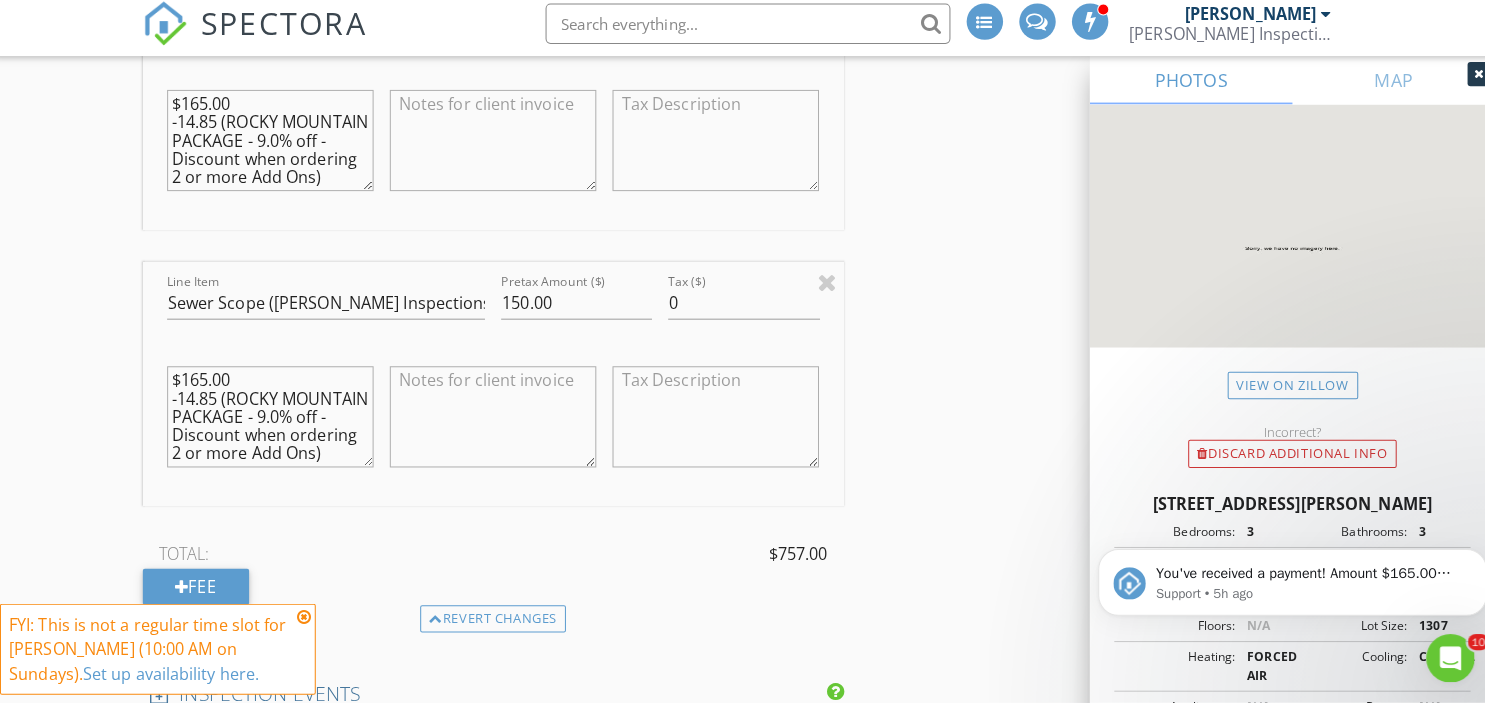 click at bounding box center [308, 618] 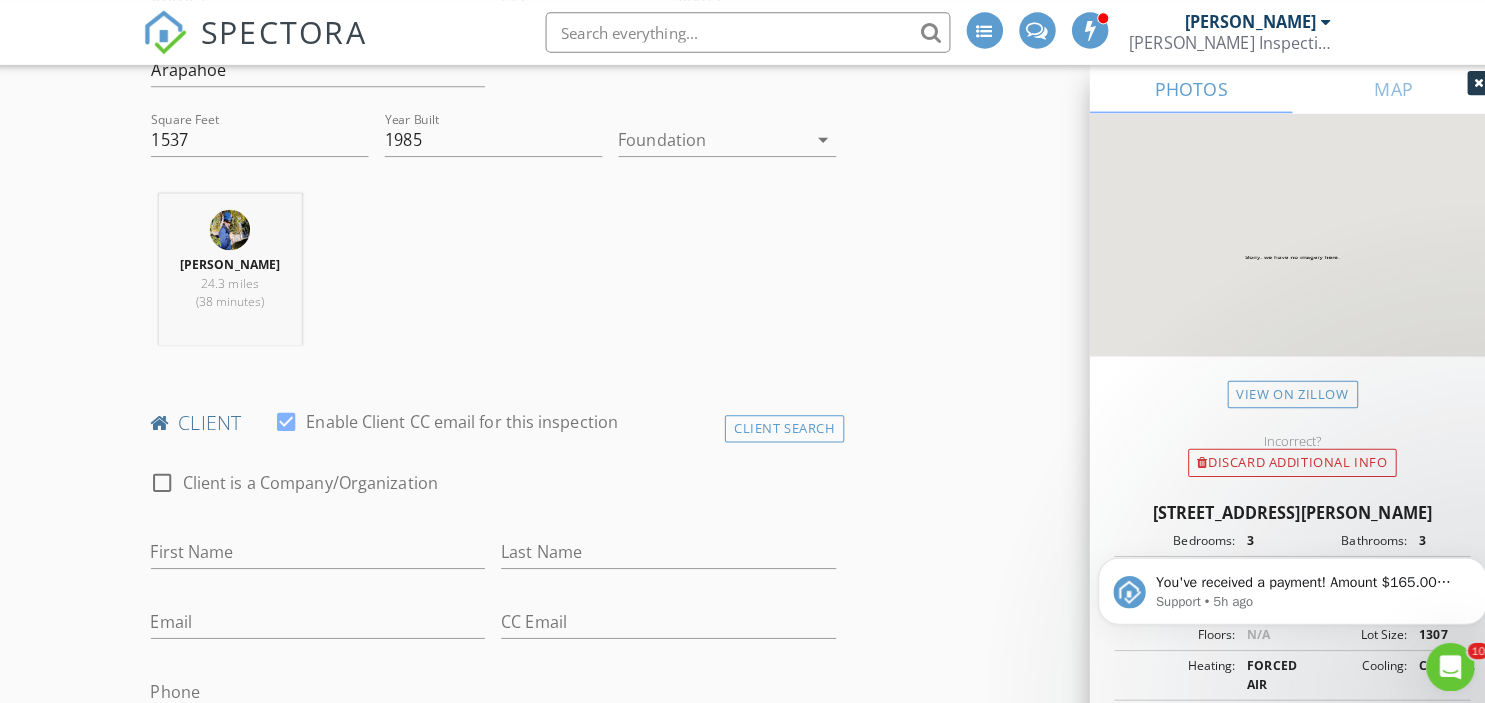 scroll, scrollTop: 123, scrollLeft: 0, axis: vertical 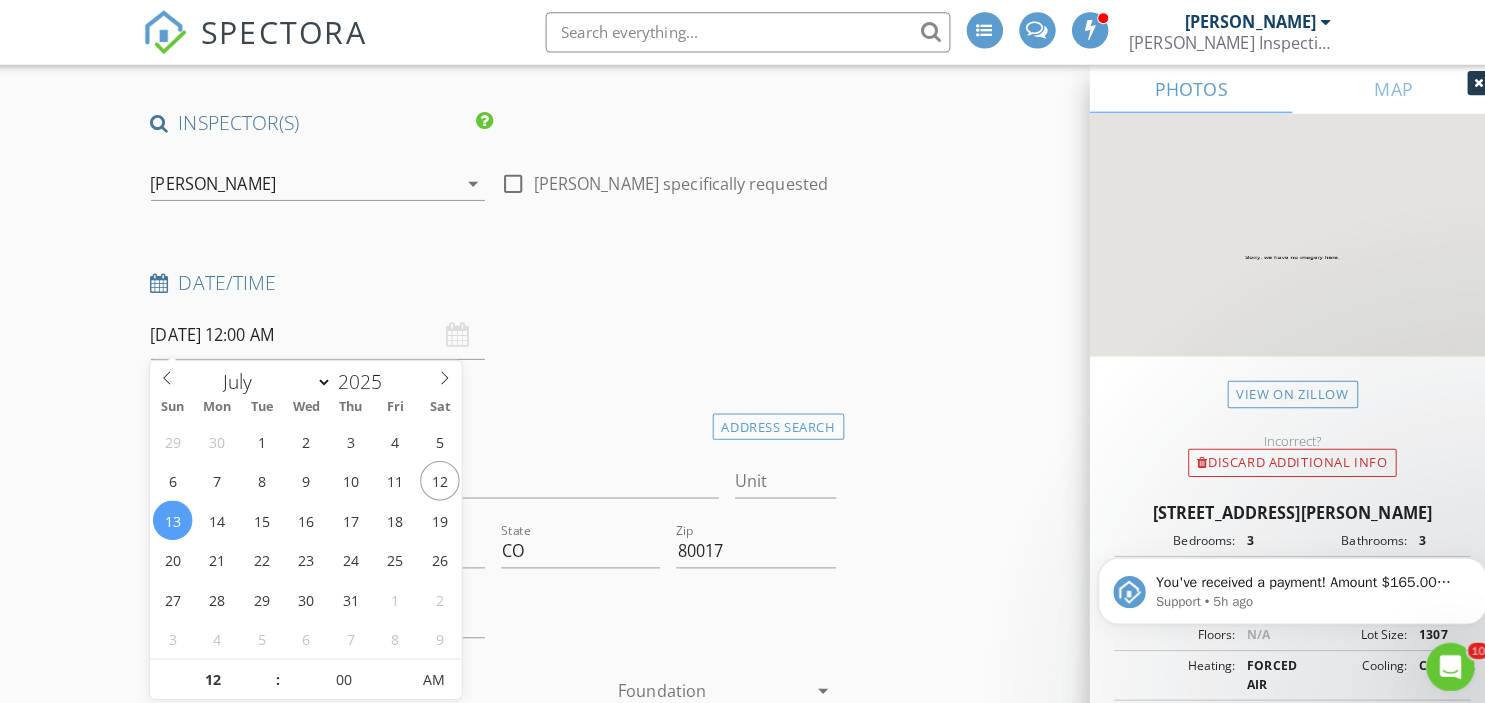 click on "07/13/2025 12:00 AM" at bounding box center (322, 331) 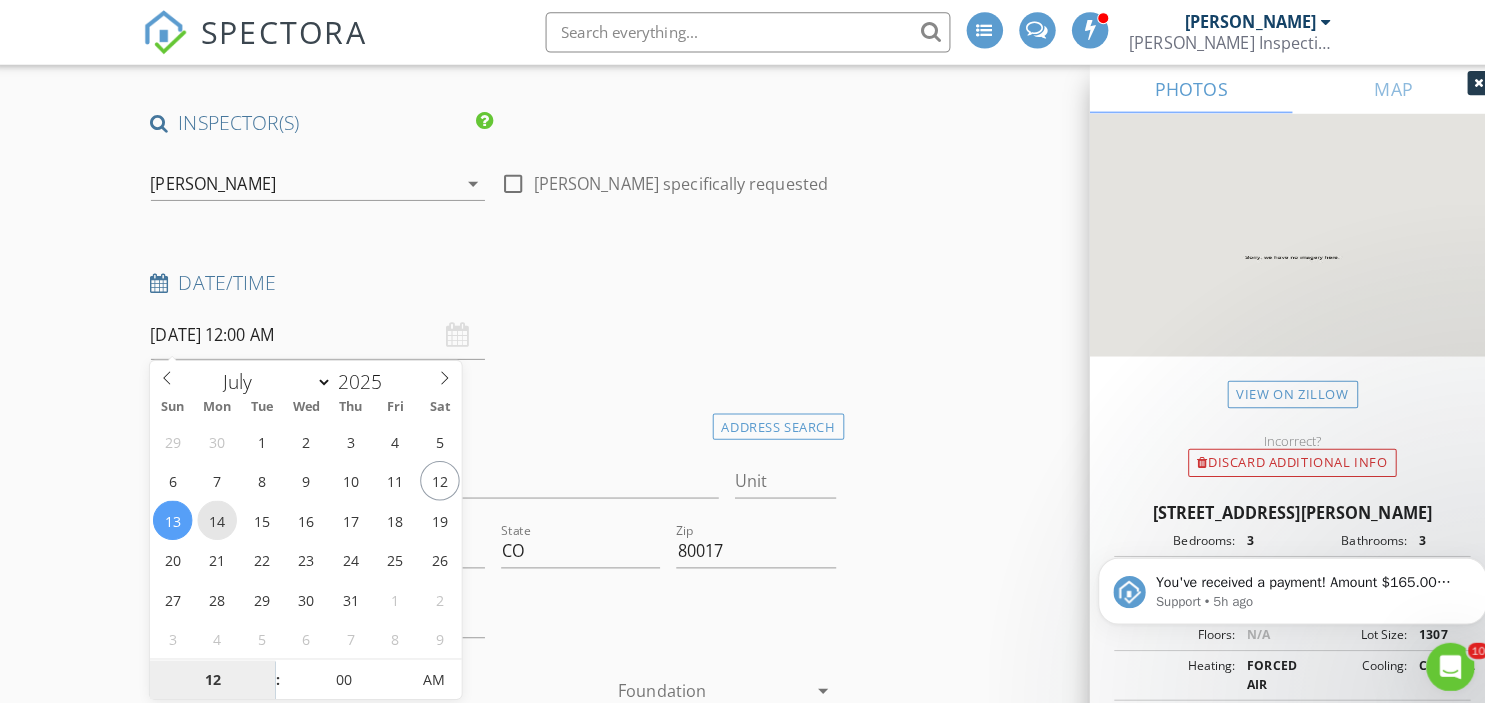 type on "07/14/2025 12:00 AM" 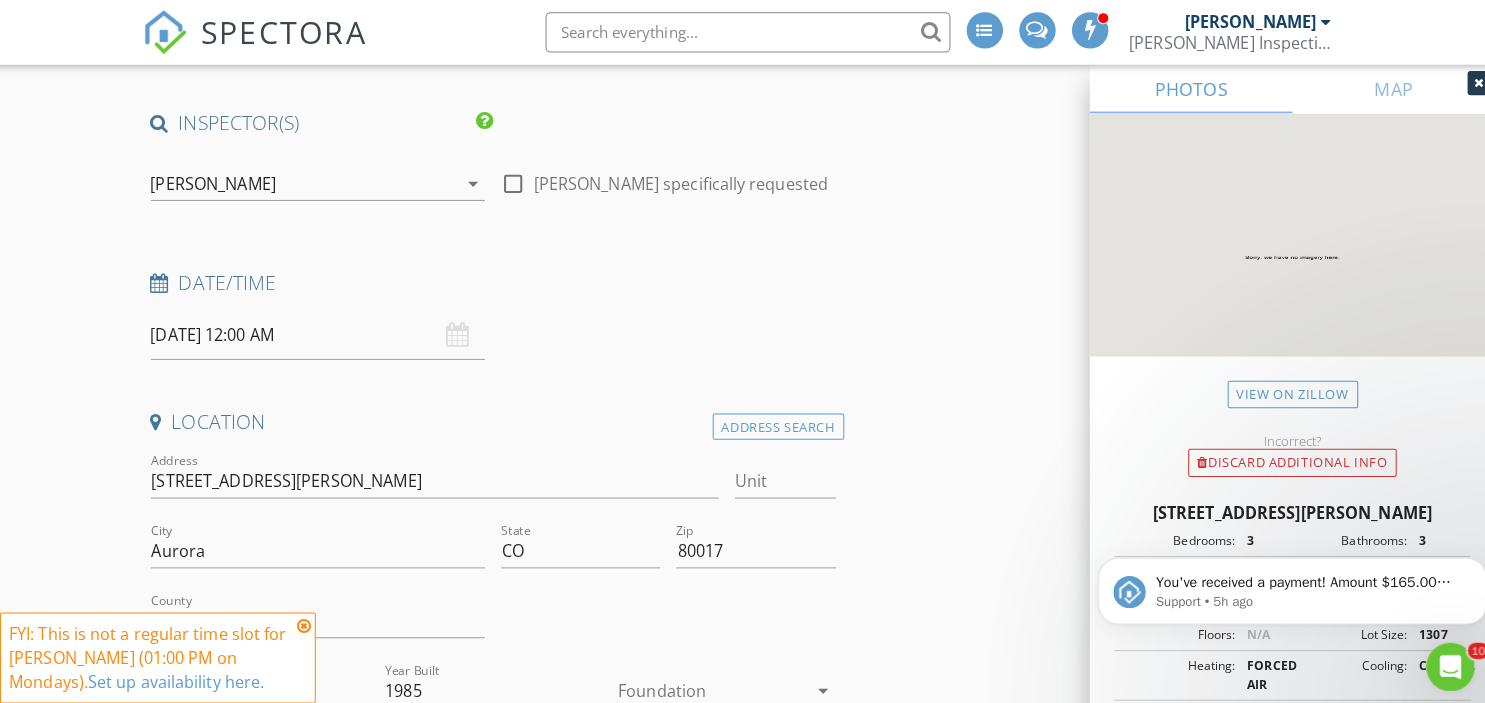 click at bounding box center (308, 618) 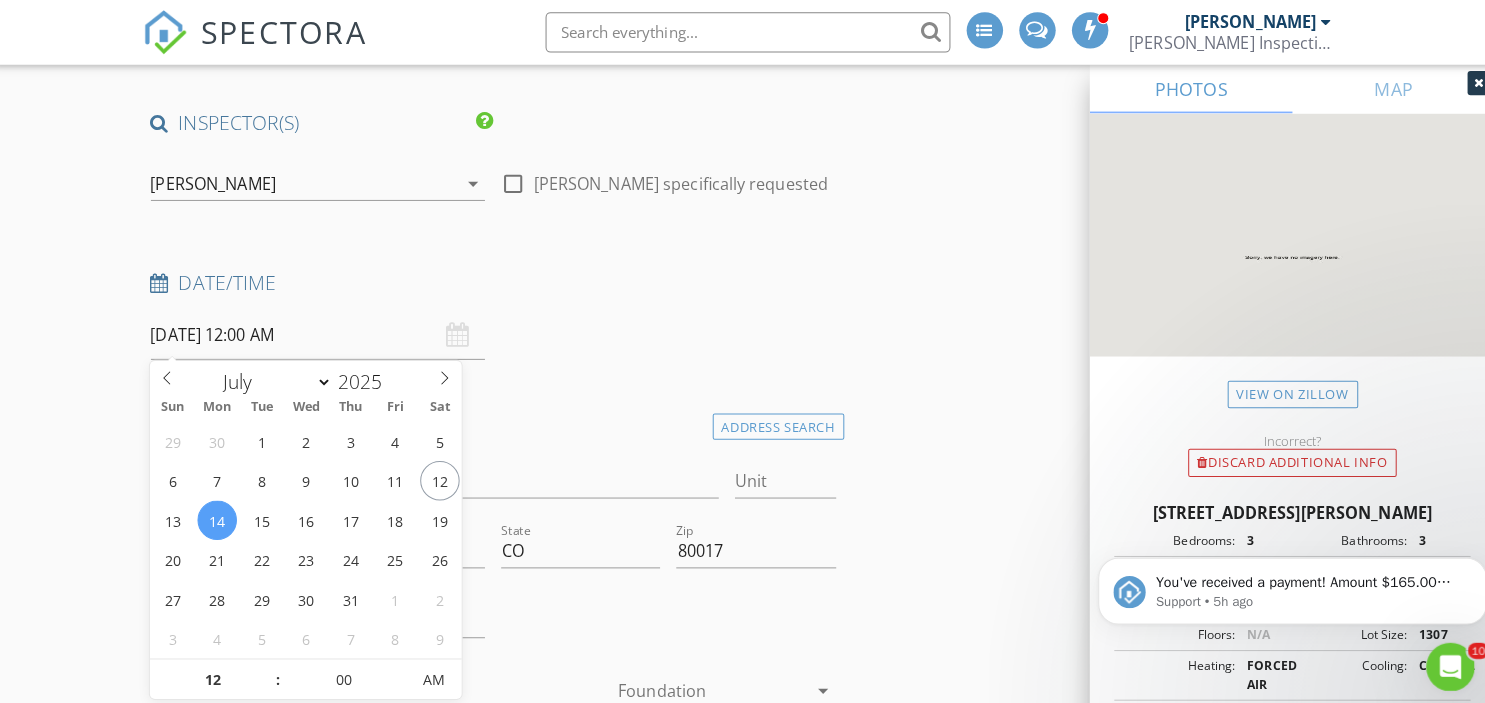 click on "07/14/2025 12:00 AM" at bounding box center (322, 331) 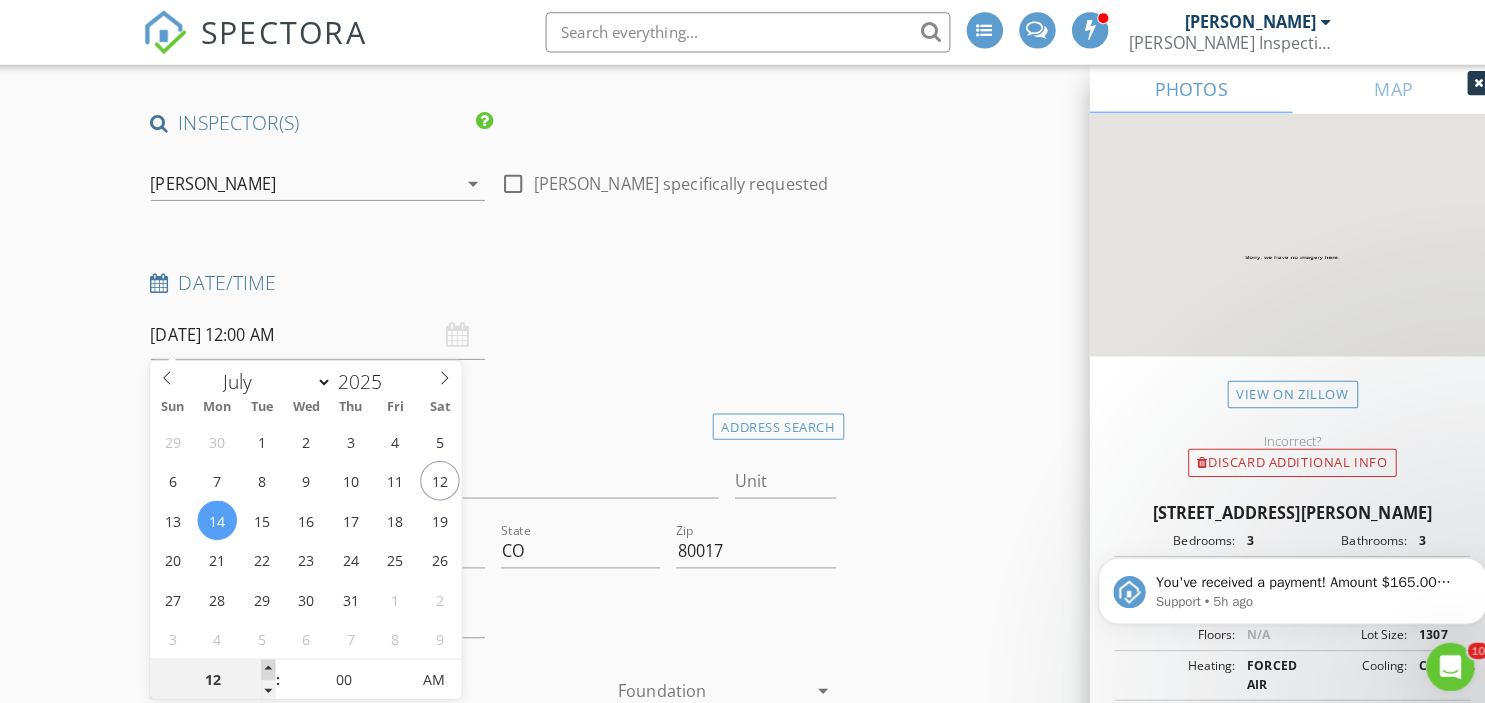 type on "01" 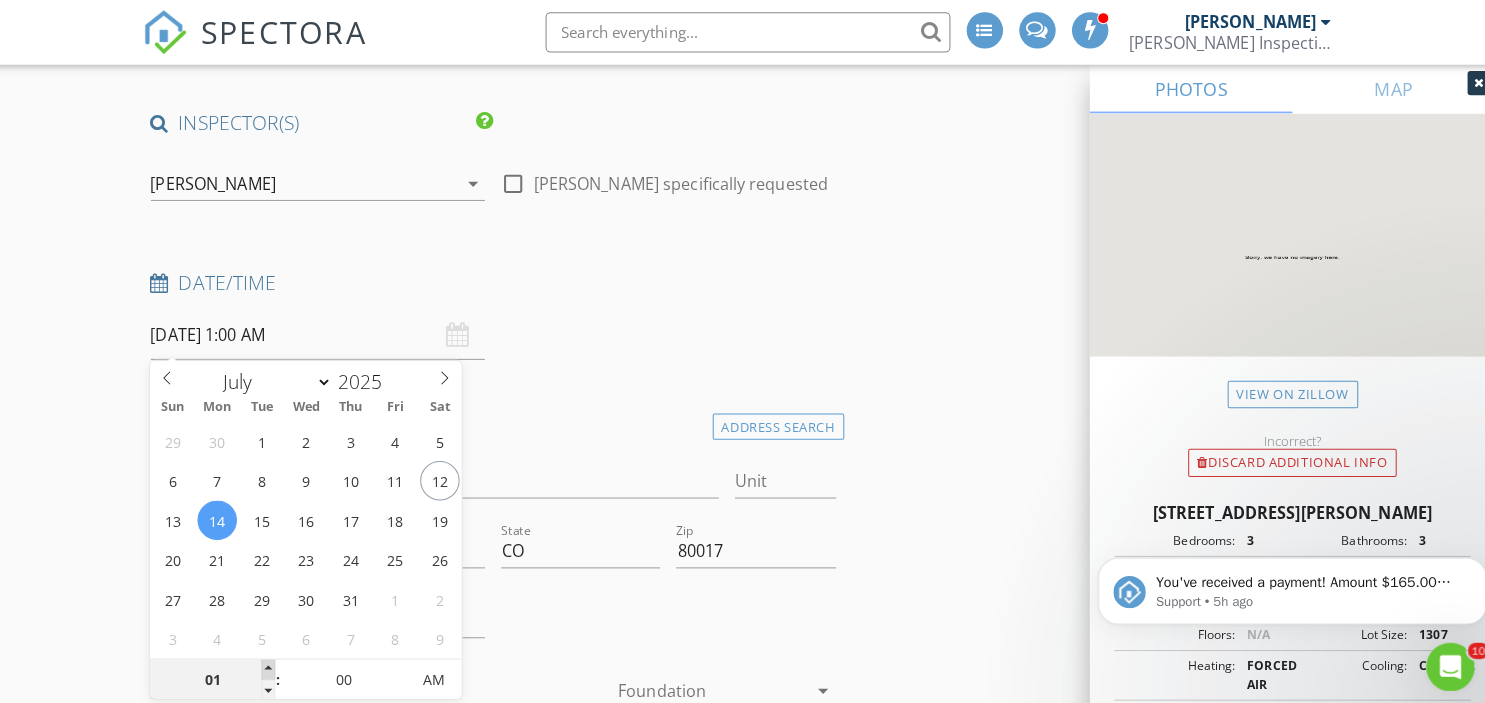click at bounding box center [273, 662] 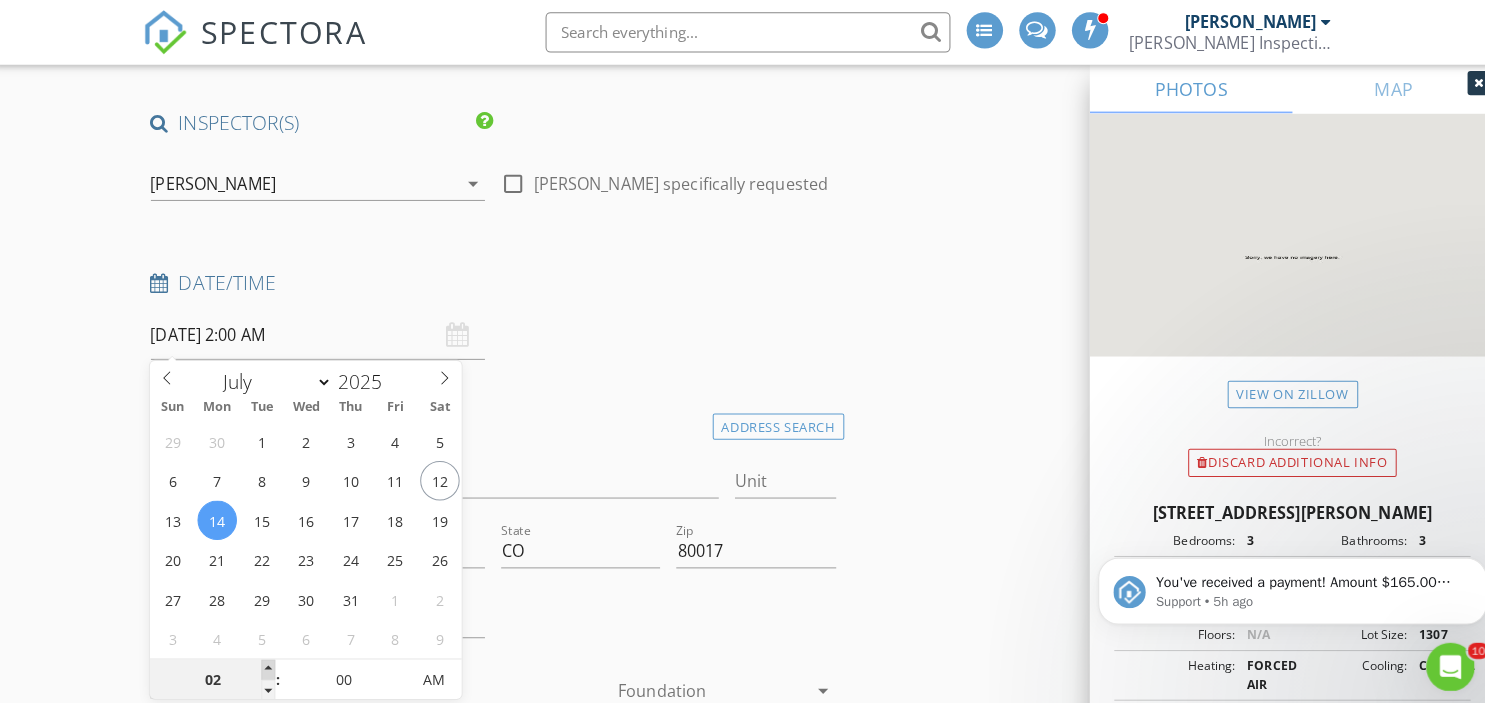 click at bounding box center (273, 662) 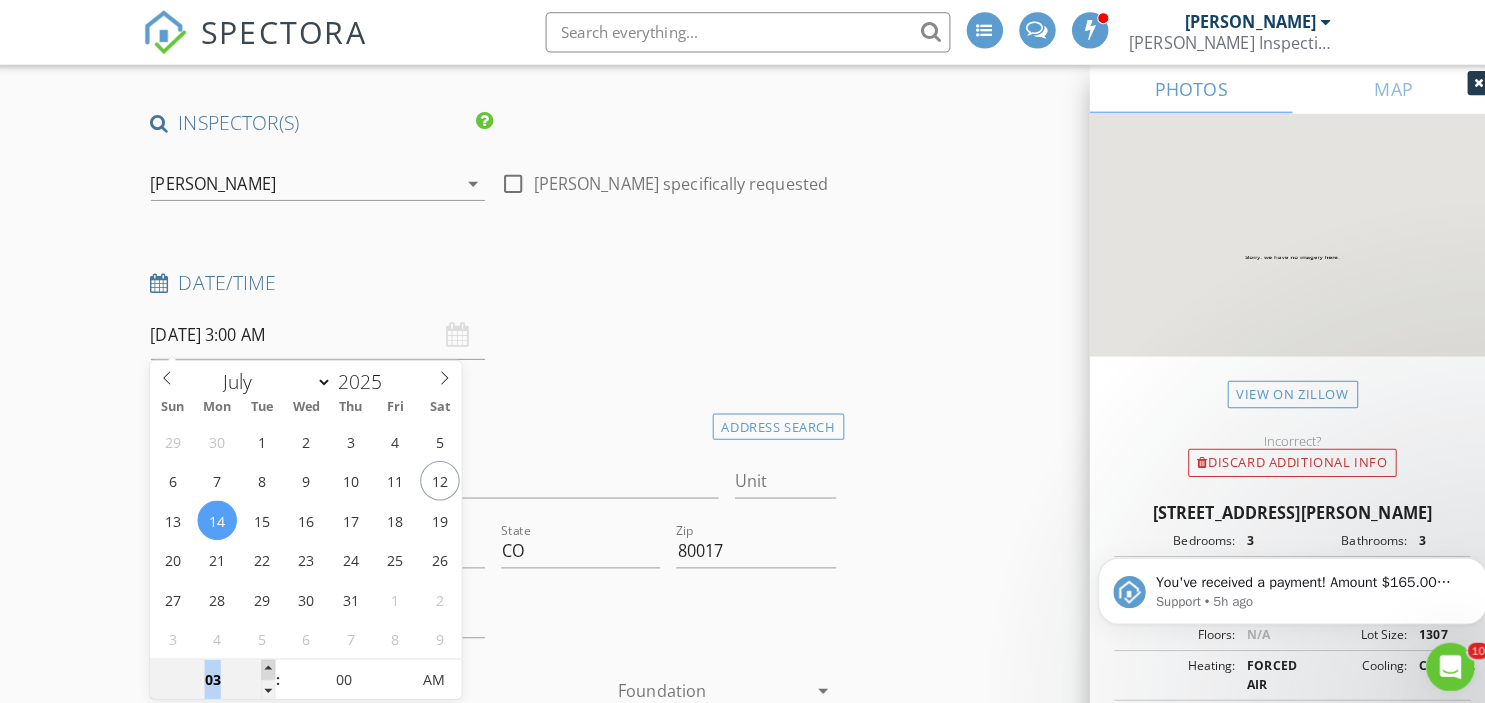 click at bounding box center (273, 662) 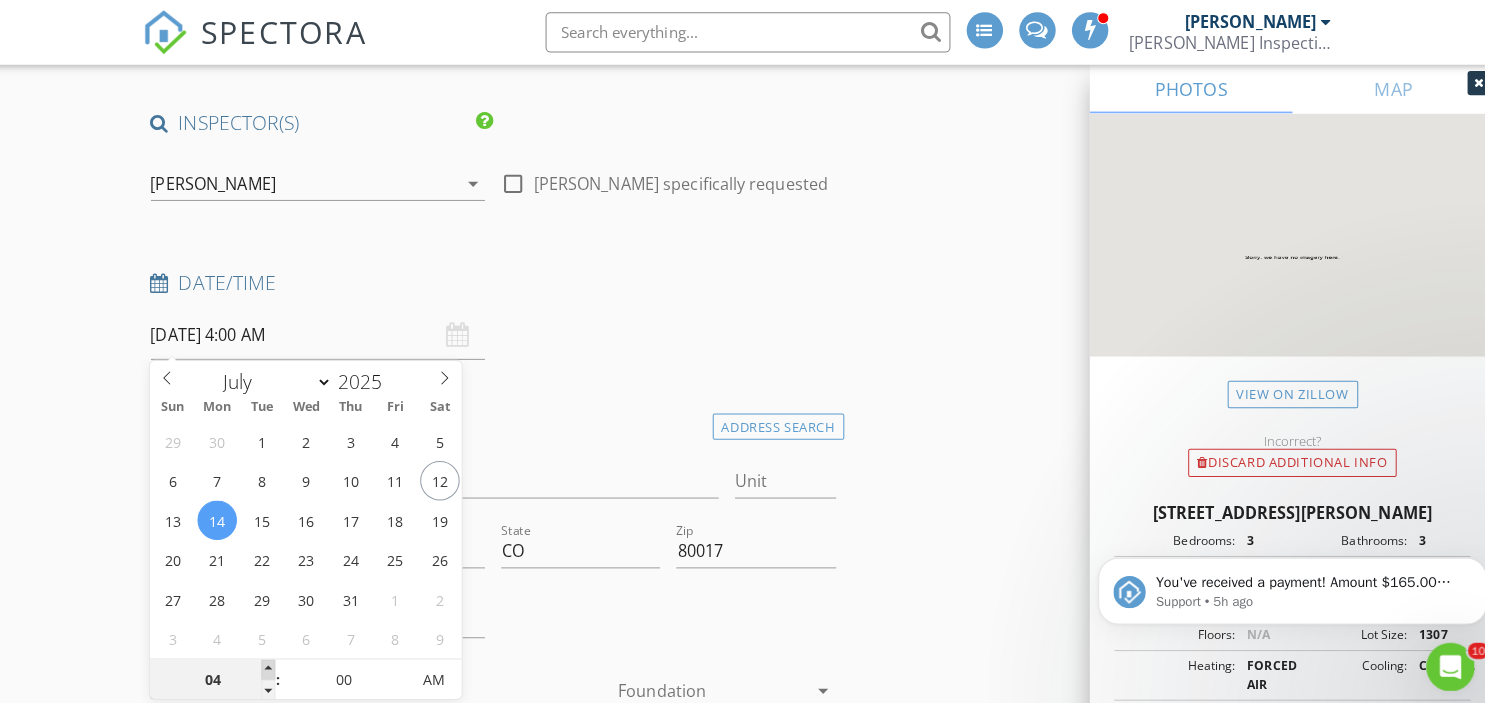 click at bounding box center (273, 662) 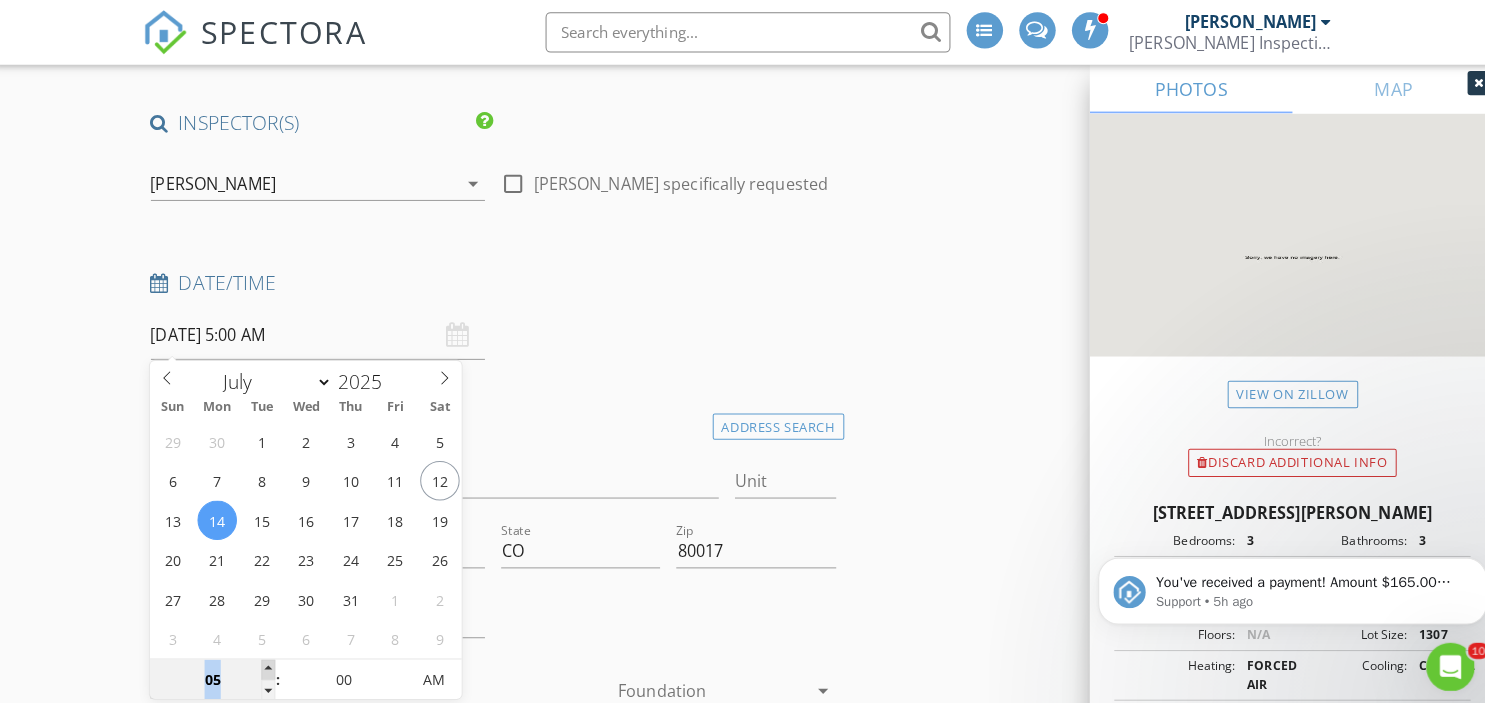 click at bounding box center (273, 662) 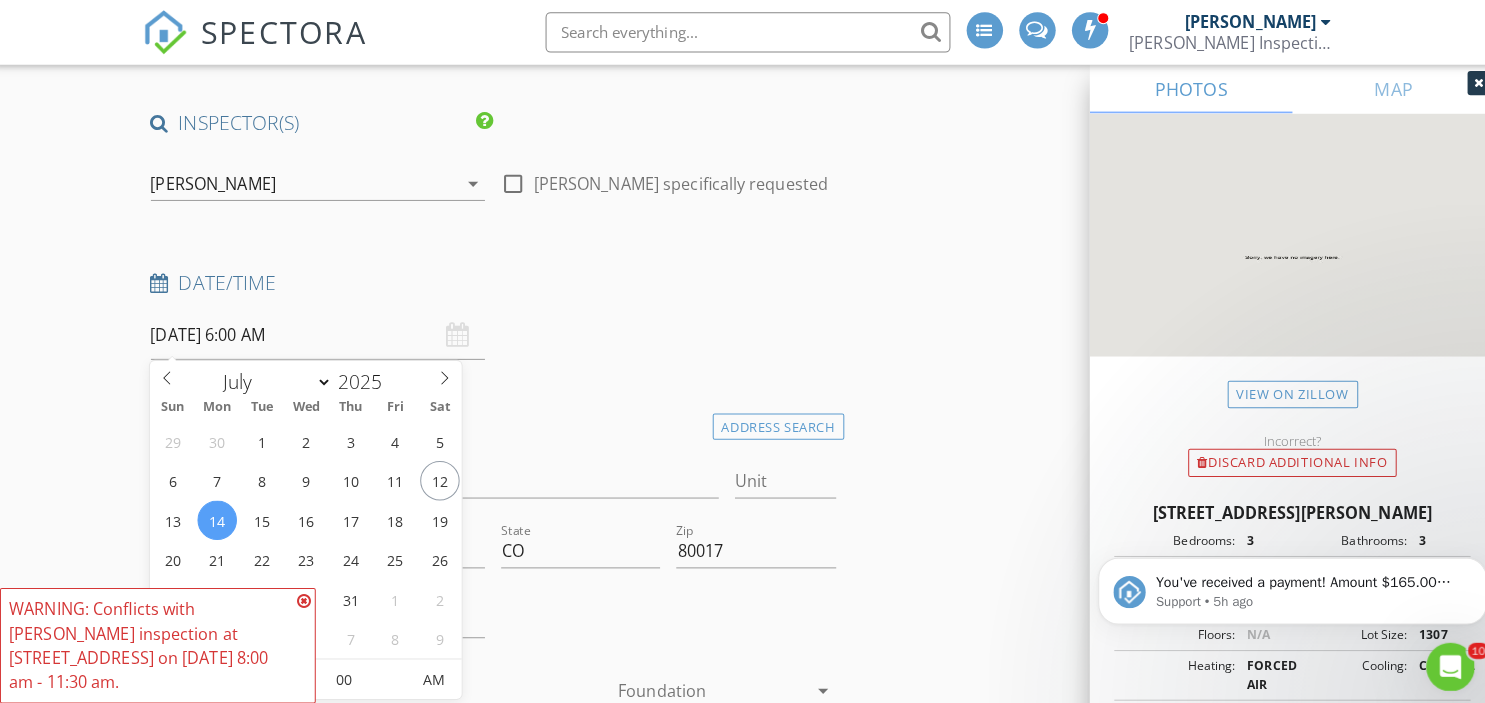 click at bounding box center [273, 662] 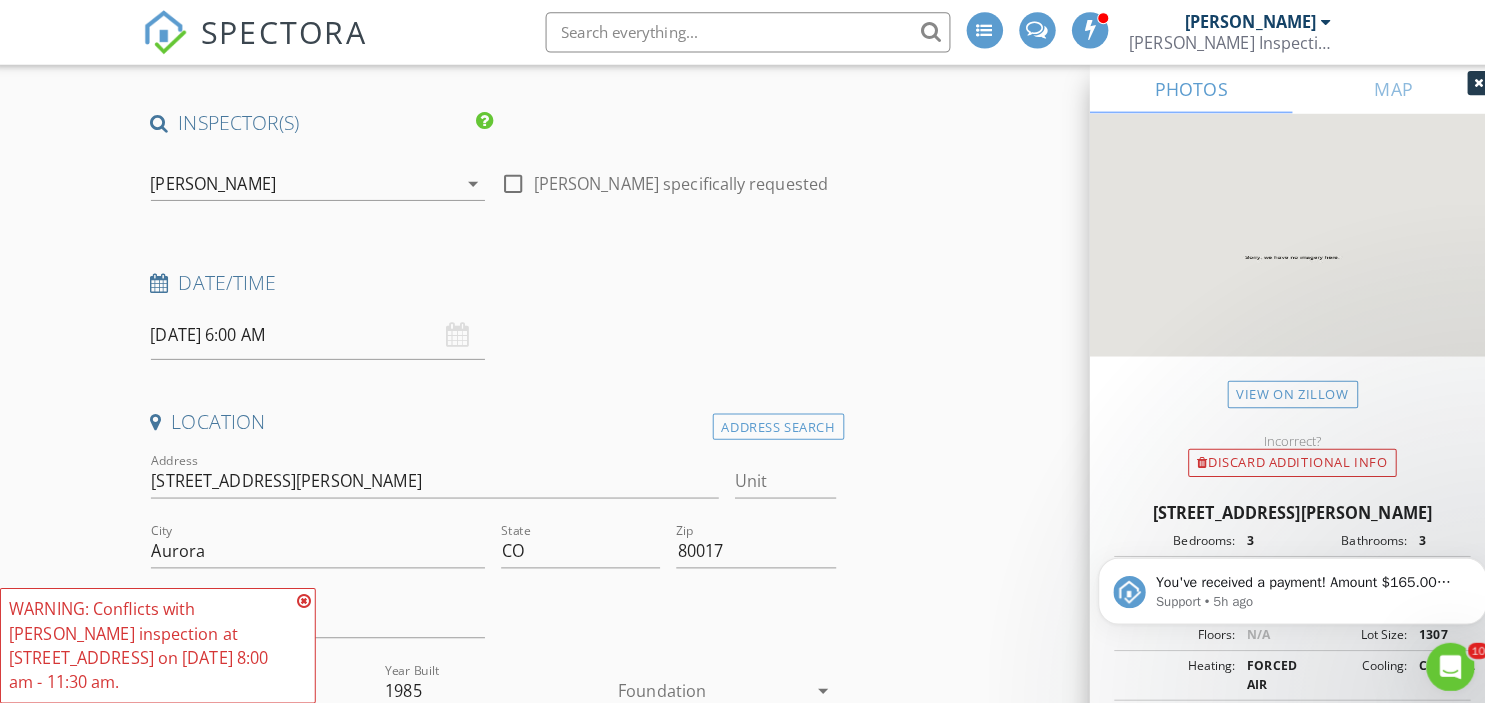 click on "WARNING: Conflicts with Stephen Stauss's inspection at 10025 E 63rd Ave on 07/14/2025  8:00 am - 11:30 am." at bounding box center [156, 638] 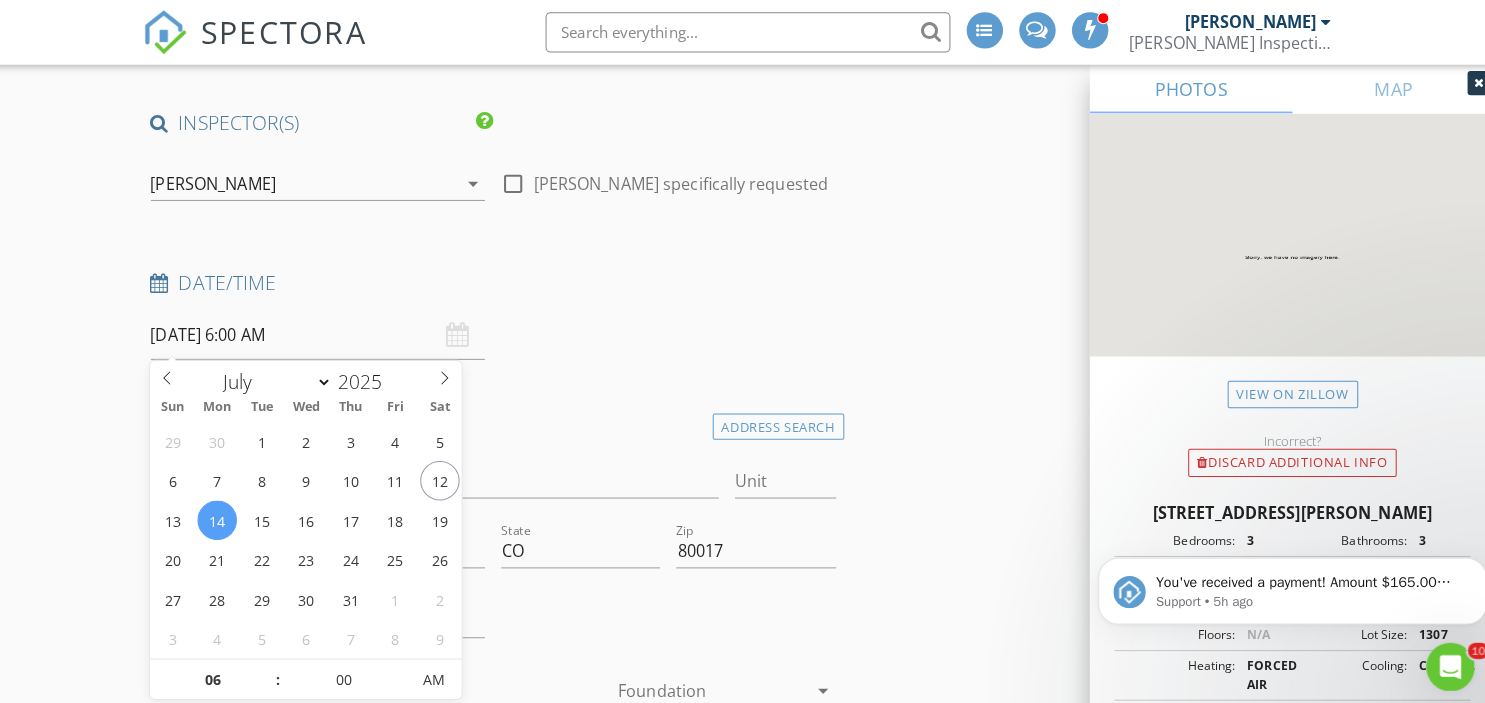 click on "07/14/2025 6:00 AM" at bounding box center [322, 331] 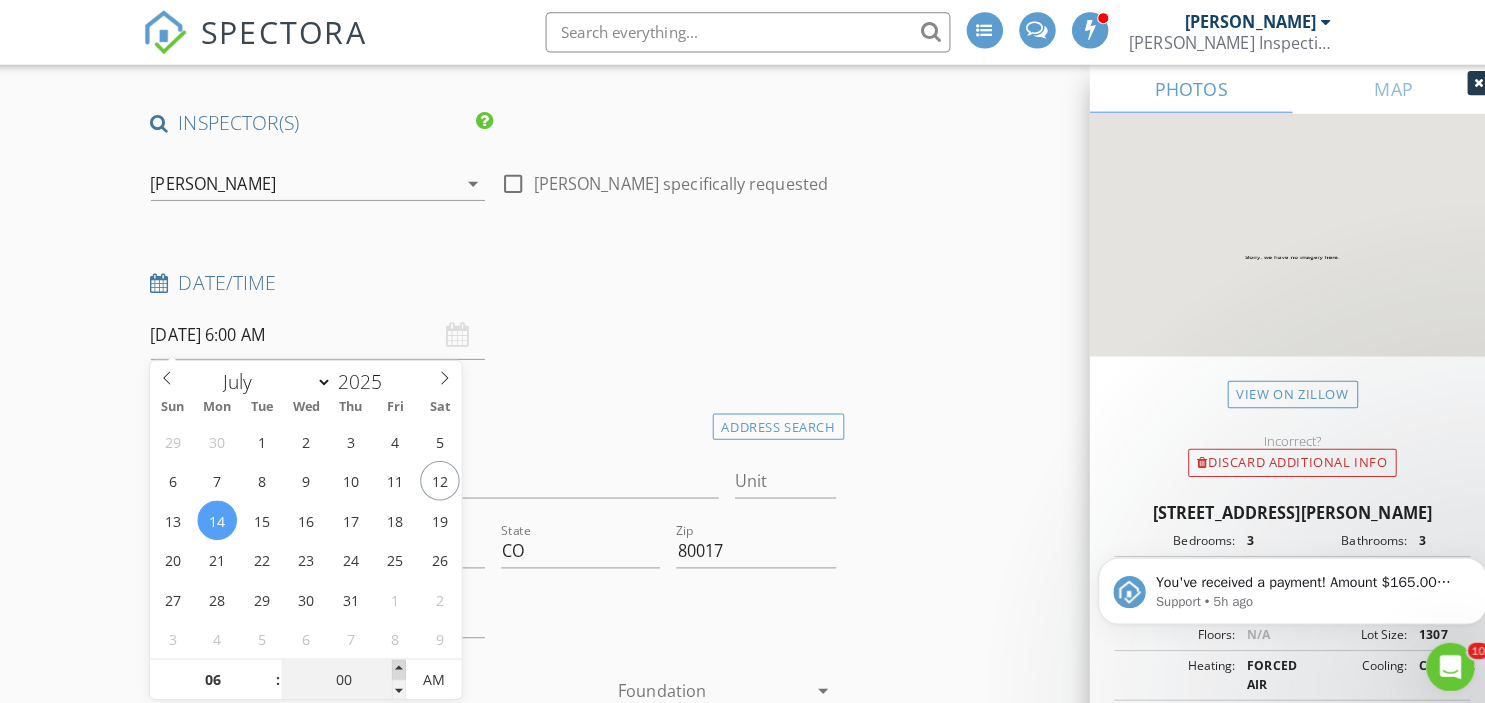 type on "05" 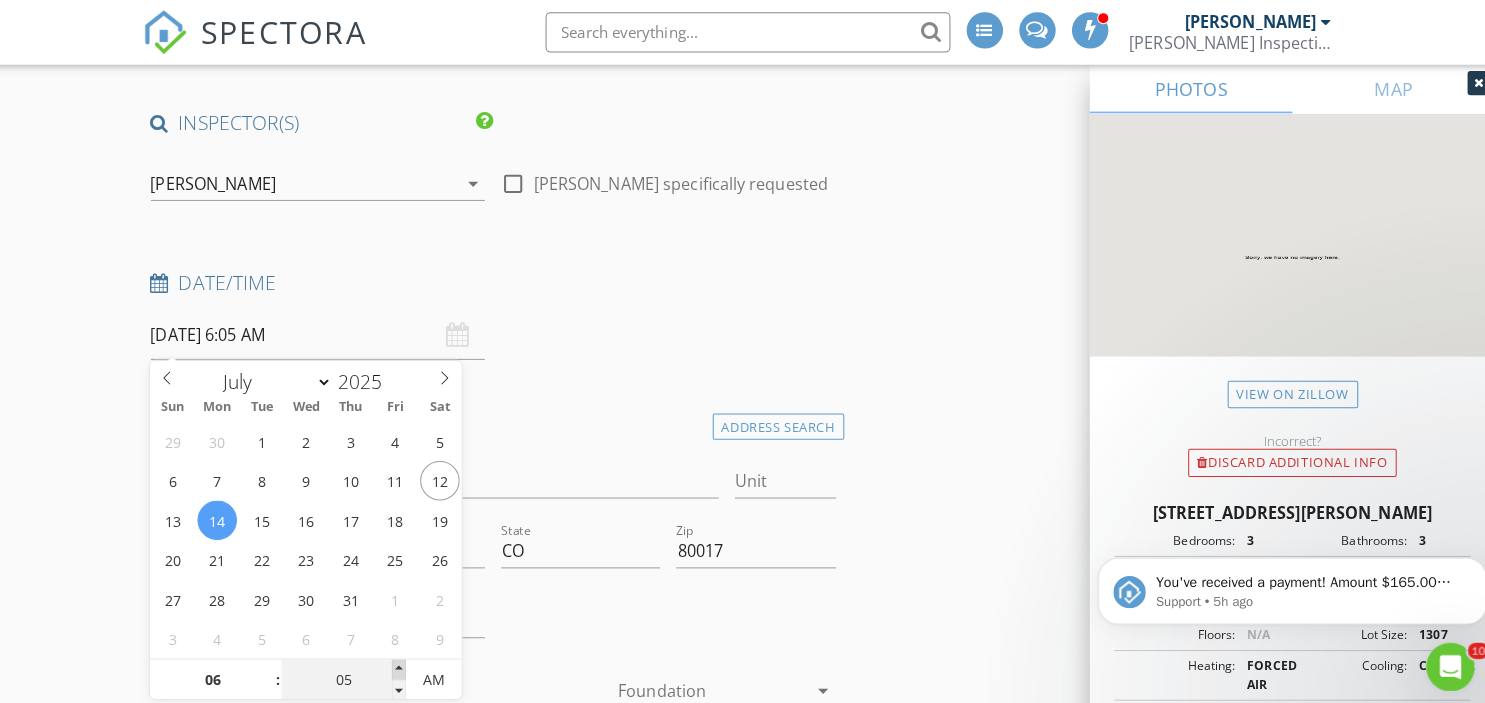 click at bounding box center (402, 662) 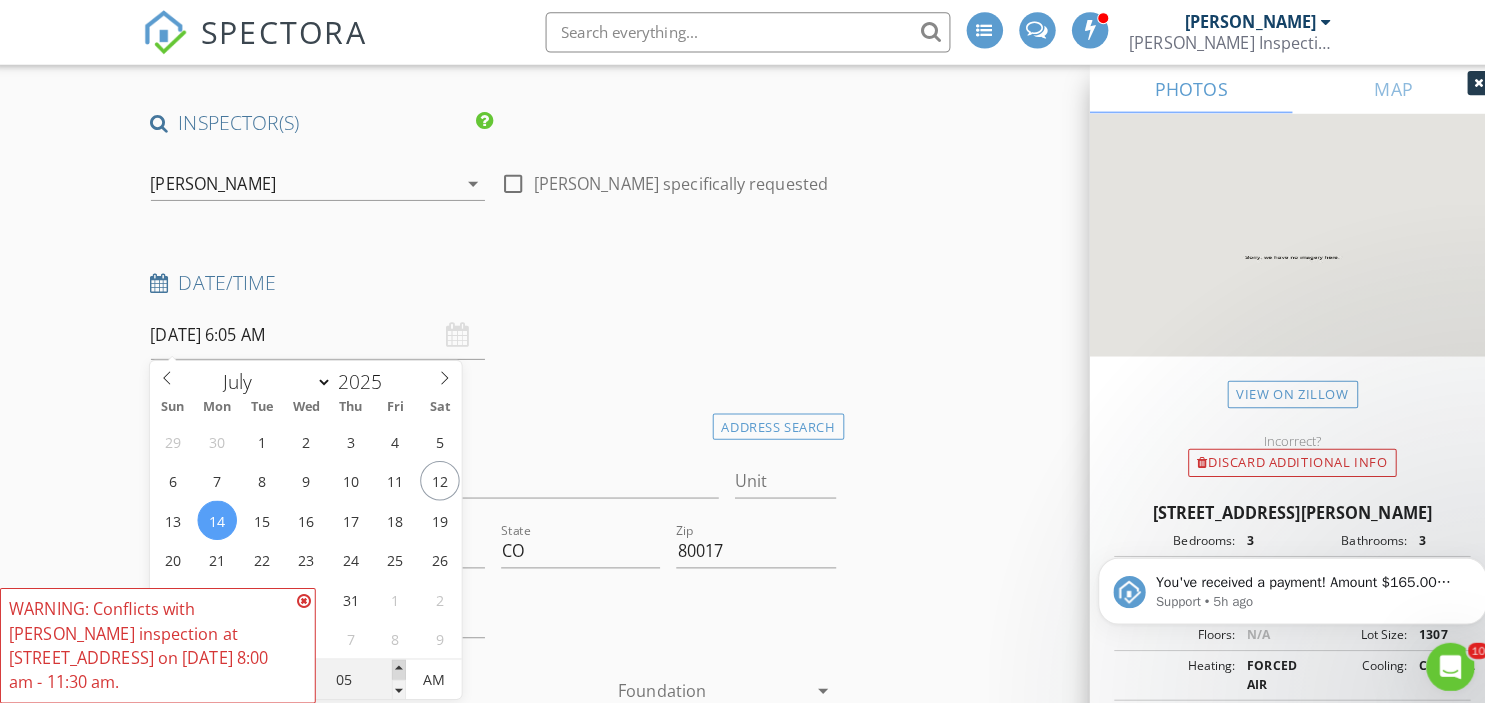 type on "10" 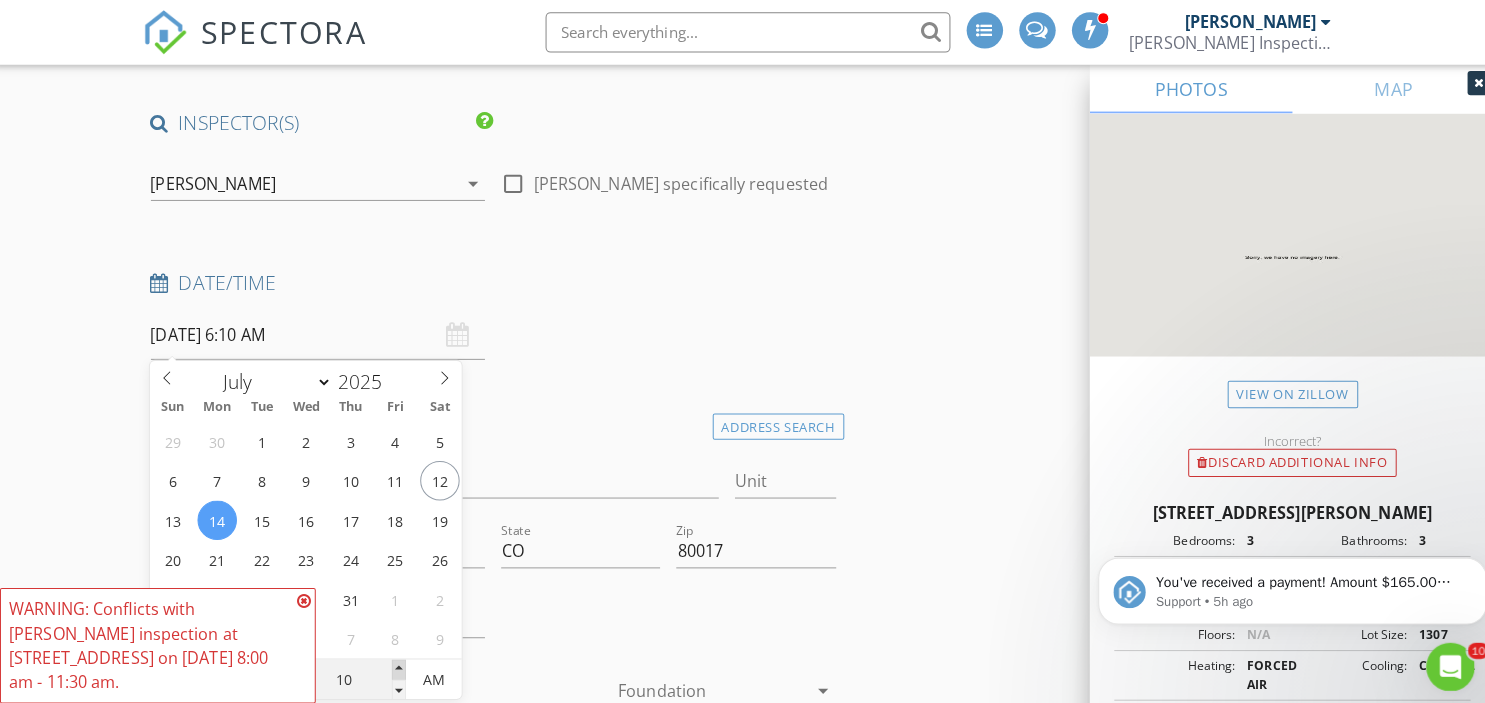 click at bounding box center [402, 662] 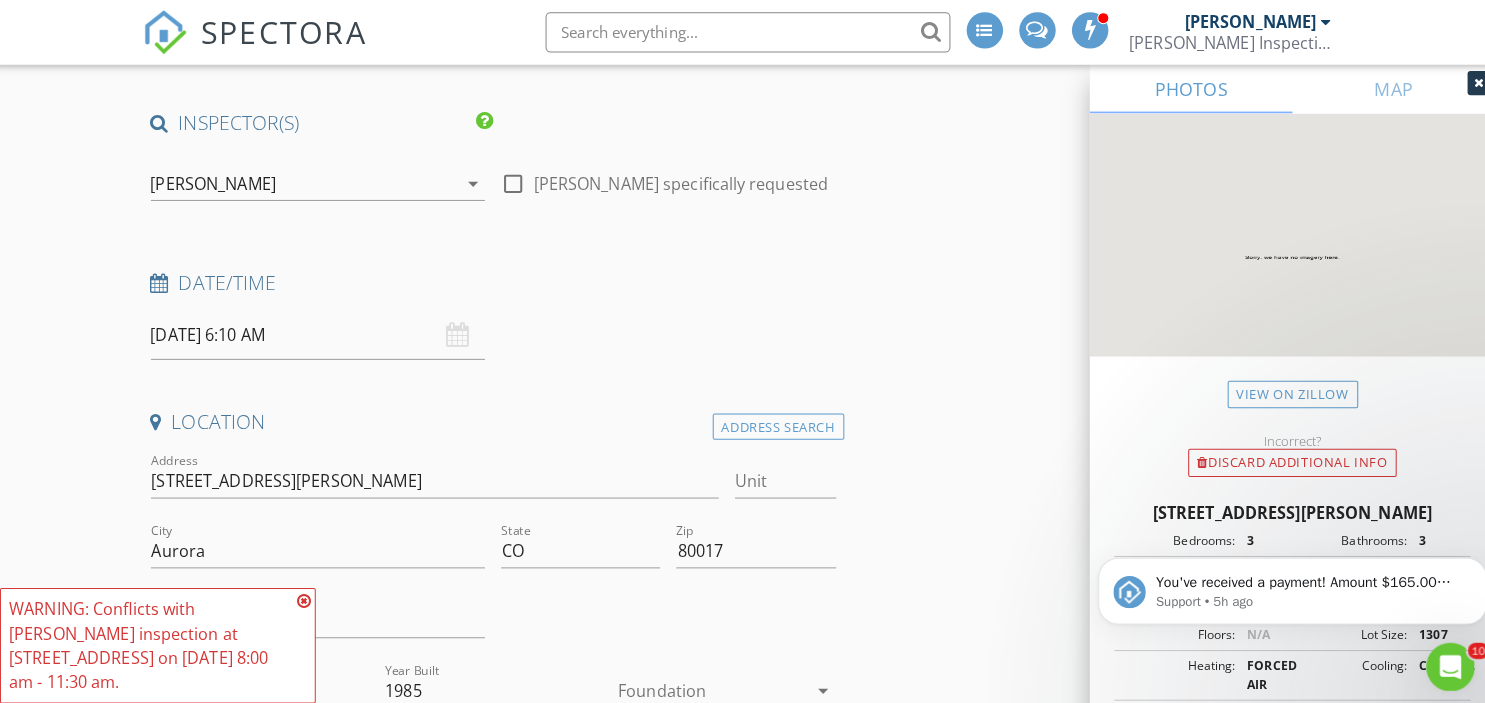 click at bounding box center [308, 594] 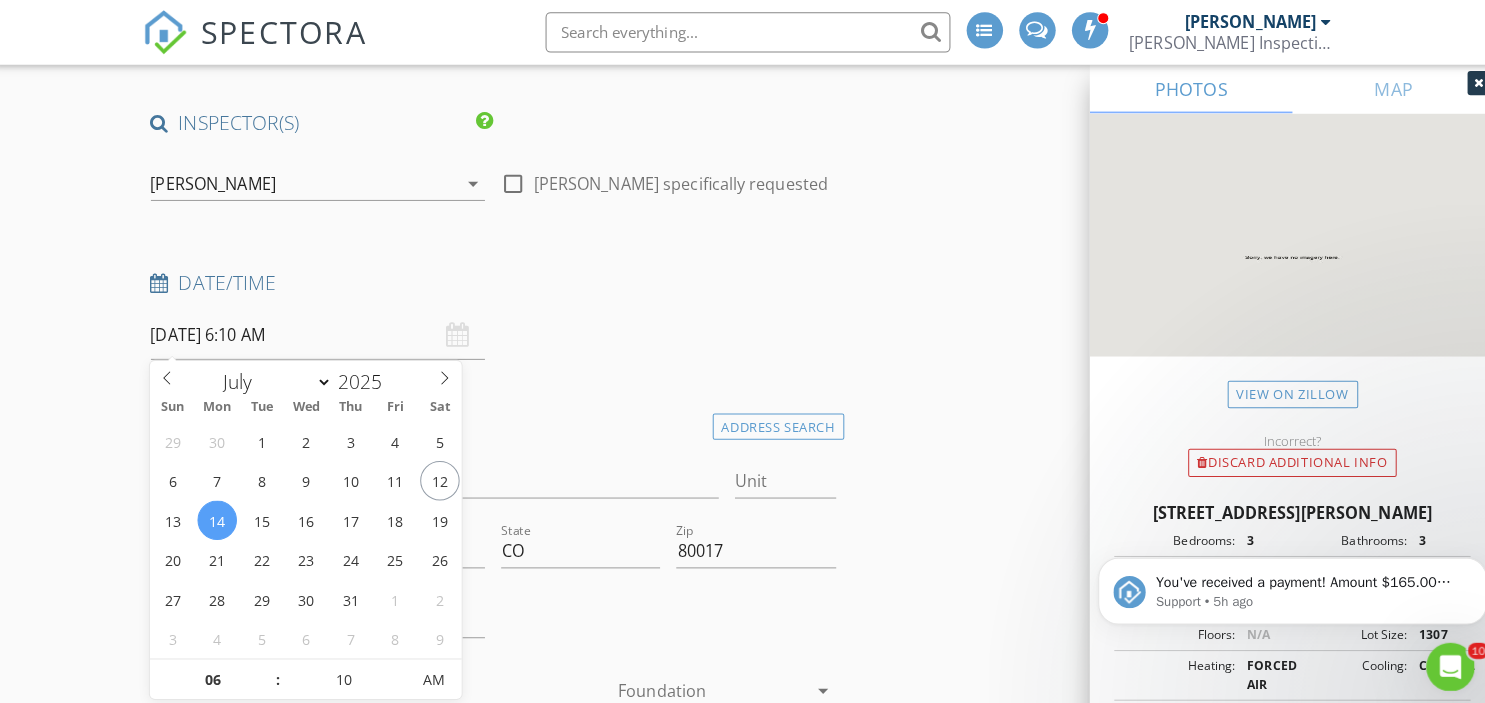 click on "07/14/2025 6:10 AM" at bounding box center (322, 331) 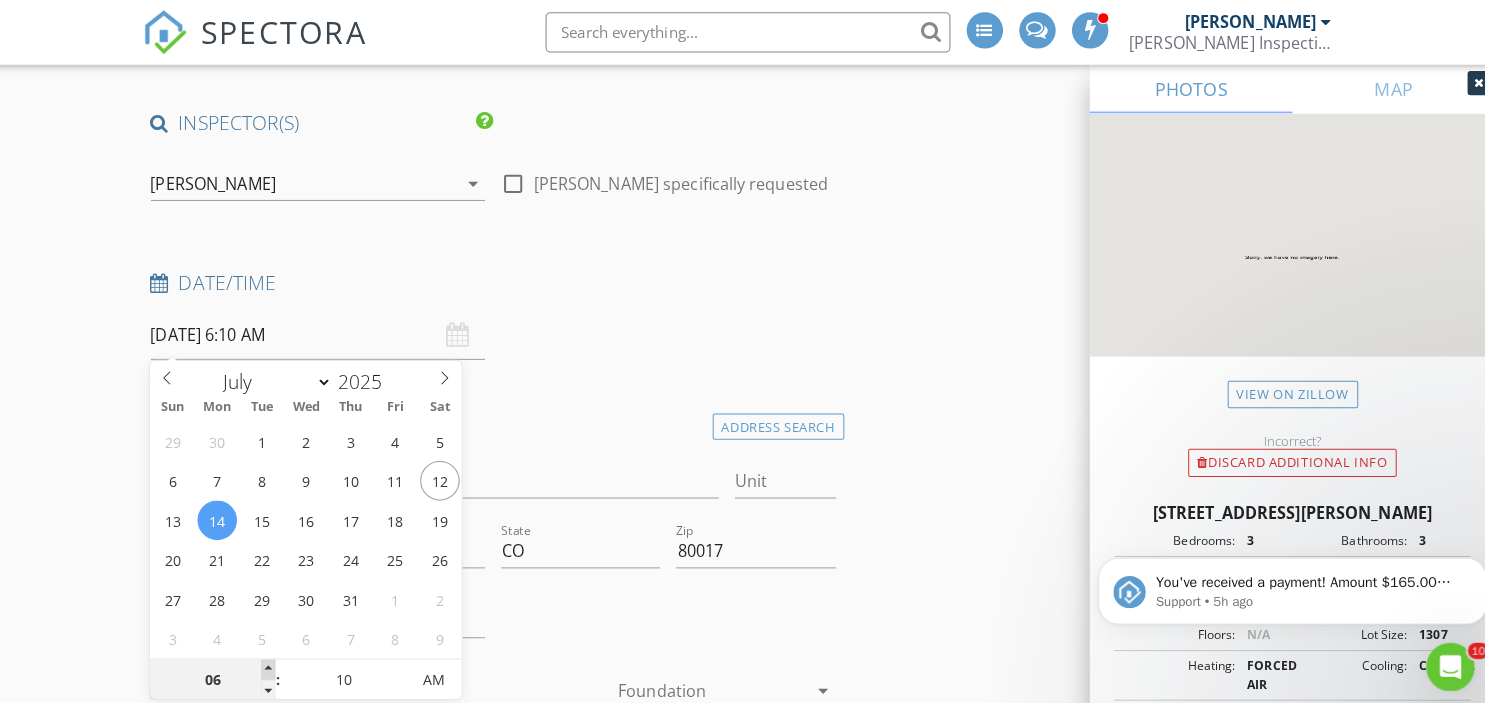 type on "07" 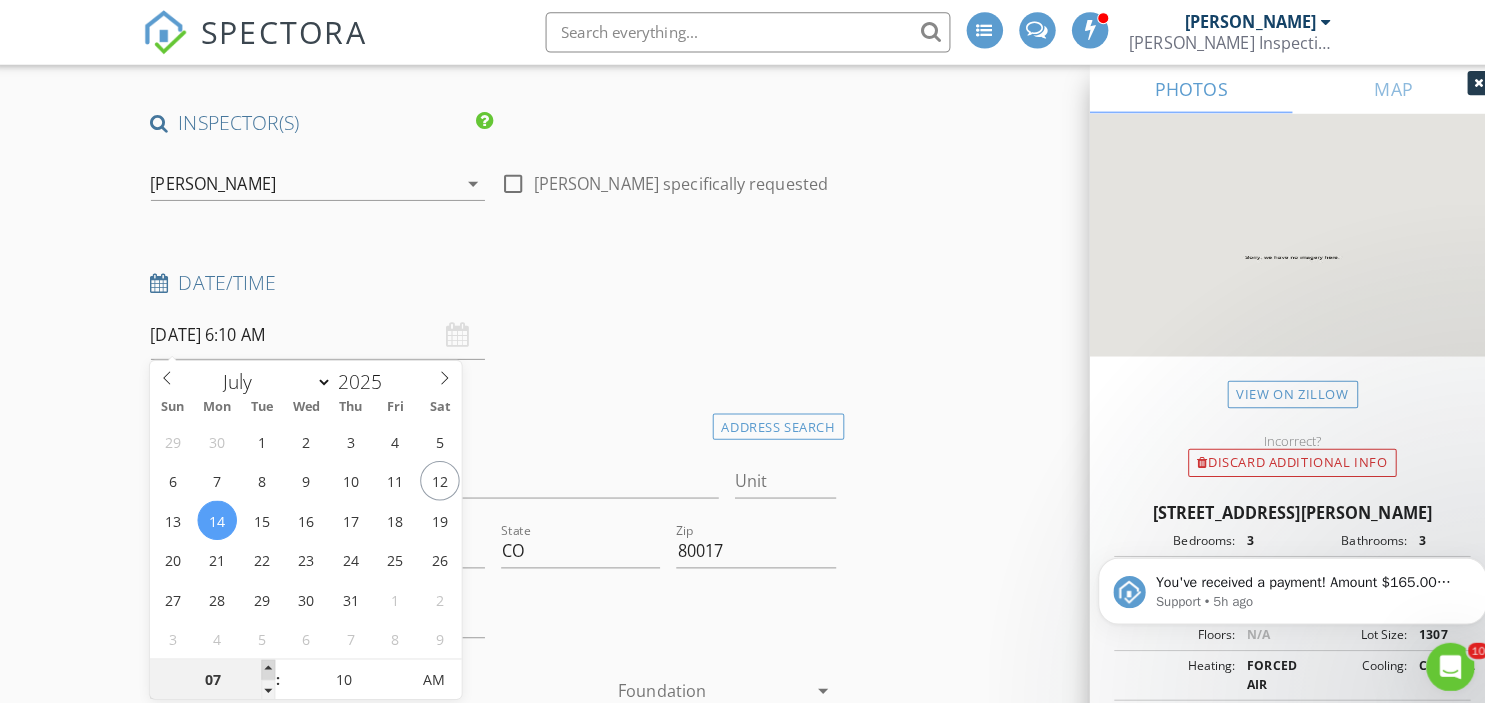 type on "07/14/2025 7:10 AM" 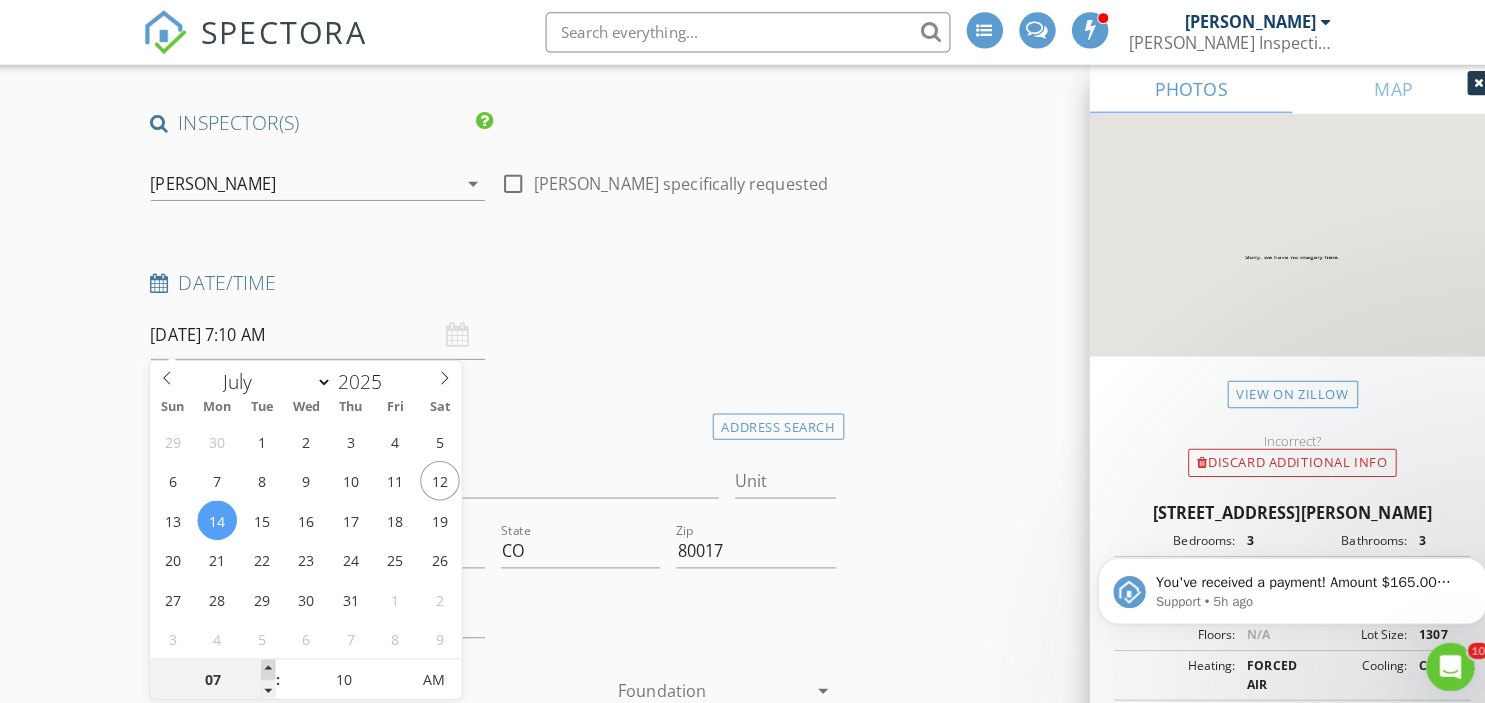 click at bounding box center [273, 662] 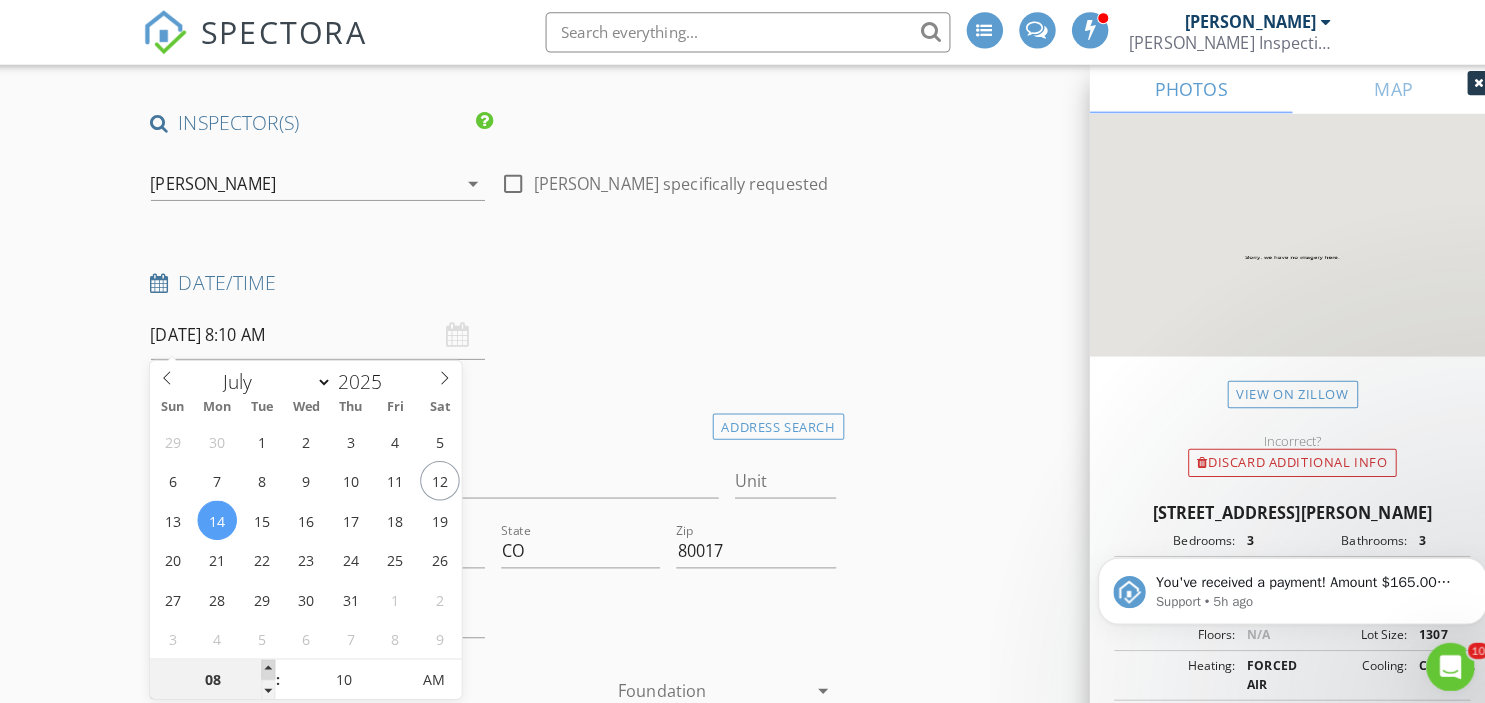 click at bounding box center [273, 662] 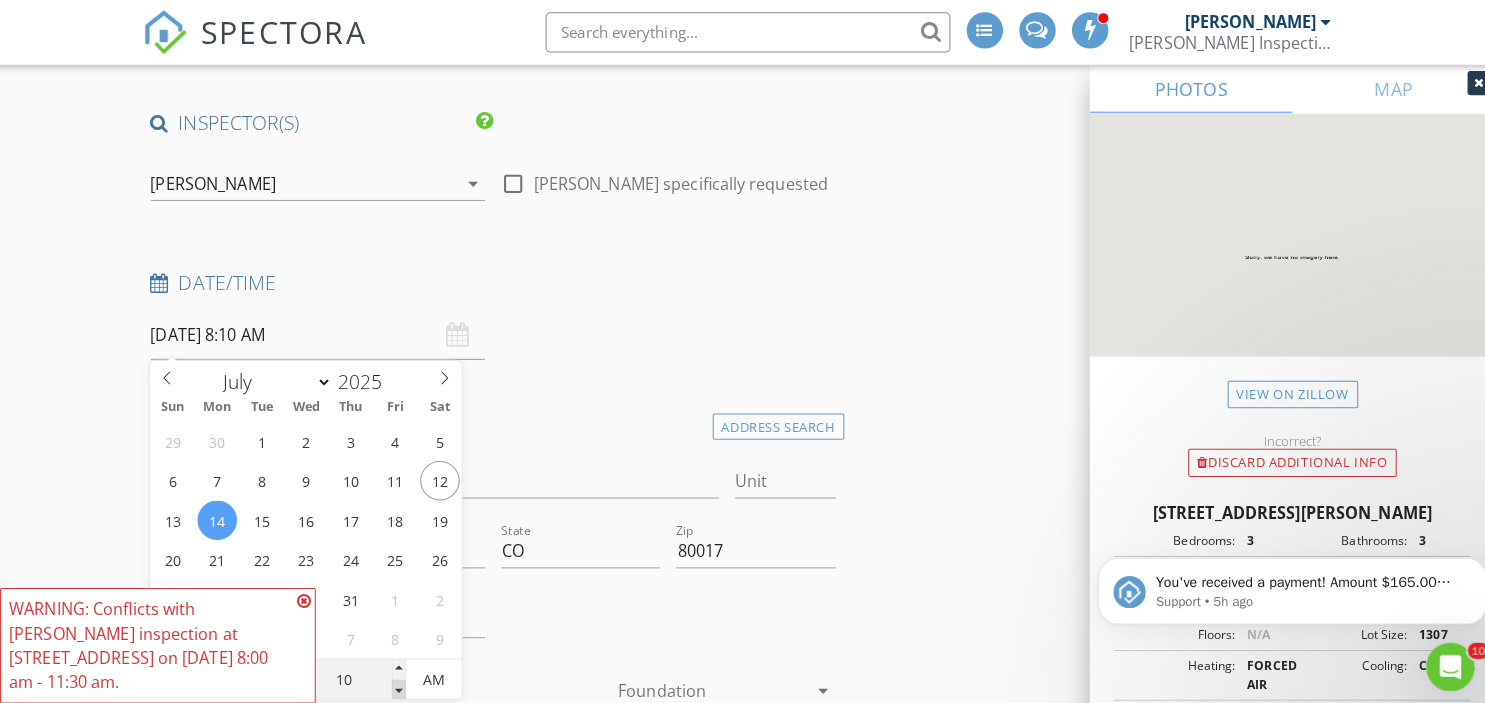 type on "05" 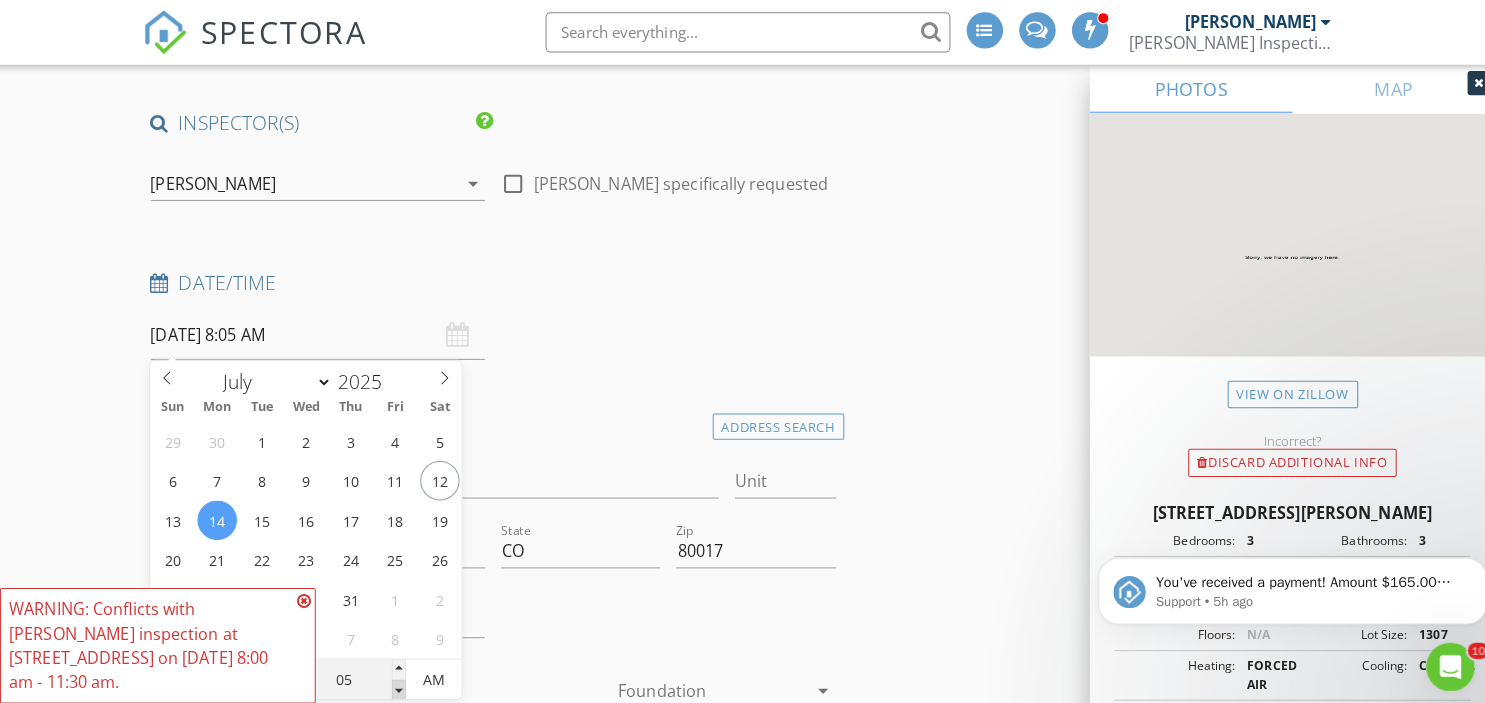 click at bounding box center [402, 682] 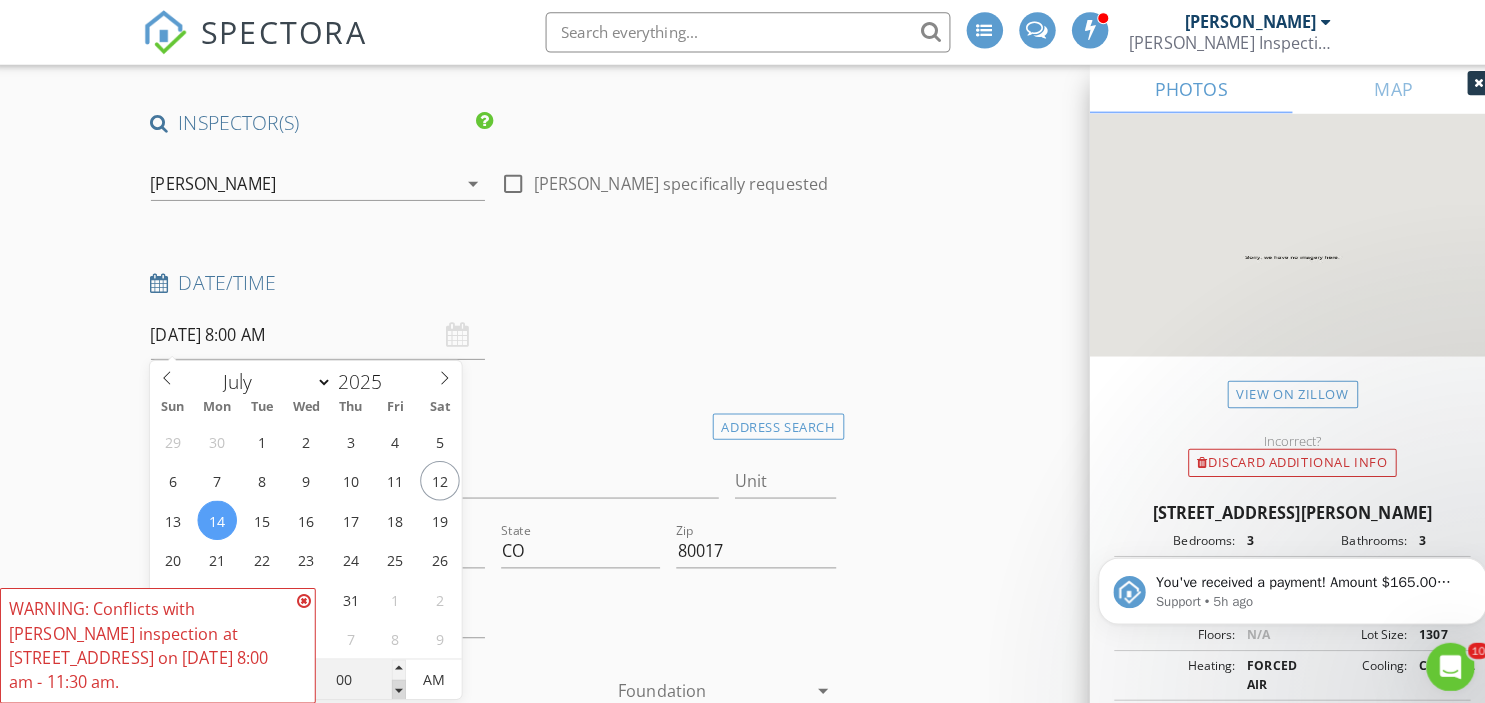 click at bounding box center [402, 682] 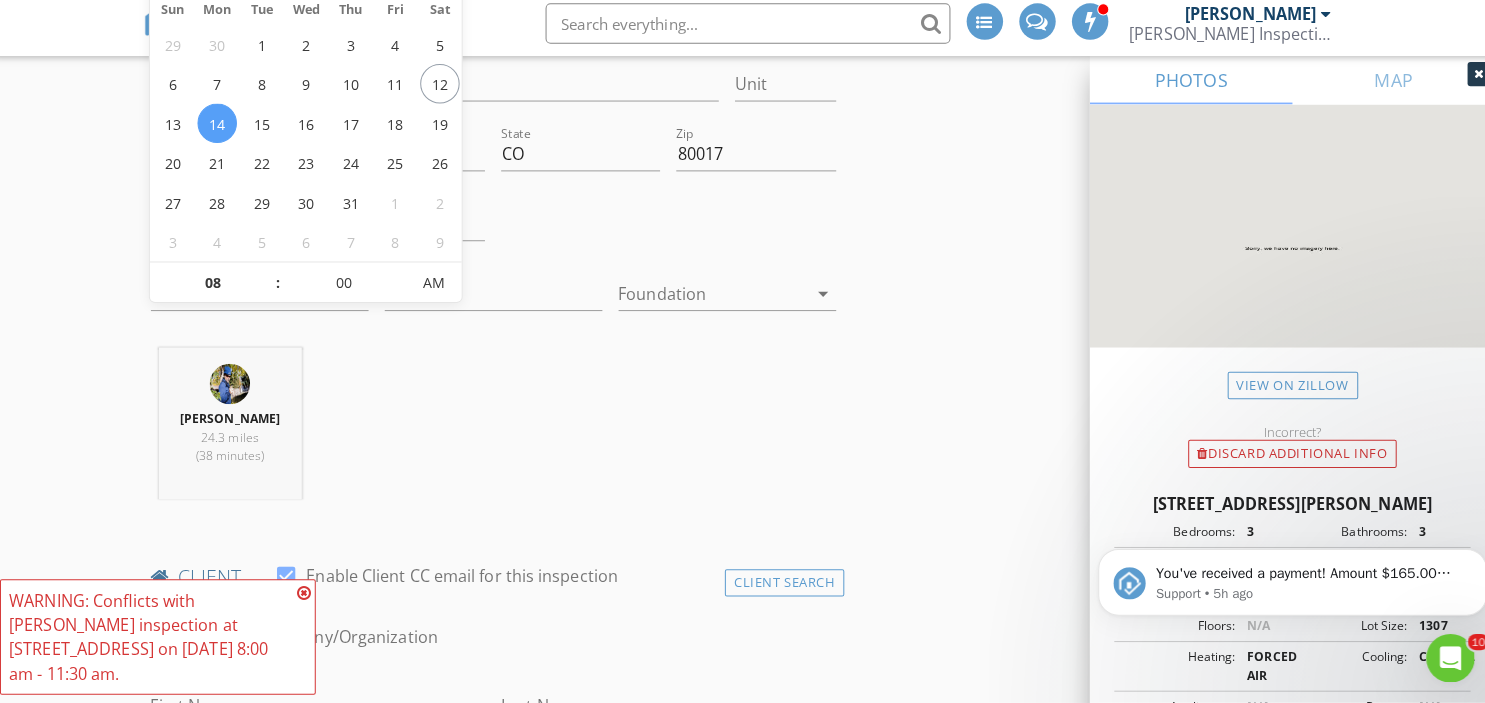 scroll, scrollTop: 509, scrollLeft: 0, axis: vertical 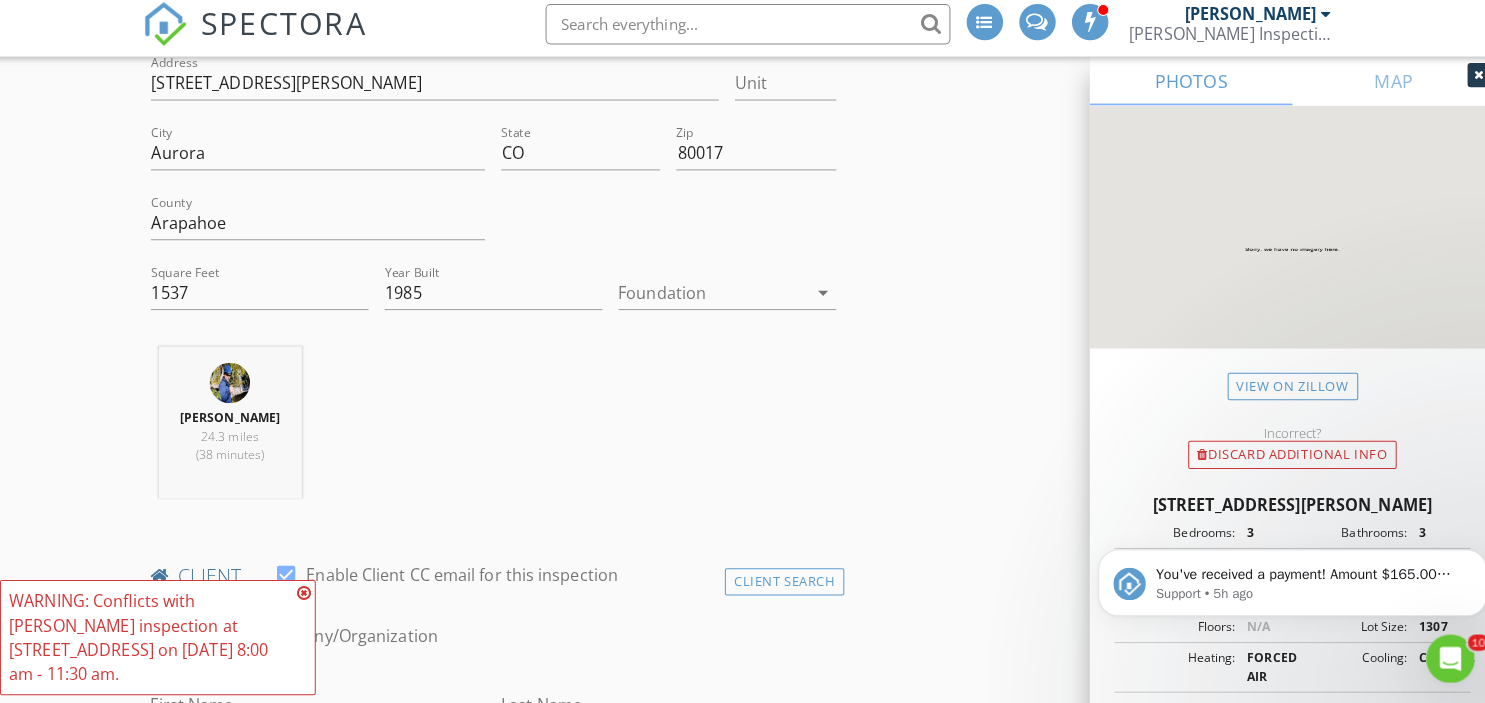 click on "Stephen Stauss     24.3 miles     (38 minutes)" at bounding box center (495, 433) 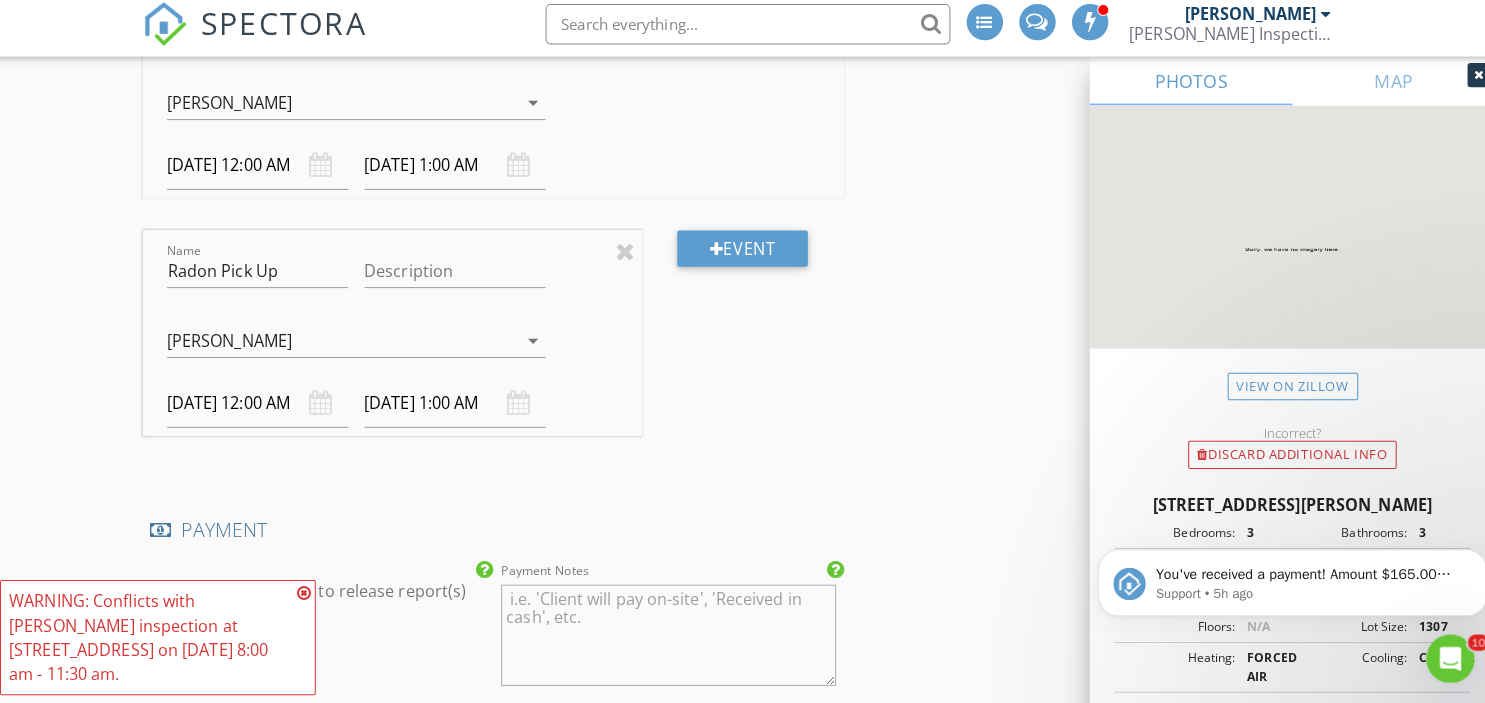 scroll, scrollTop: 3072, scrollLeft: 0, axis: vertical 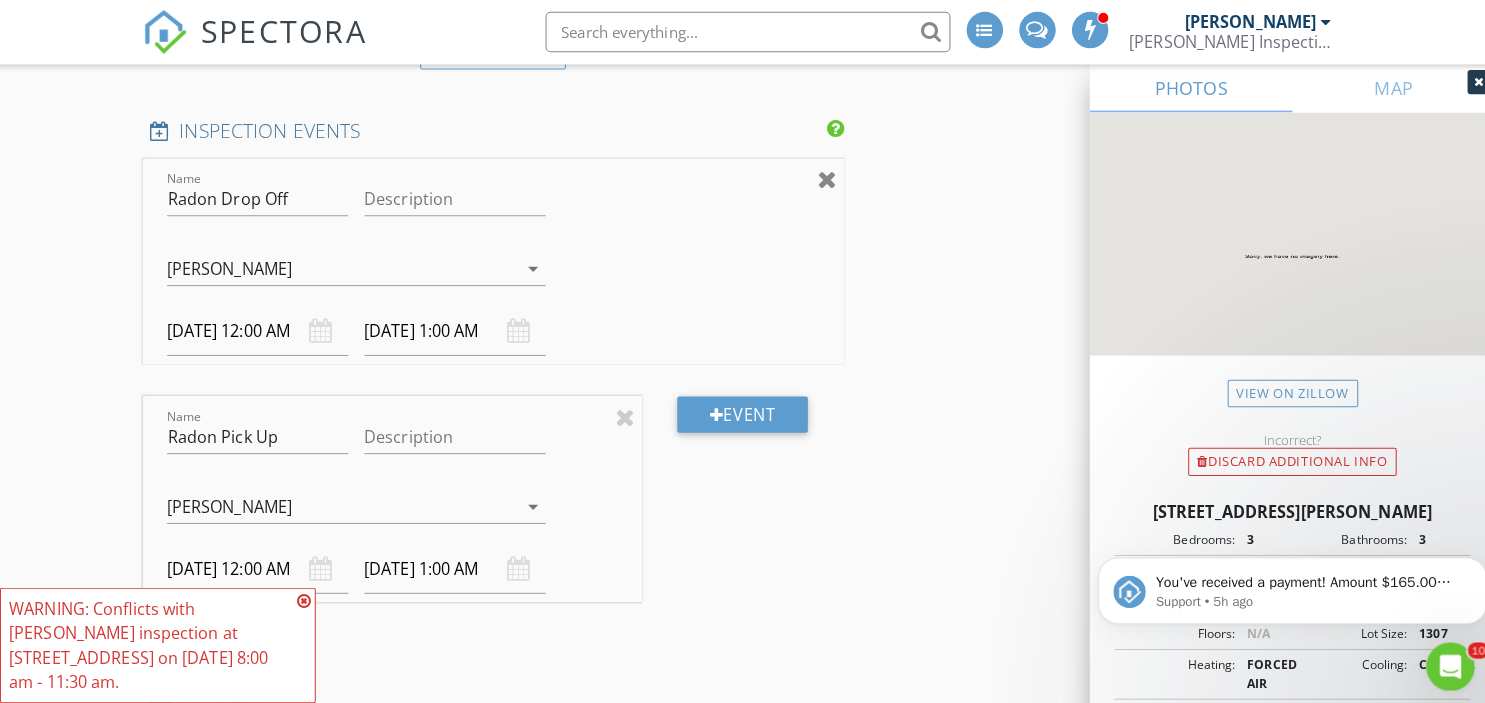 click at bounding box center (824, 177) 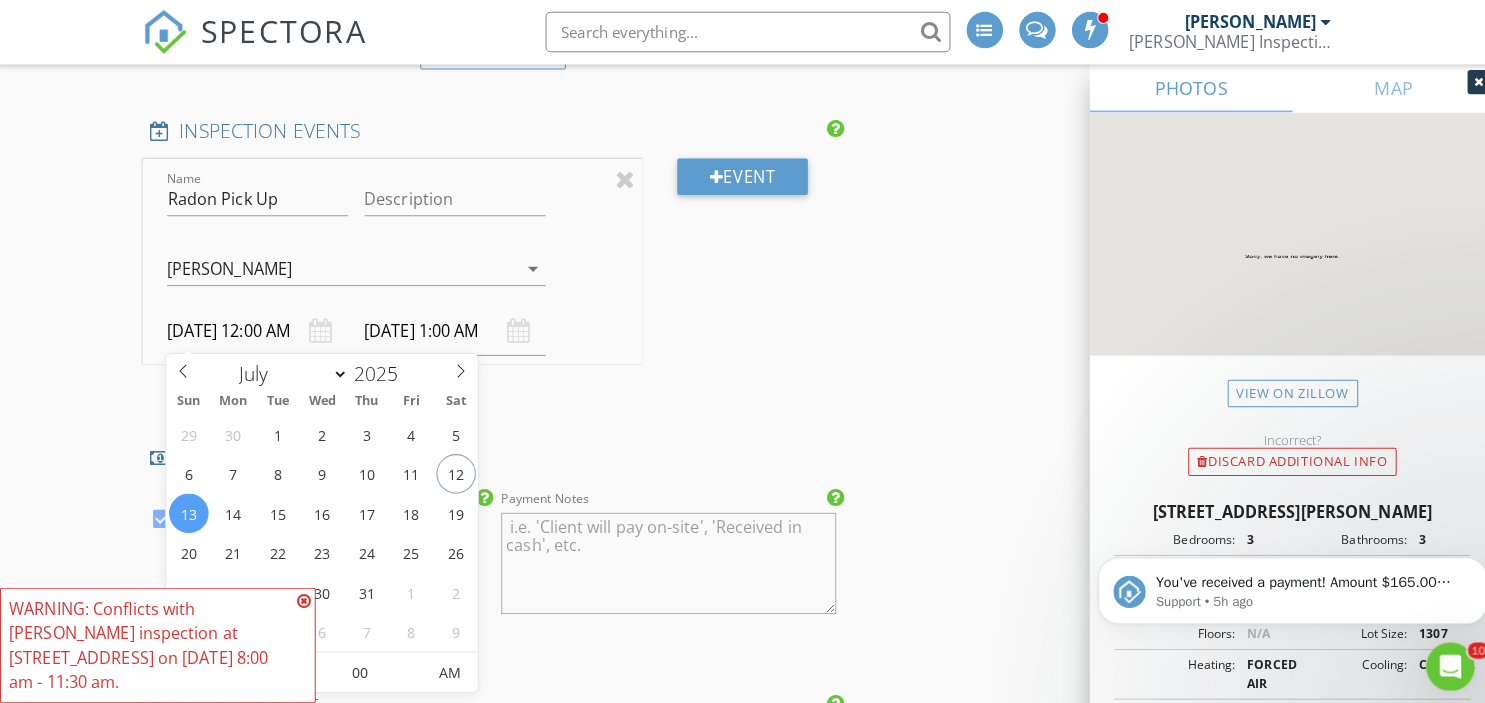 click on "07/13/2025 12:00 AM" at bounding box center (262, 327) 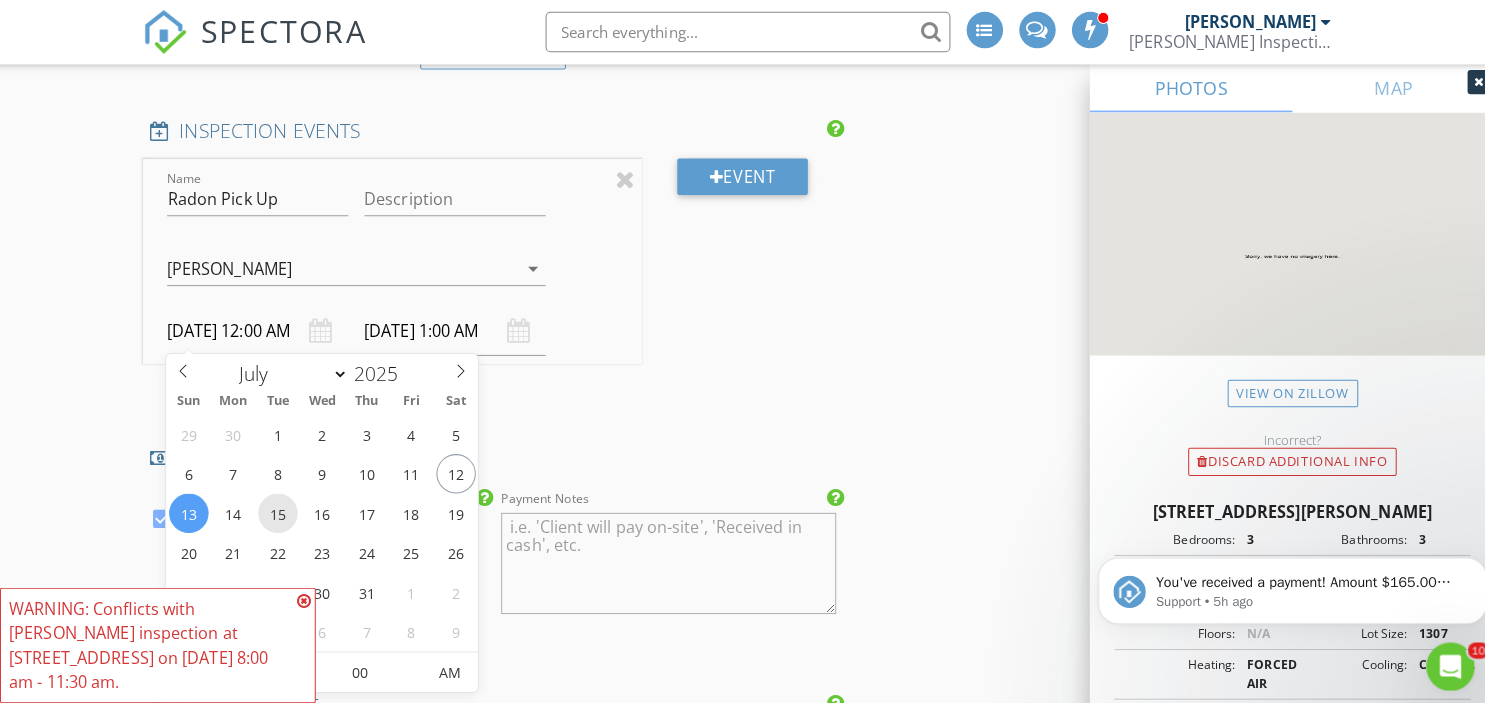 type on "07/15/2025 12:00 AM" 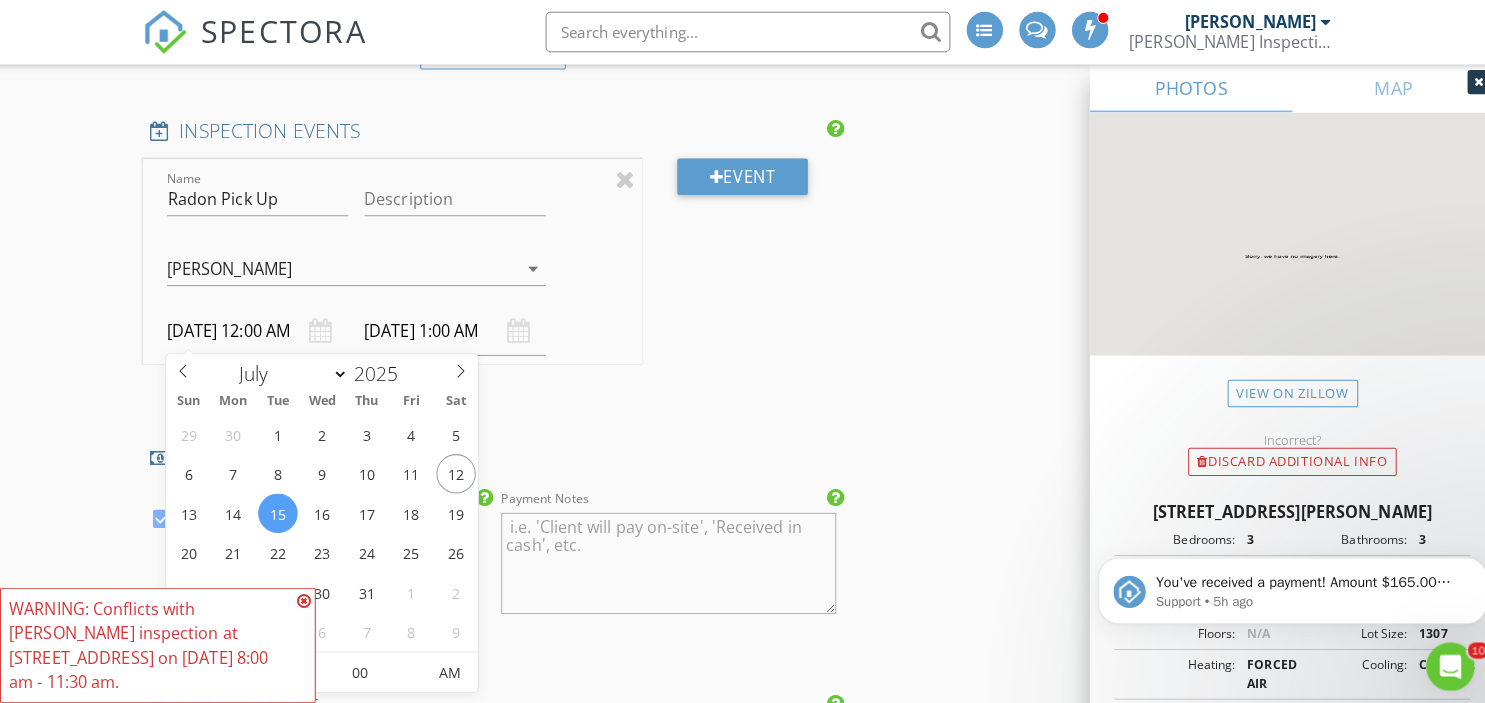 click on "INSPECTOR(S)
check_box   Stephen Stauss   PRIMARY   Stephen Stauss arrow_drop_down   check_box_outline_blank Stephen Stauss specifically requested
Date/Time
07/14/2025 8:00 AM
Location
Address Search       Address 1756 S Quintero Way   Unit   City Aurora   State CO   Zip 80017   County Arapahoe     Square Feet 1537   Year Built 1985   Foundation arrow_drop_down     Stephen Stauss     24.3 miles     (38 minutes)
client
check_box Enable Client CC email for this inspection   Client Search     check_box_outline_blank Client is a Company/Organization     First Name   Last Name   Email   CC Email   Phone   Address   City   State   Zip     Tags         Notes   Private Notes
ADD ADDITIONAL client
SERVICES
check_box   Residential Home Inspection    check_box_outline_blank         condo" at bounding box center [495, -356] 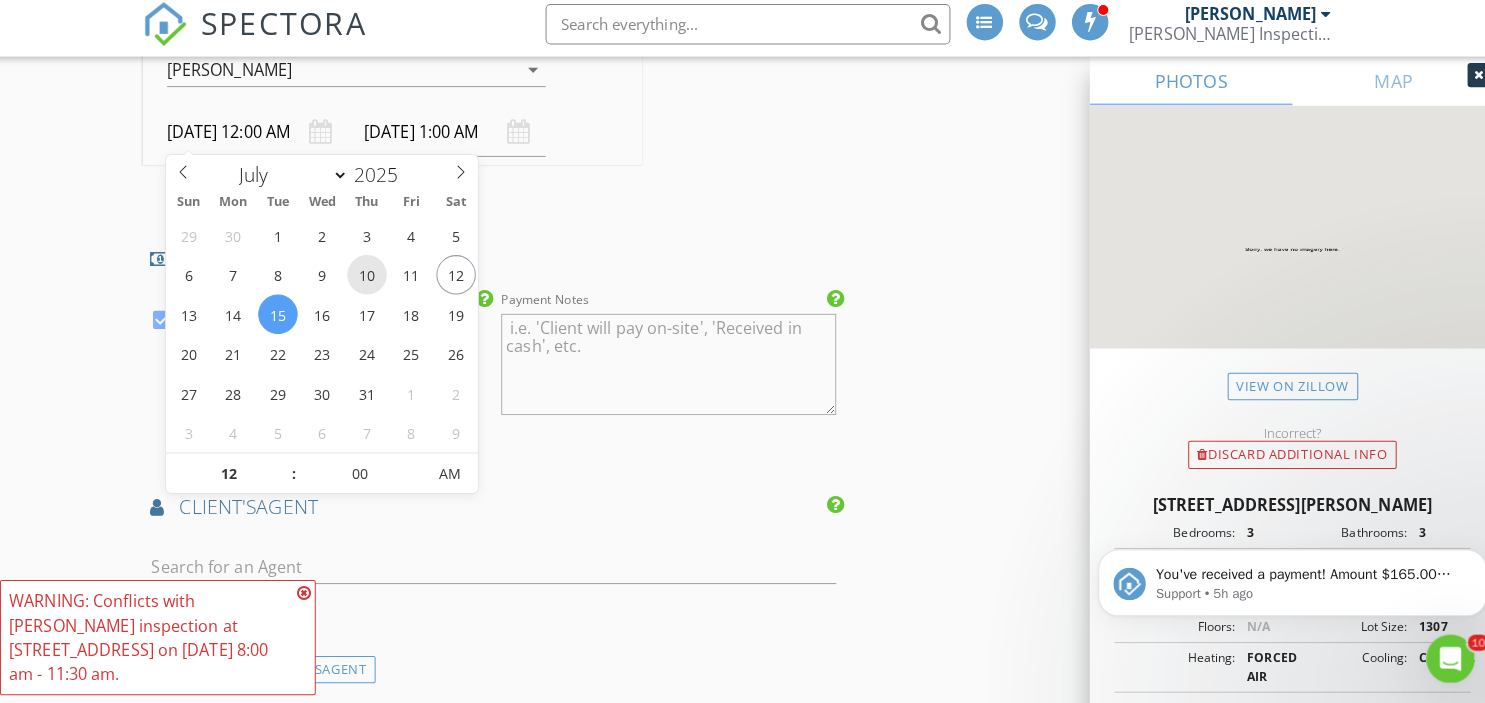 scroll, scrollTop: 3263, scrollLeft: 0, axis: vertical 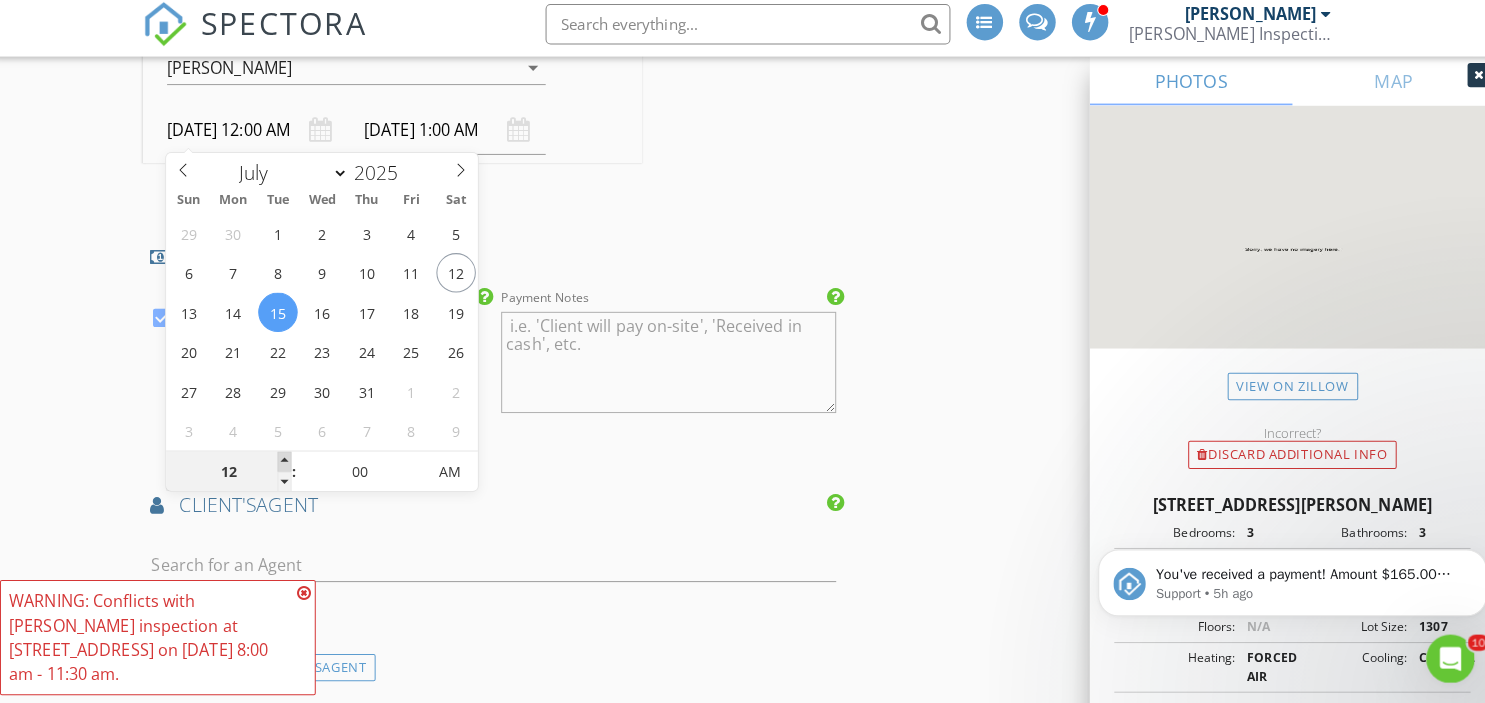 type on "01" 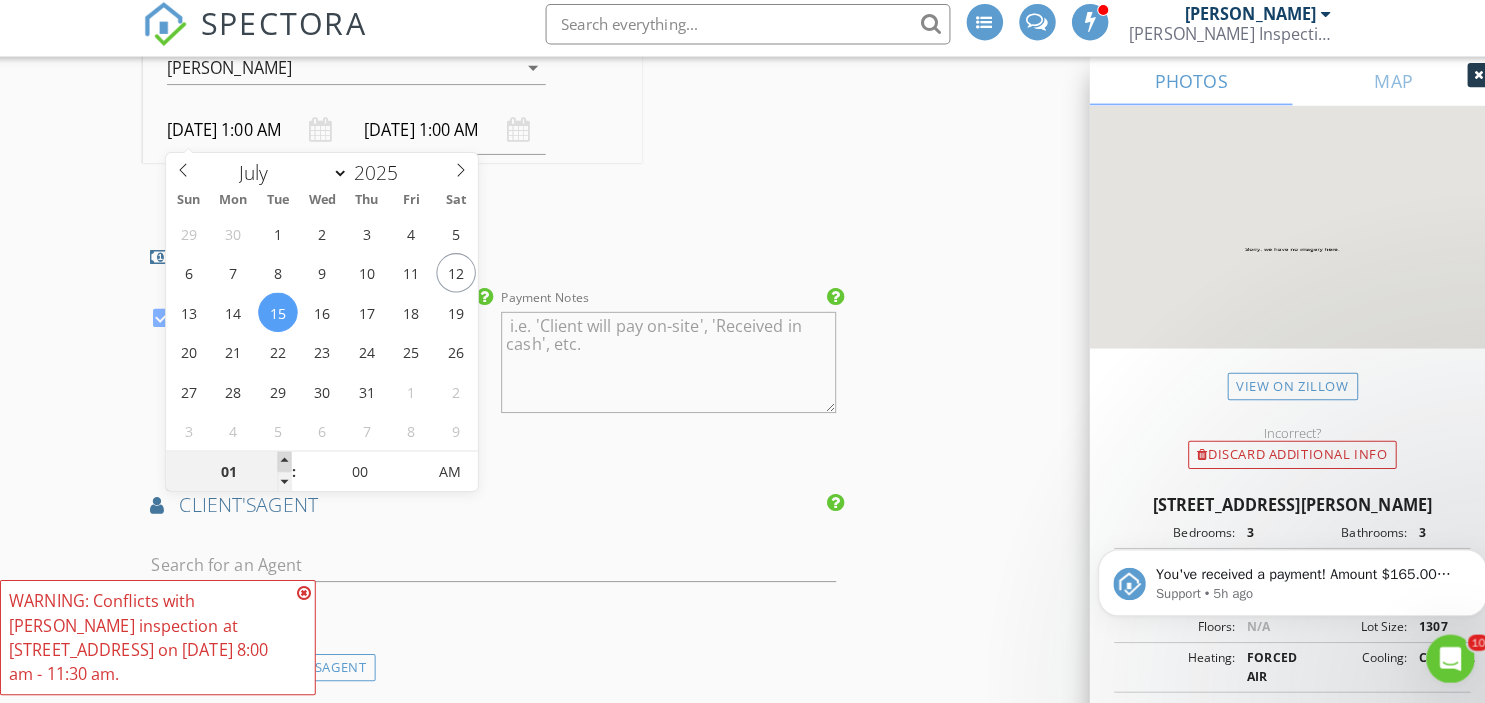 click at bounding box center [289, 464] 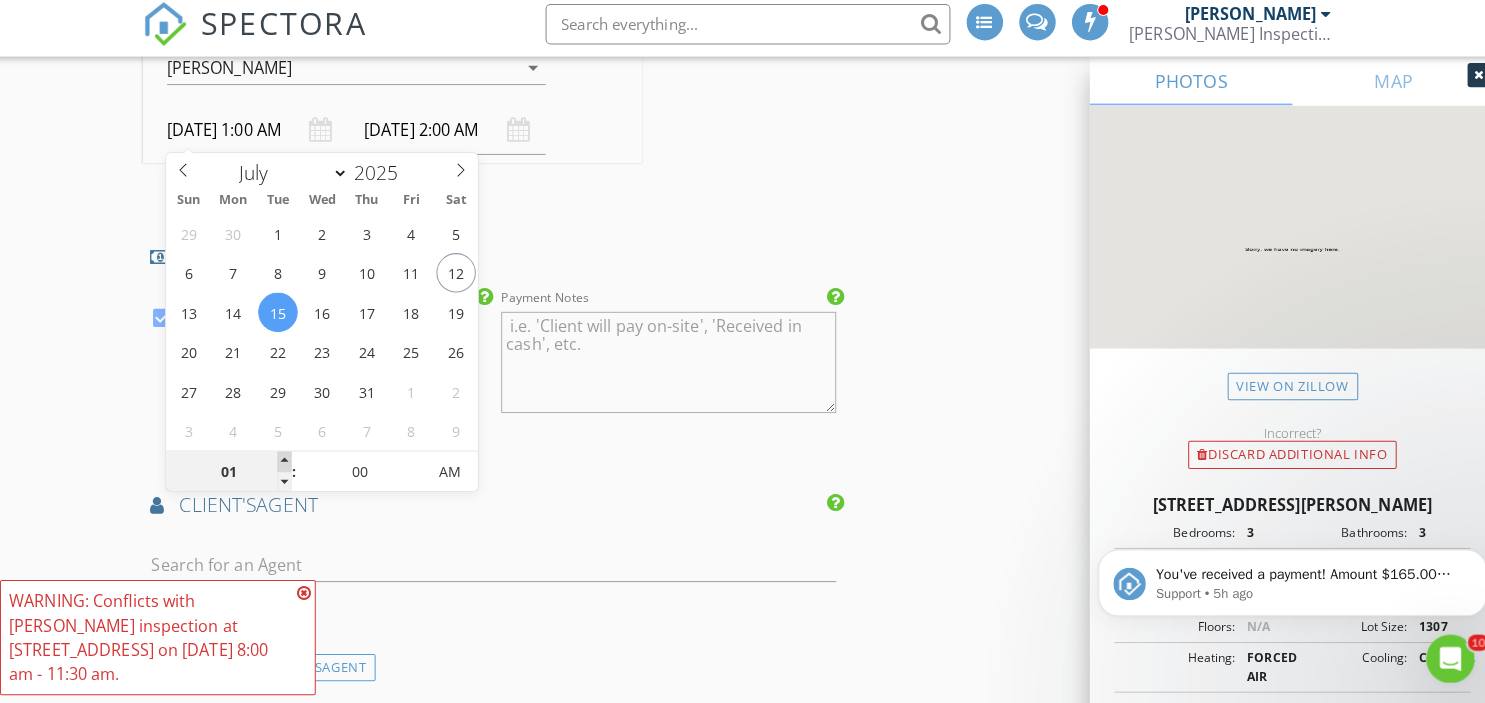 type on "02" 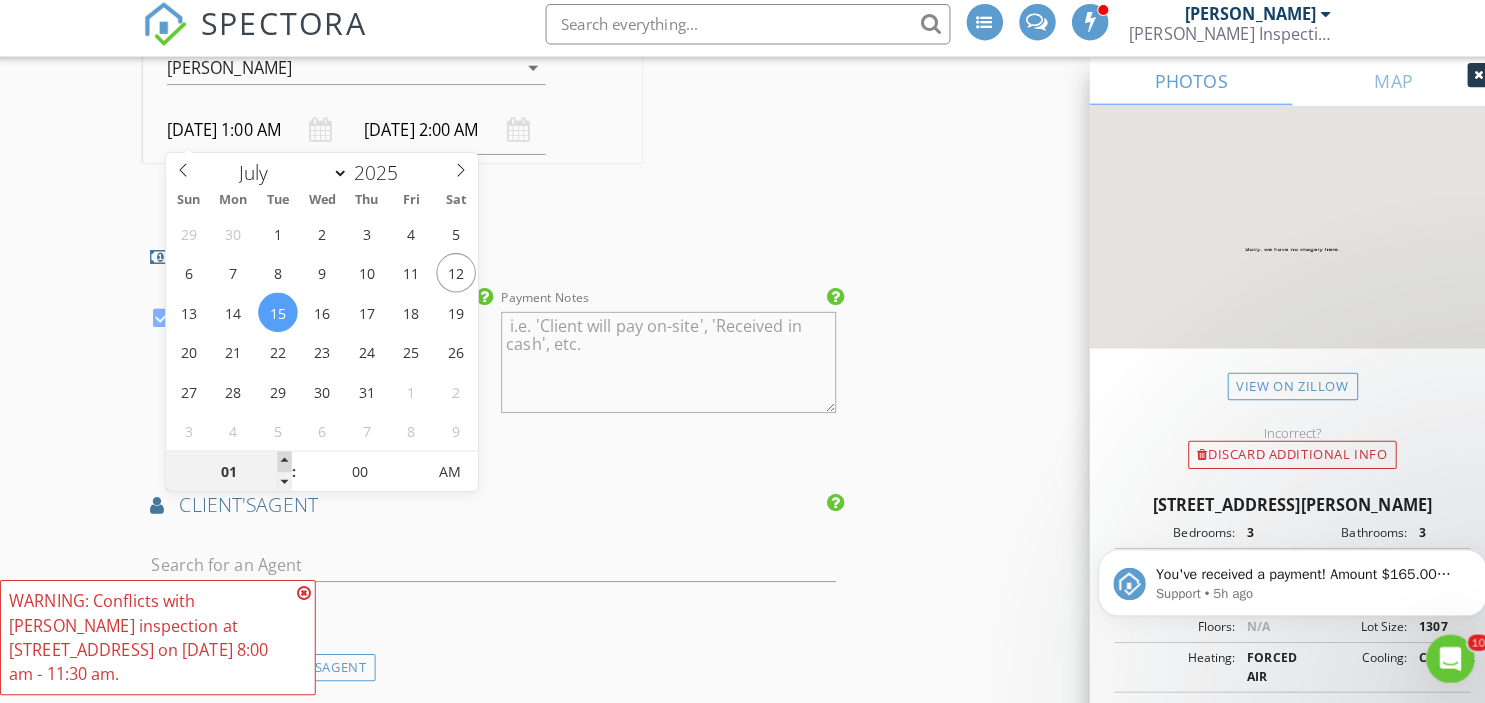 type on "07/15/2025 2:00 AM" 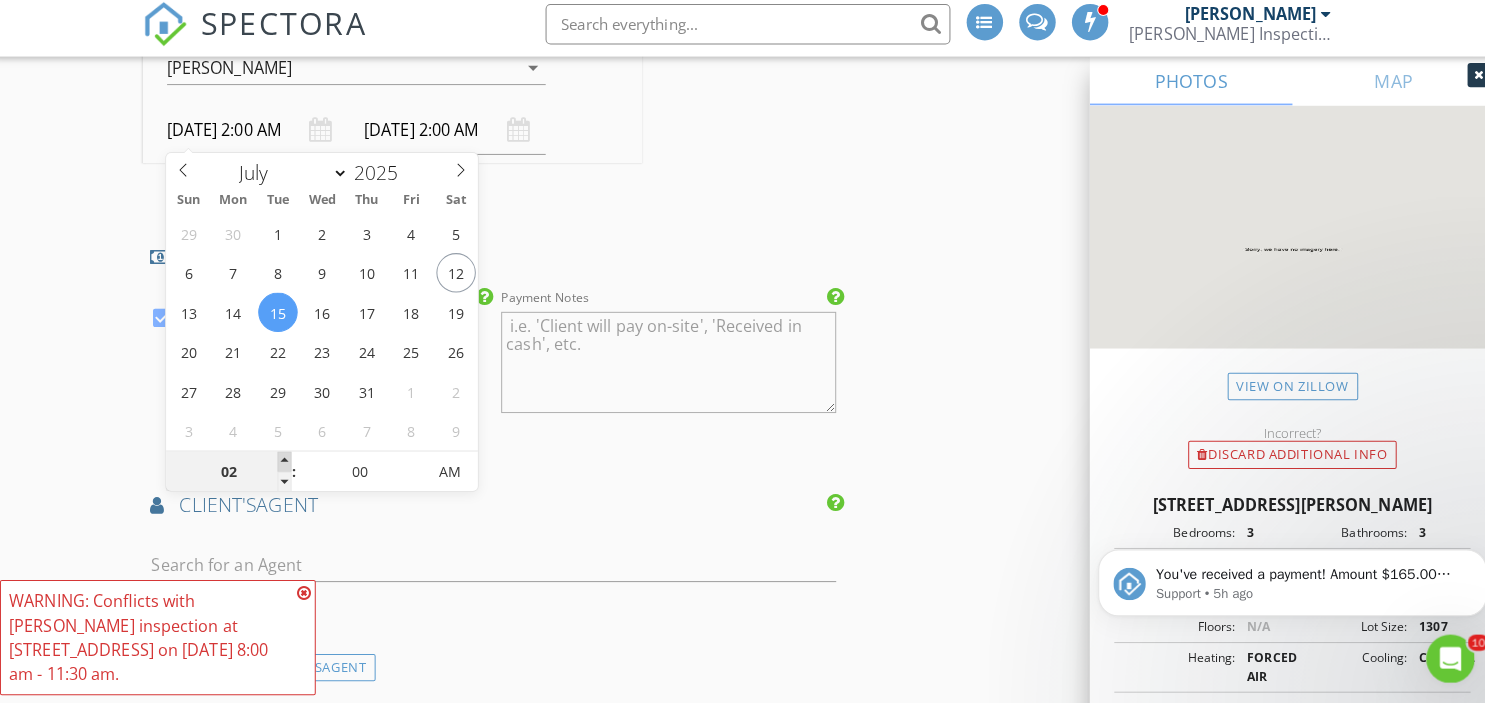 click at bounding box center (289, 464) 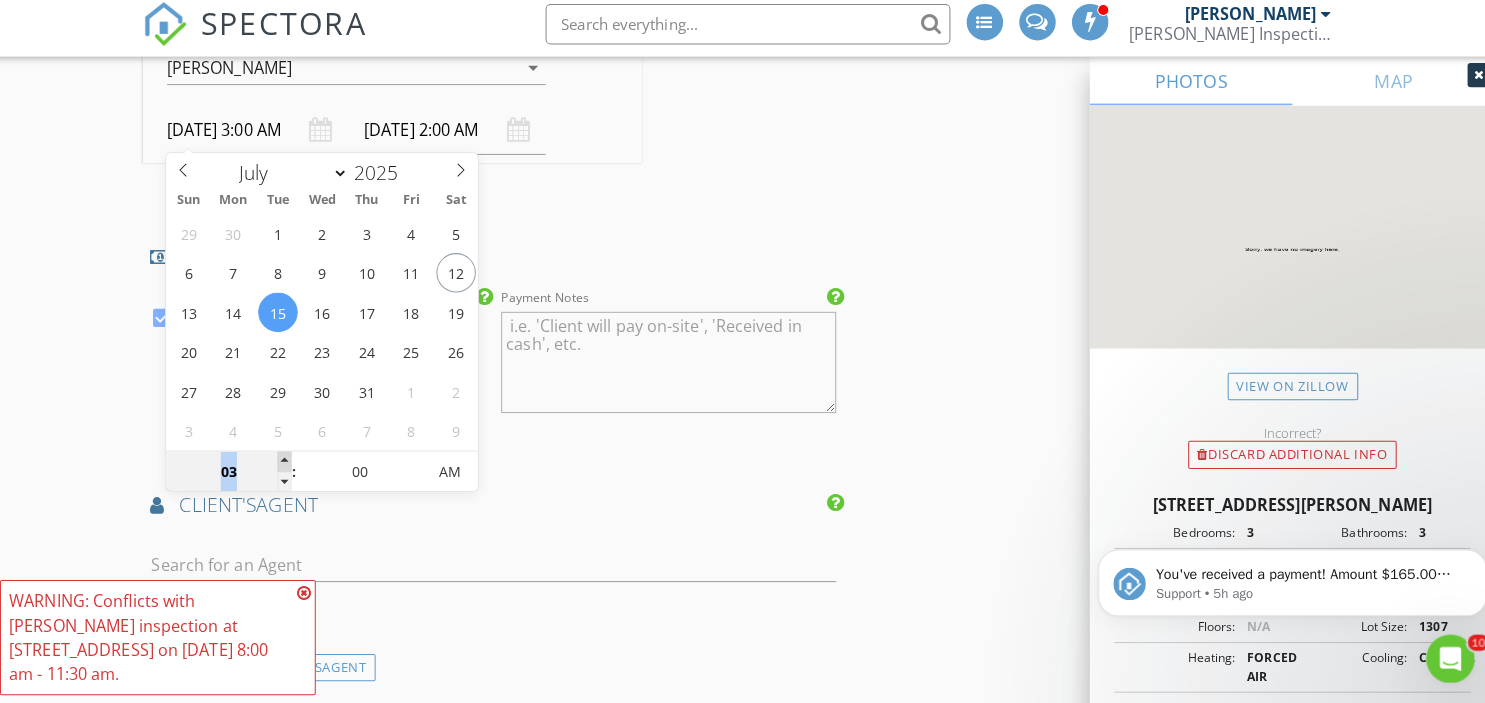 click at bounding box center [289, 464] 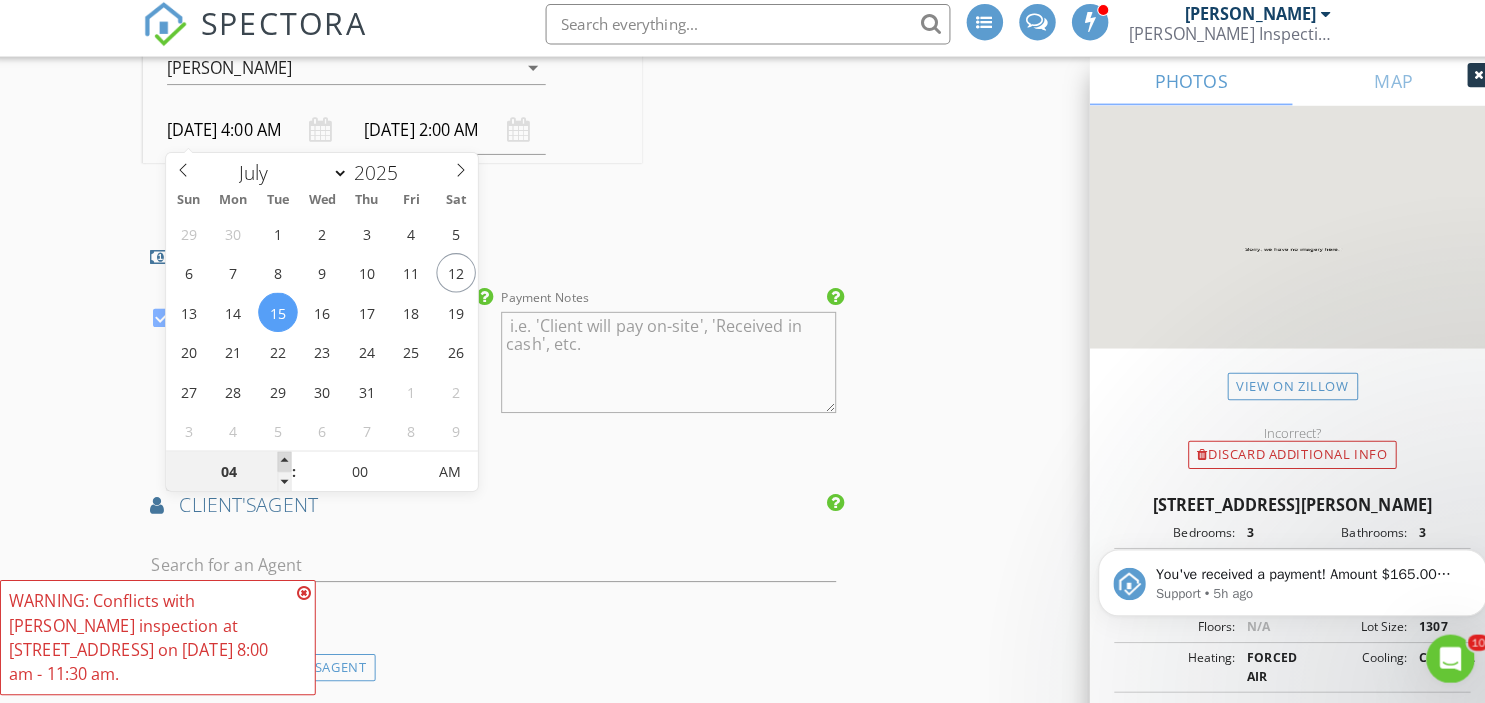 click at bounding box center (289, 464) 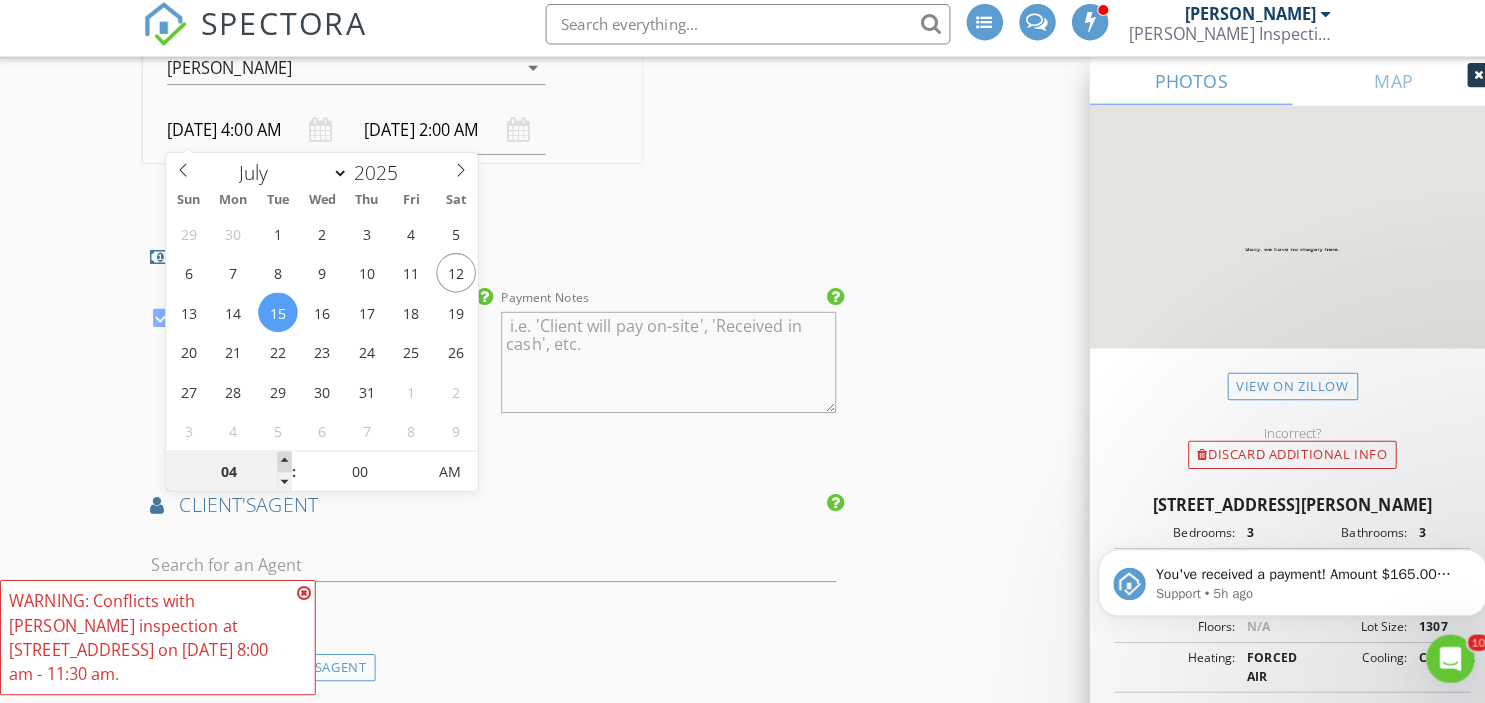 type on "05" 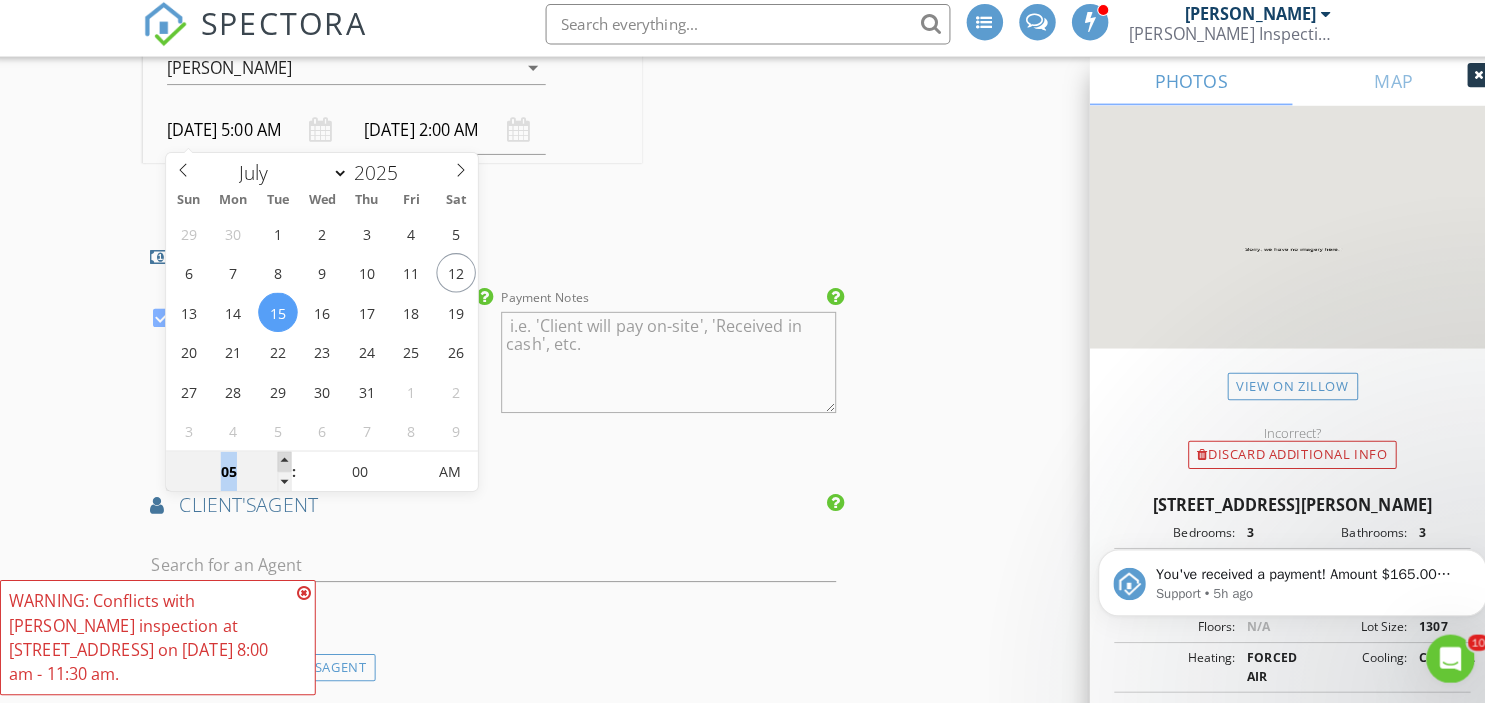 click at bounding box center (289, 464) 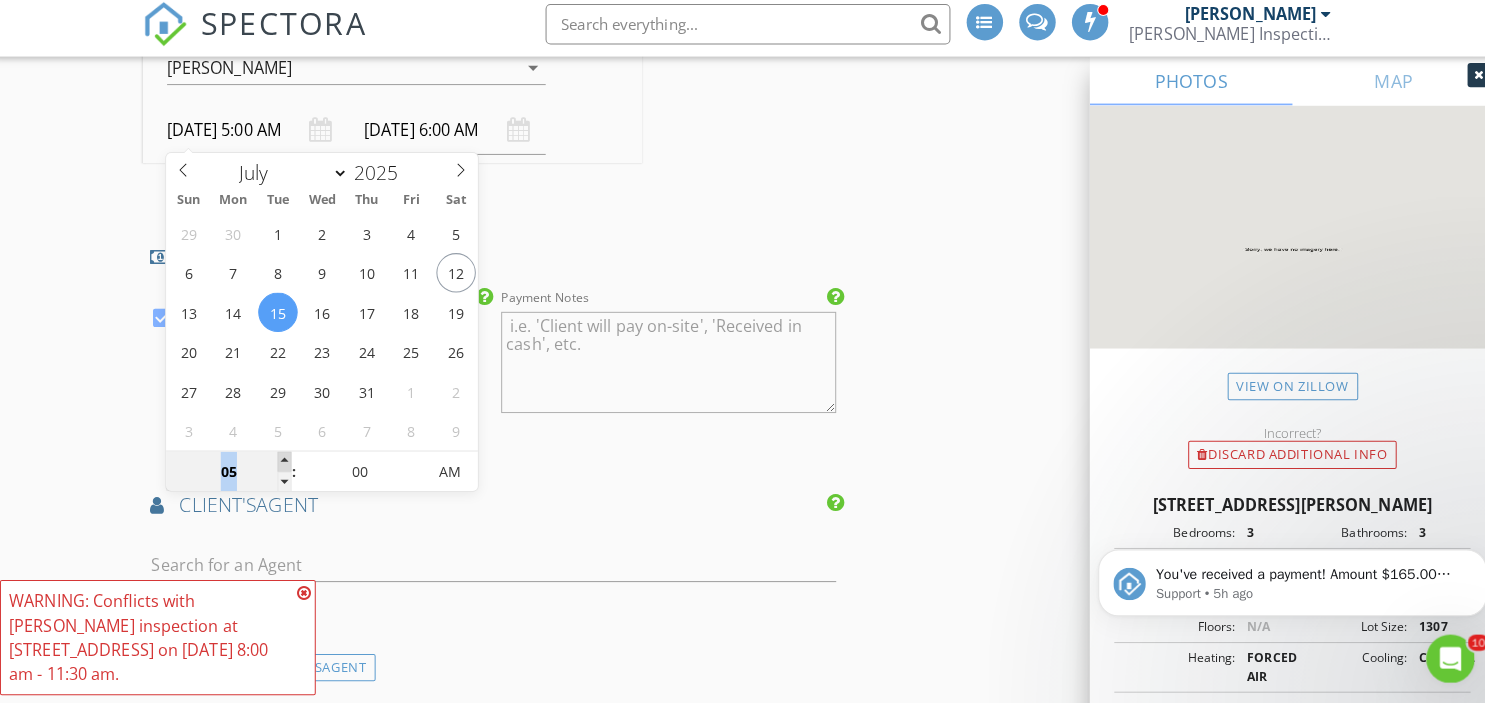 type on "06" 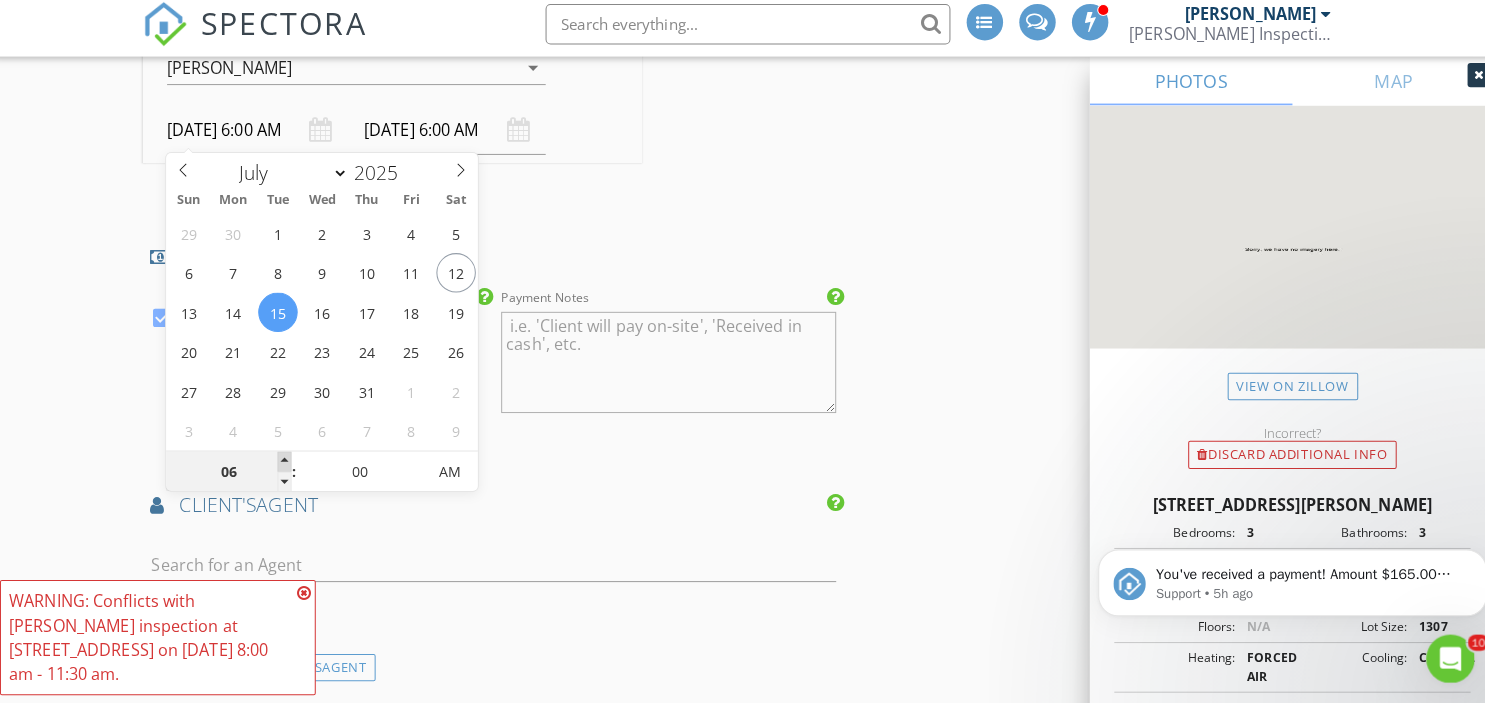 click at bounding box center [289, 464] 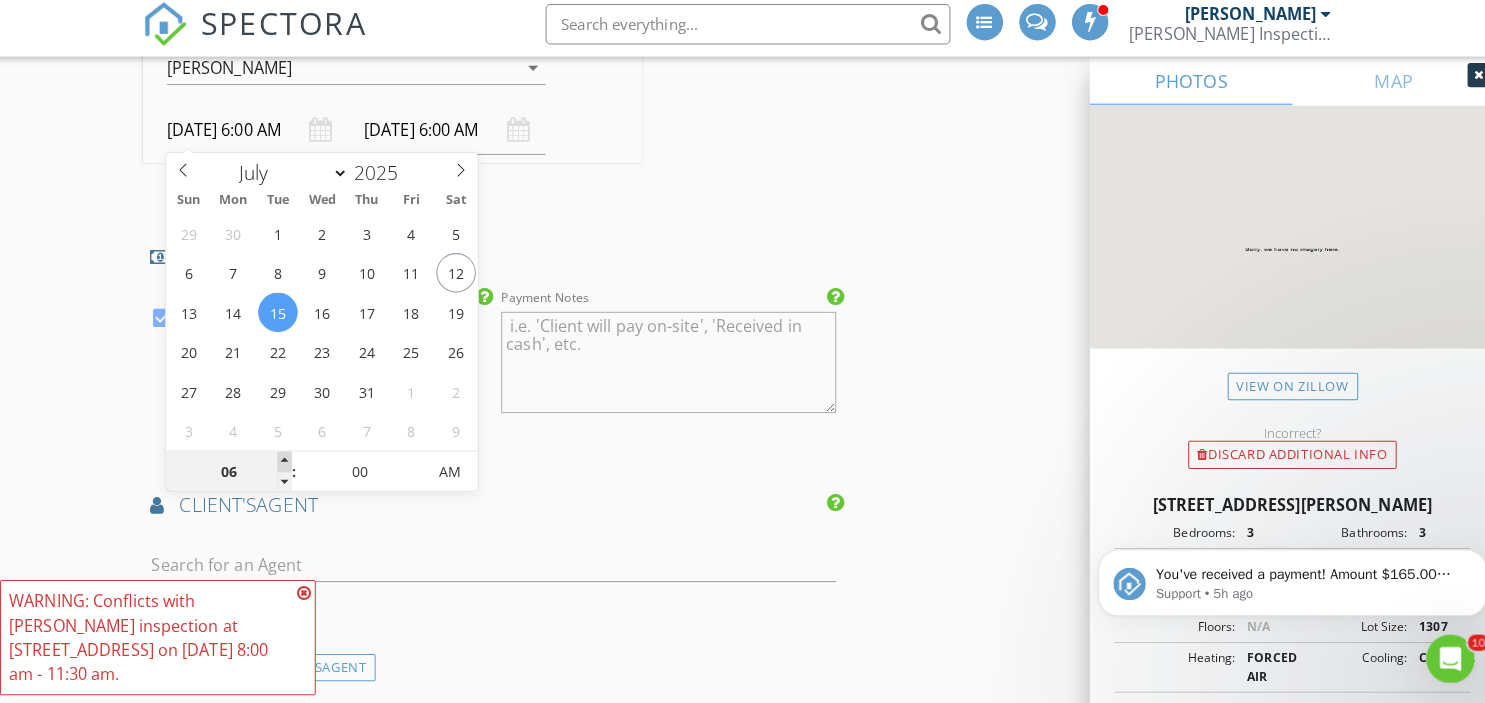 type on "07/15/2025 7:00 AM" 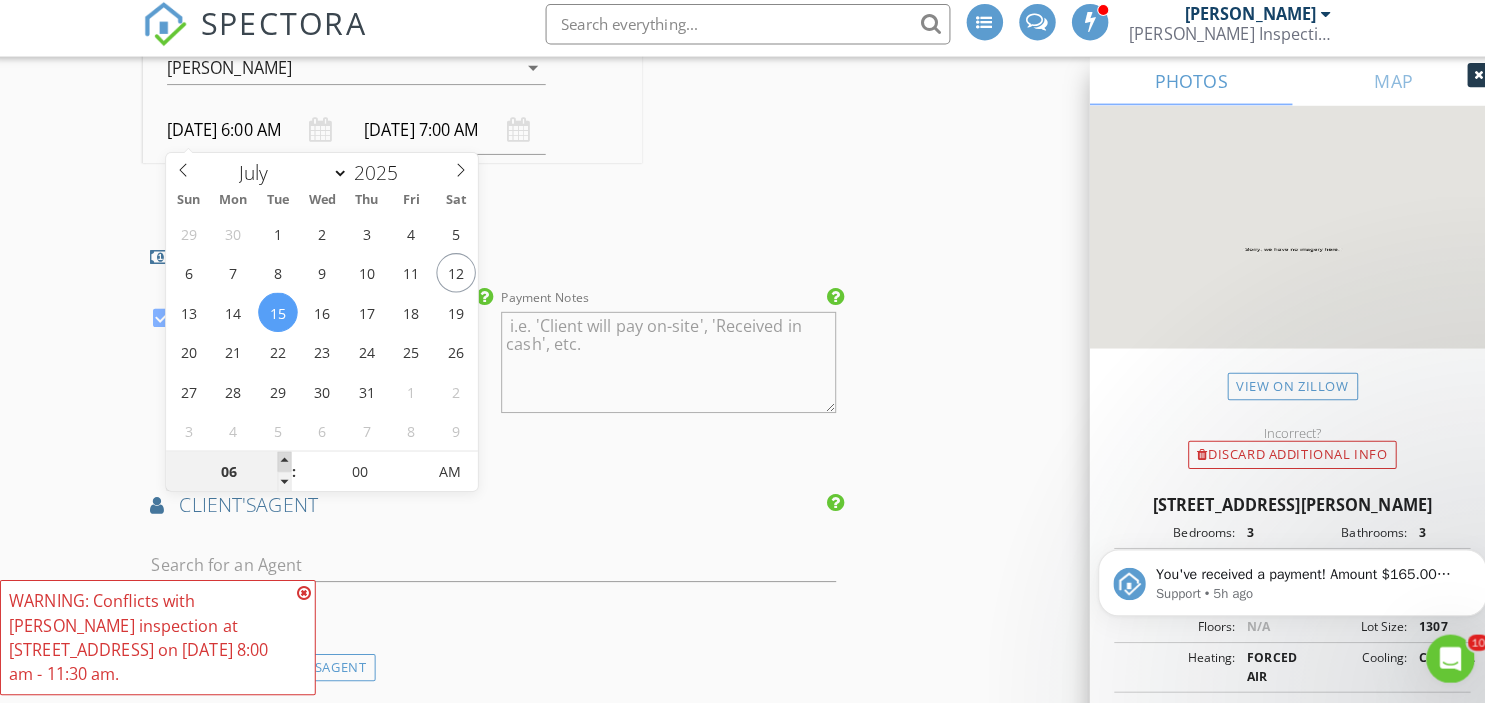 type on "07" 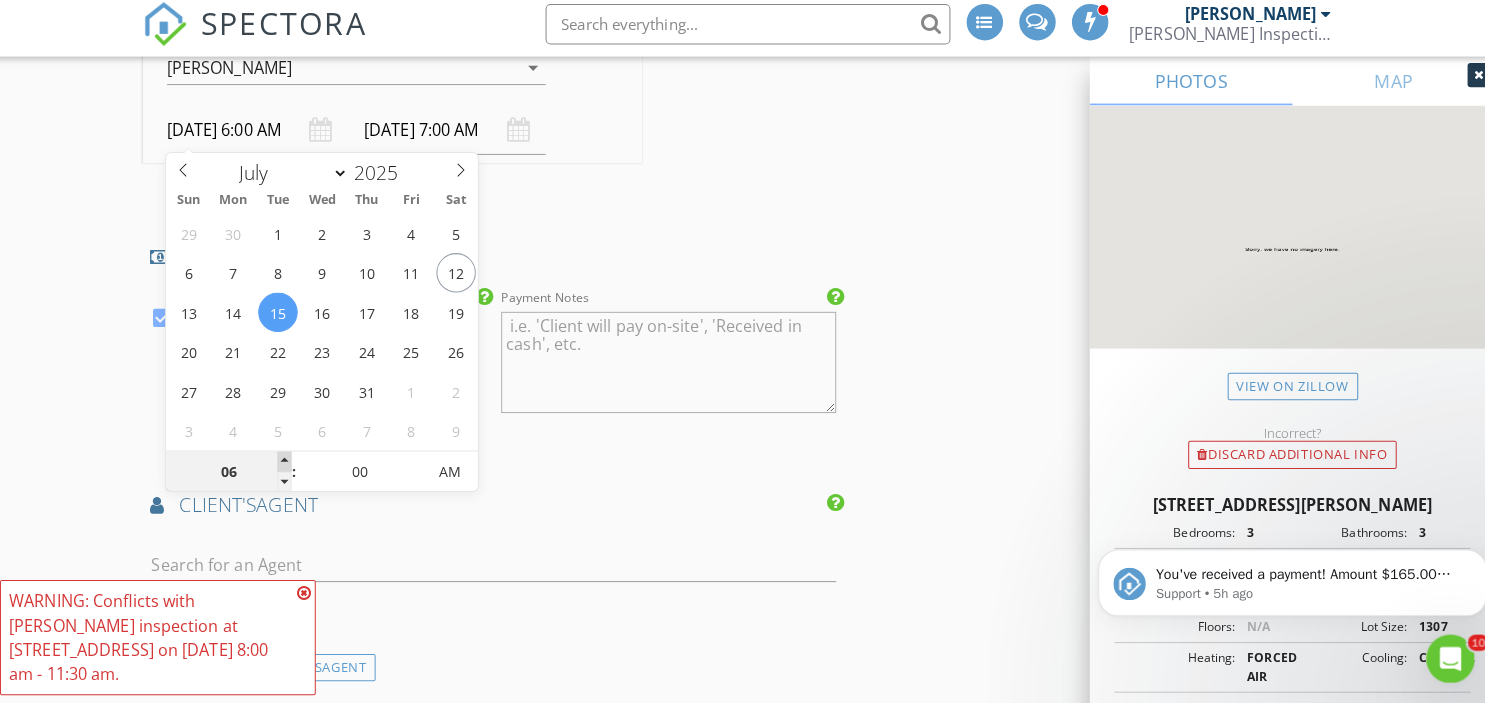 type on "07/15/2025 7:00 AM" 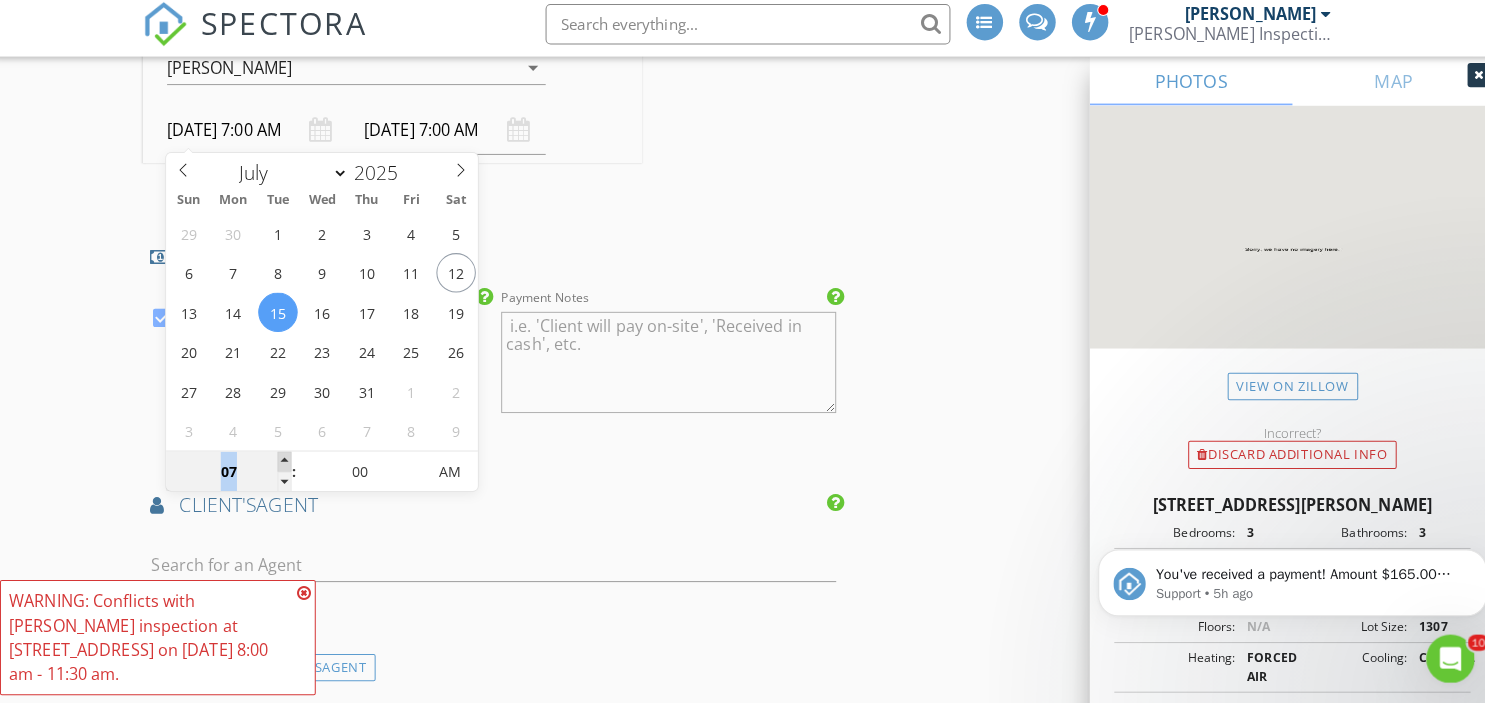 click at bounding box center [289, 464] 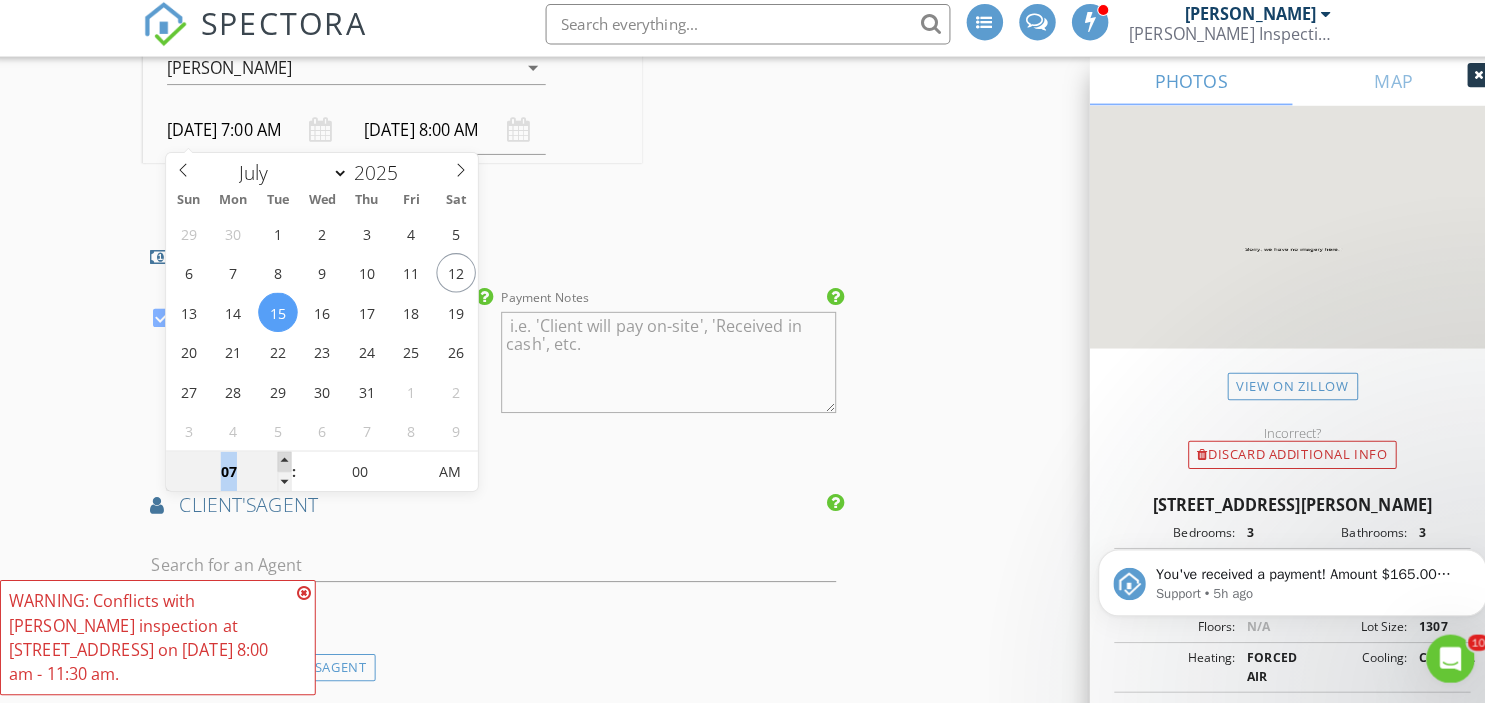 type on "08" 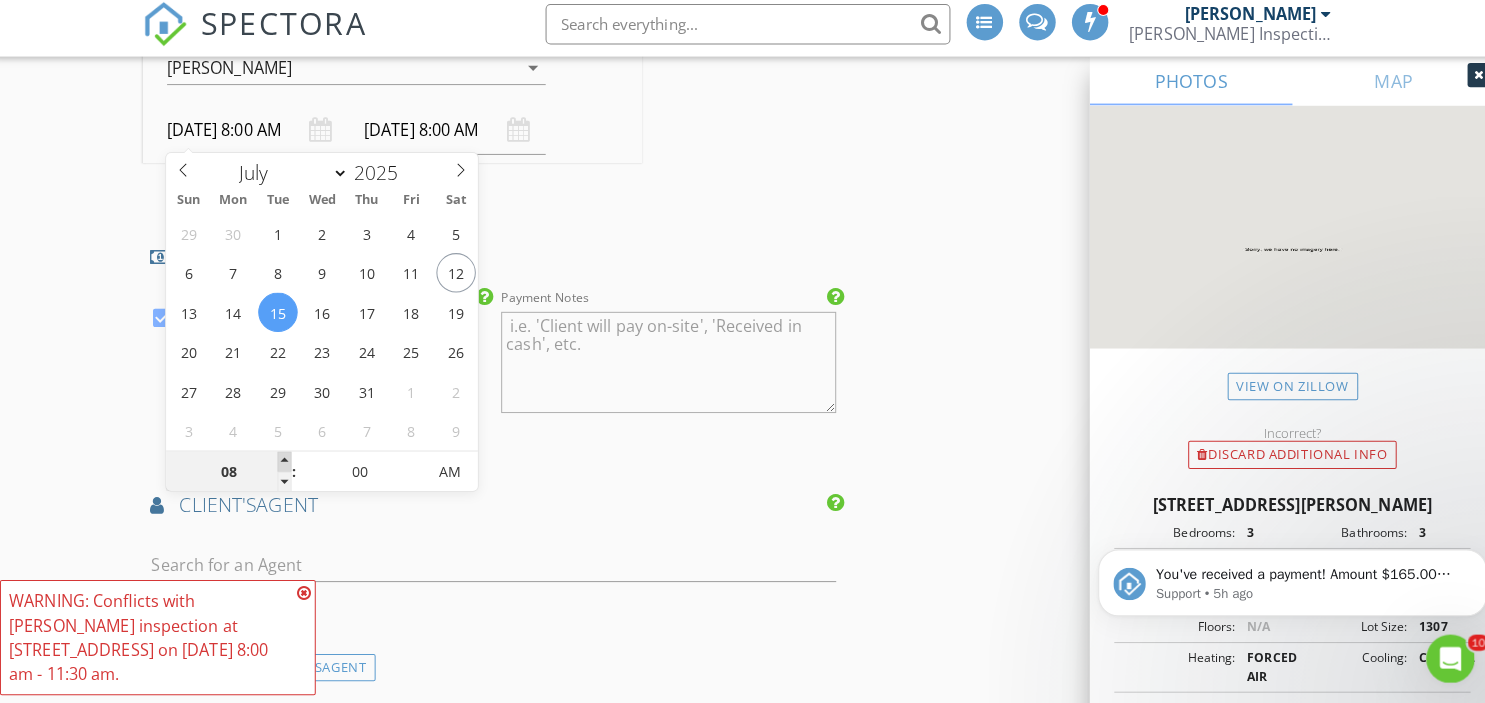 click at bounding box center (289, 464) 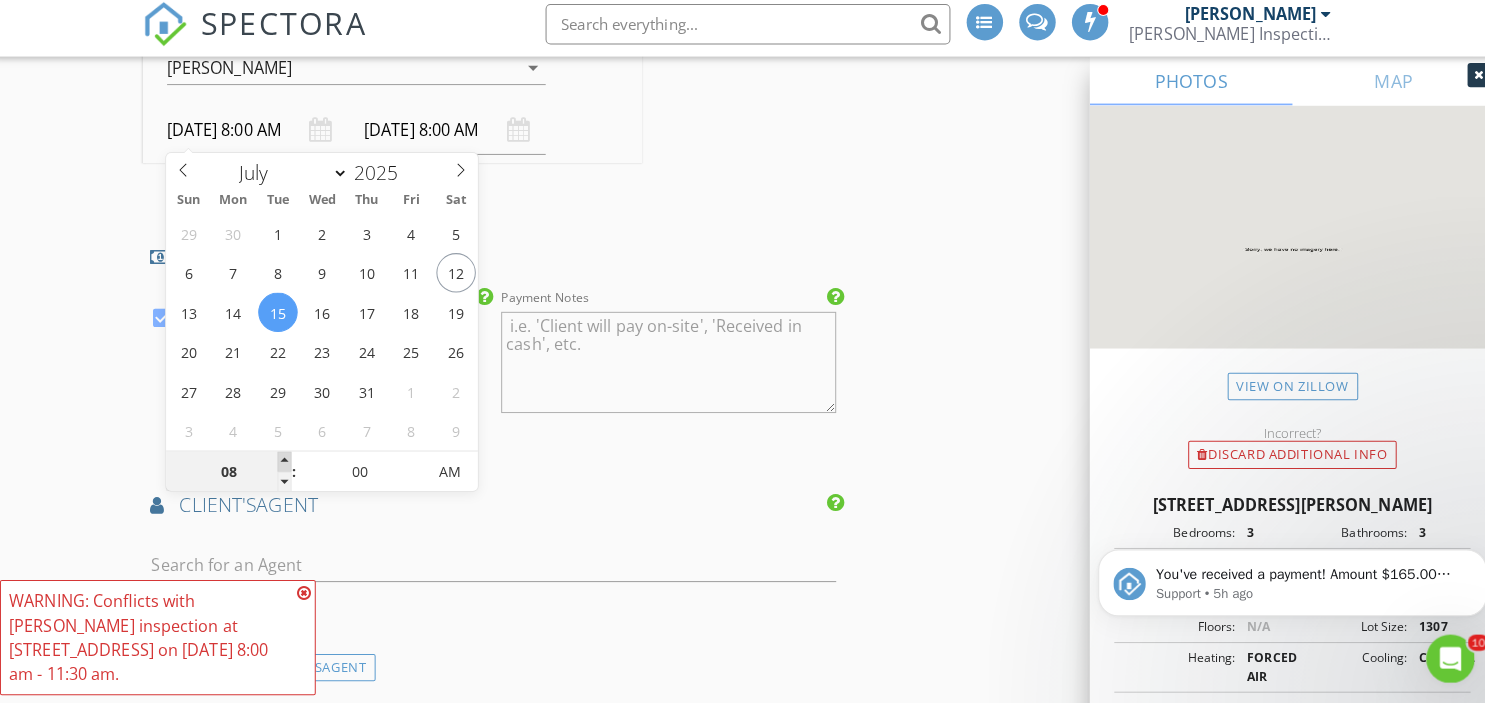 type on "07/15/2025 9:00 AM" 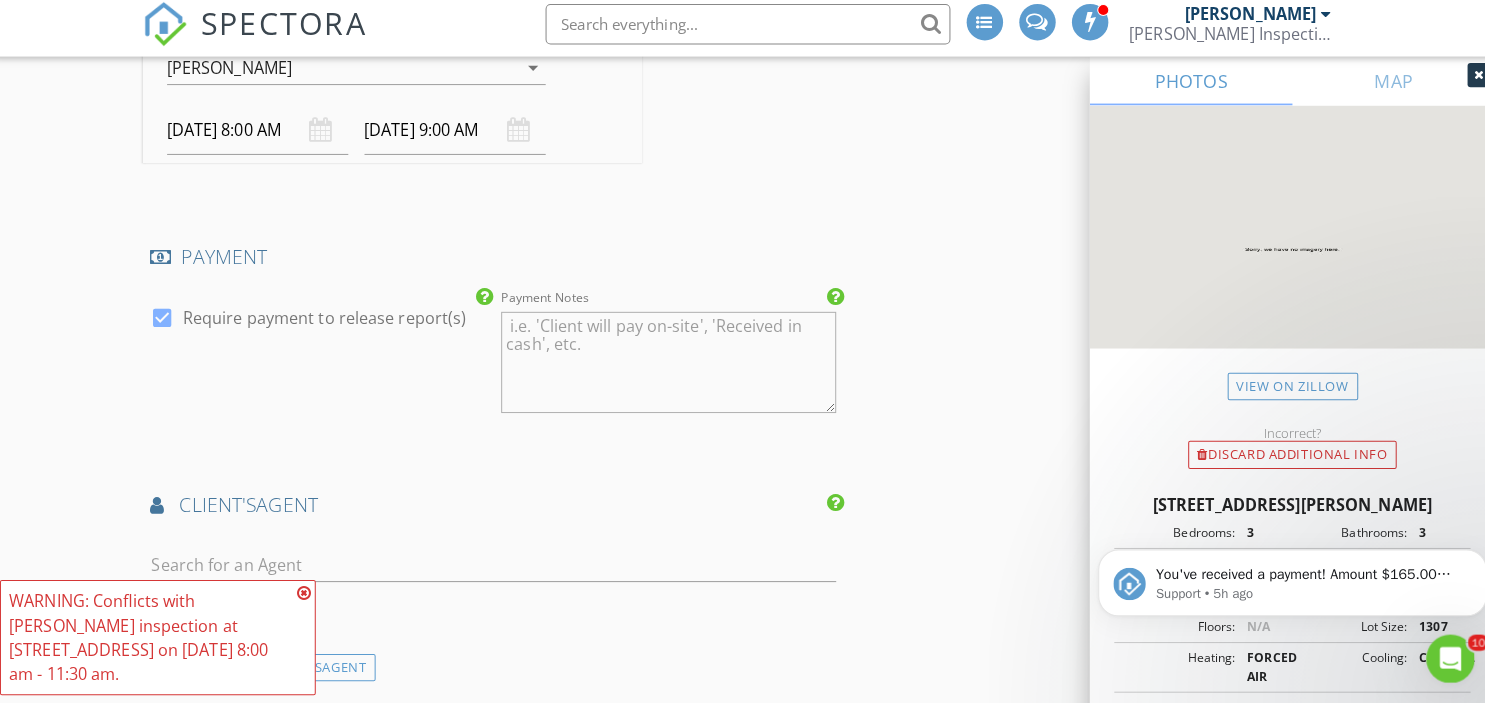 click on "INSPECTOR(S)
check_box   Stephen Stauss   PRIMARY   Stephen Stauss arrow_drop_down   check_box_outline_blank Stephen Stauss specifically requested
Date/Time
07/14/2025 8:00 AM
Location
Address Search       Address 1756 S Quintero Way   Unit   City Aurora   State CO   Zip 80017   County Arapahoe     Square Feet 1537   Year Built 1985   Foundation arrow_drop_down     Stephen Stauss     24.3 miles     (38 minutes)
client
check_box Enable Client CC email for this inspection   Client Search     check_box_outline_blank Client is a Company/Organization     First Name   Last Name   Email   CC Email   Phone   Address   City   State   Zip     Tags         Notes   Private Notes
ADD ADDITIONAL client
SERVICES
check_box   Residential Home Inspection    check_box_outline_blank         condo" at bounding box center [495, -547] 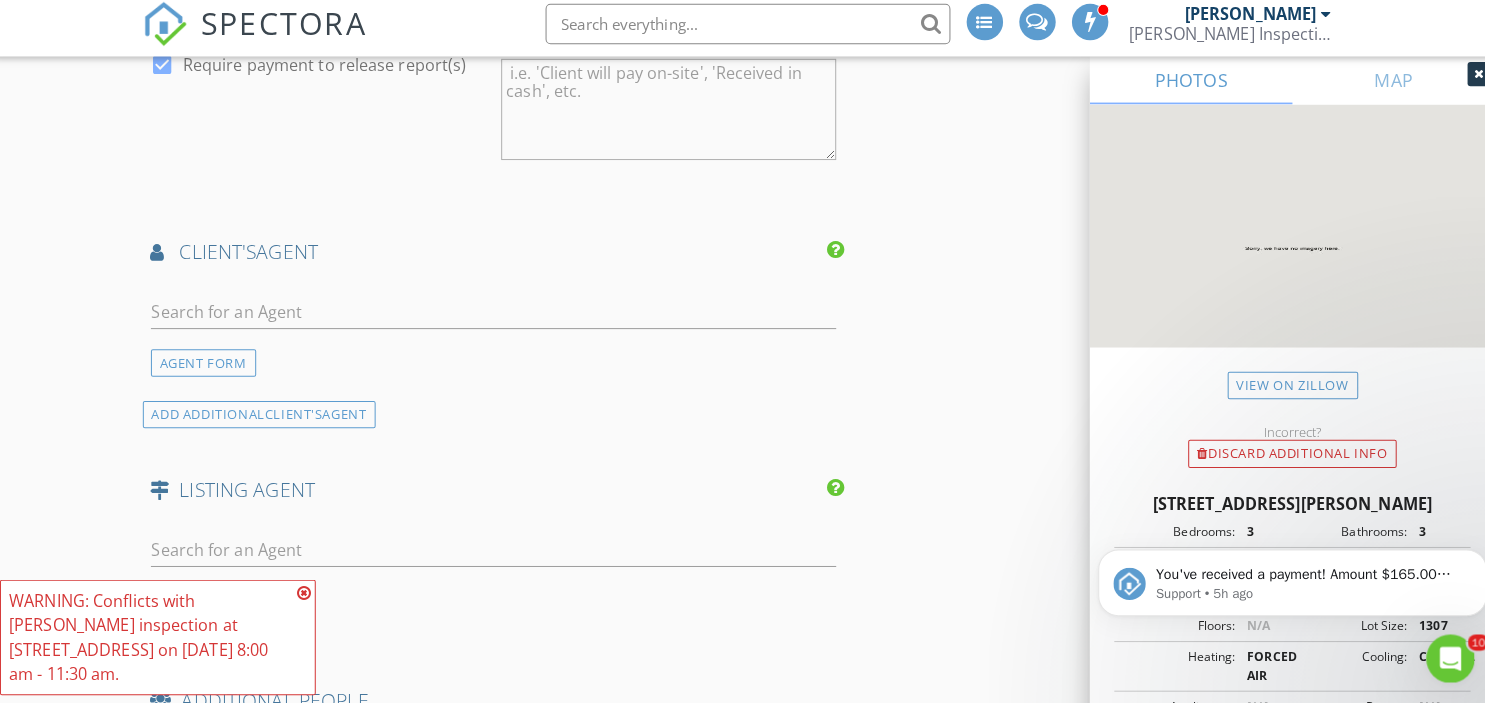 scroll, scrollTop: 3515, scrollLeft: 0, axis: vertical 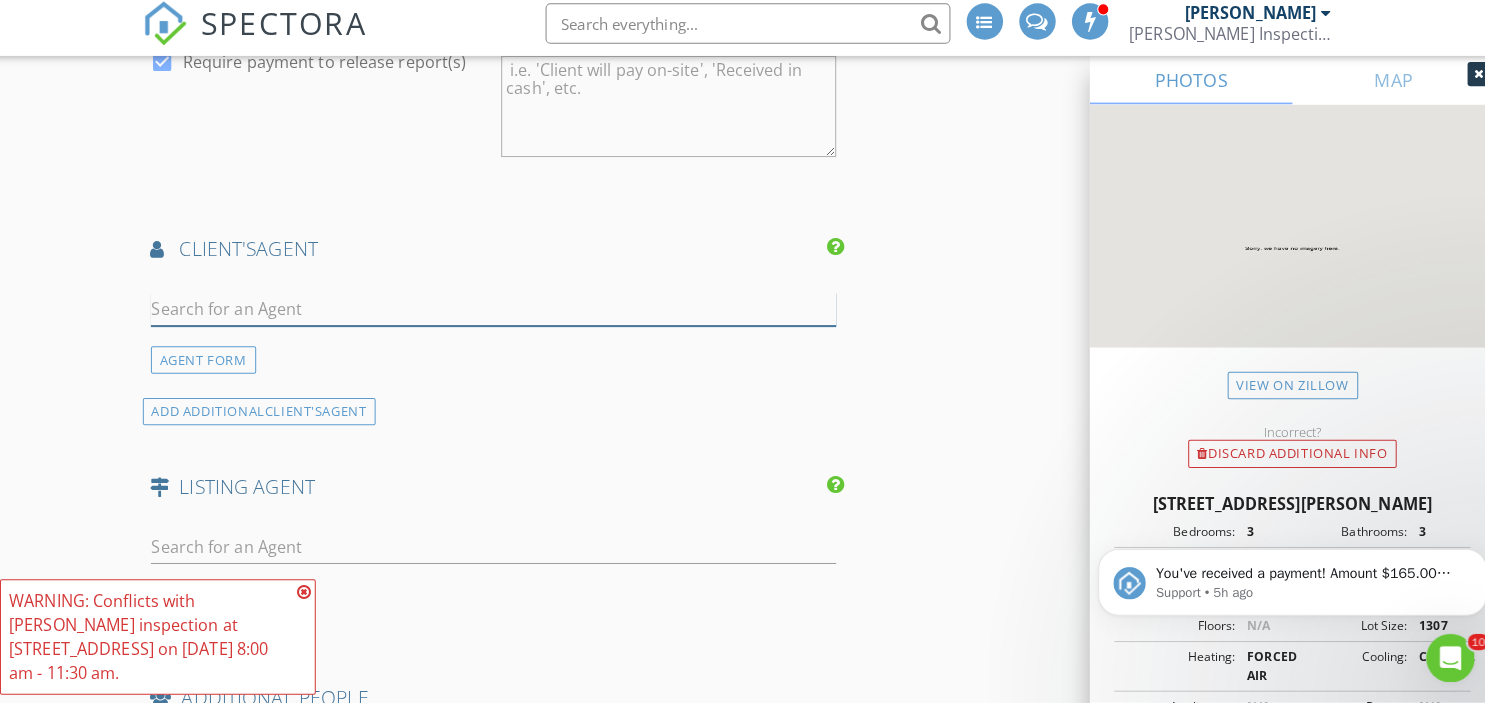 click at bounding box center [495, 314] 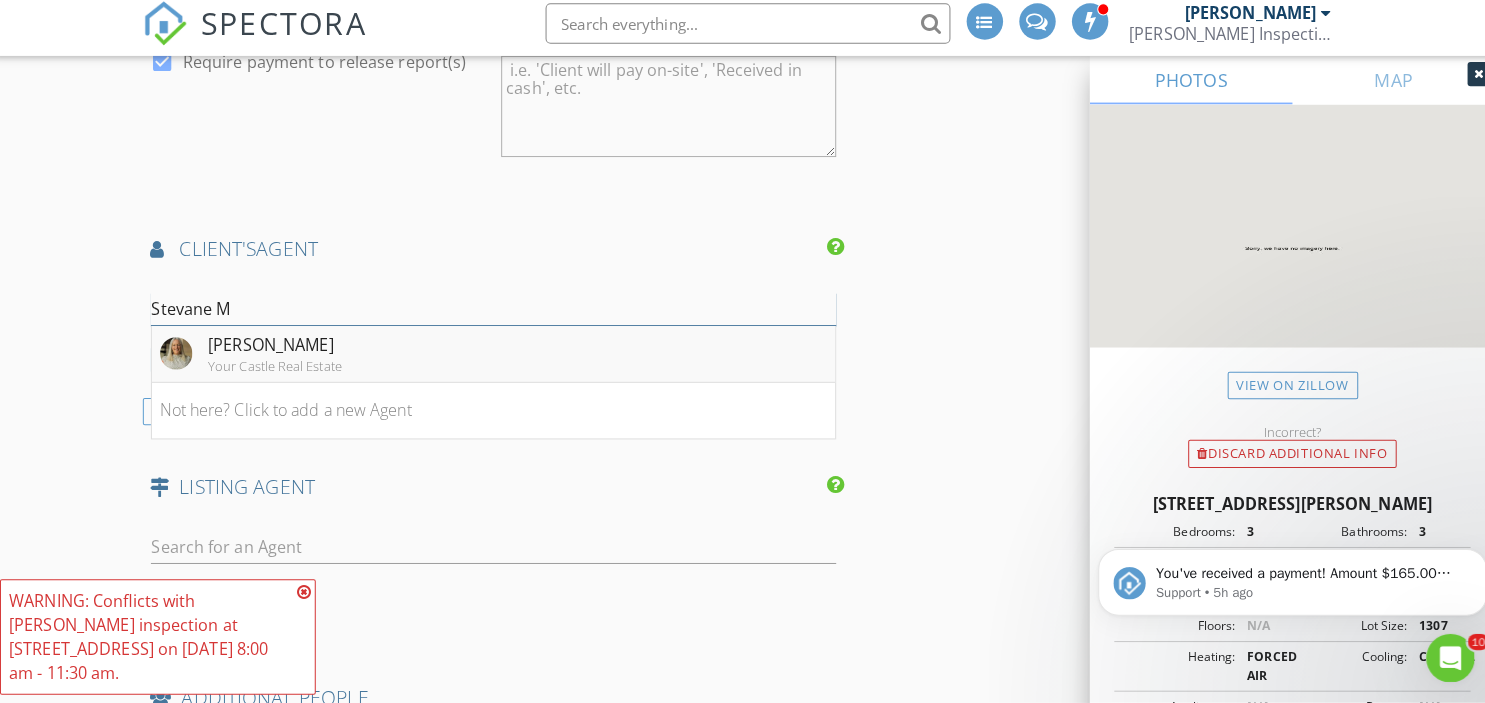 type on "Stevane M" 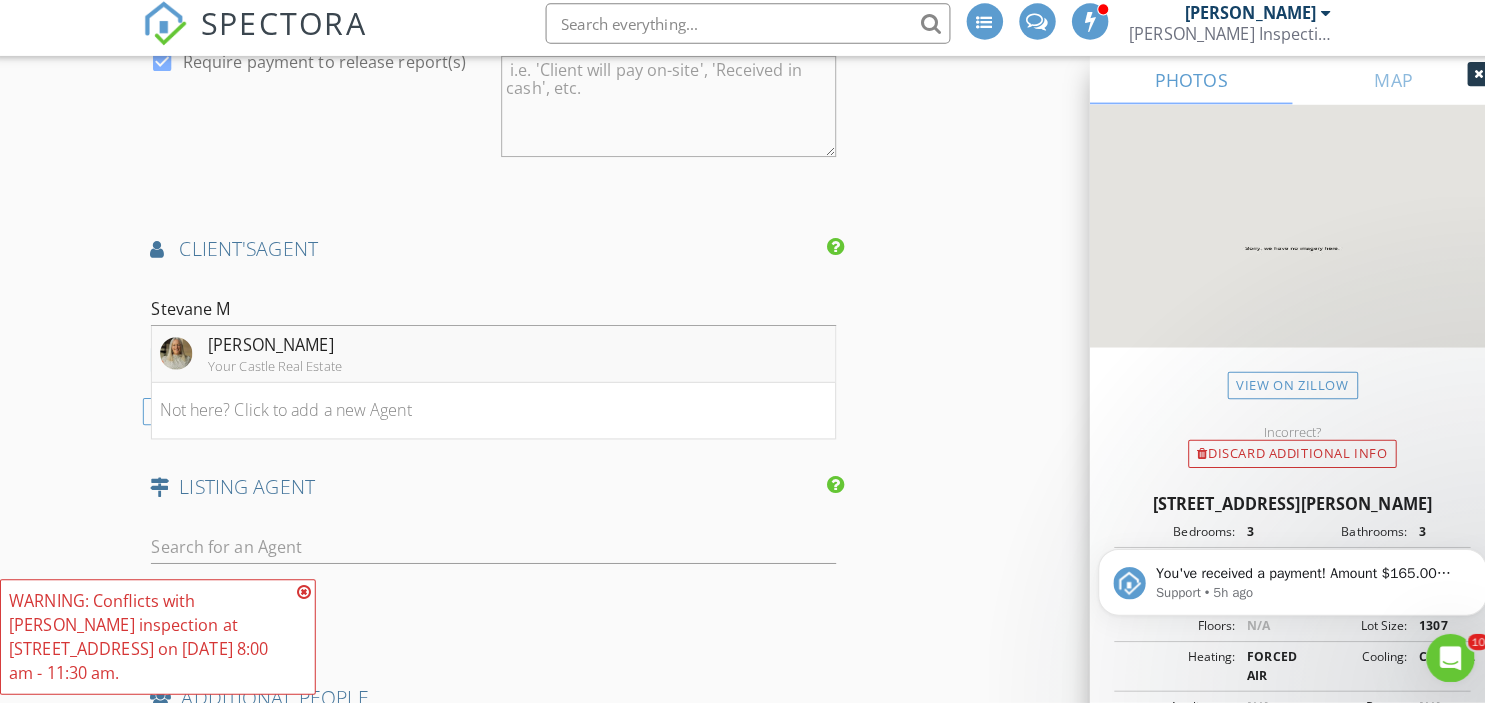 click on "Stevane McKay" at bounding box center [280, 350] 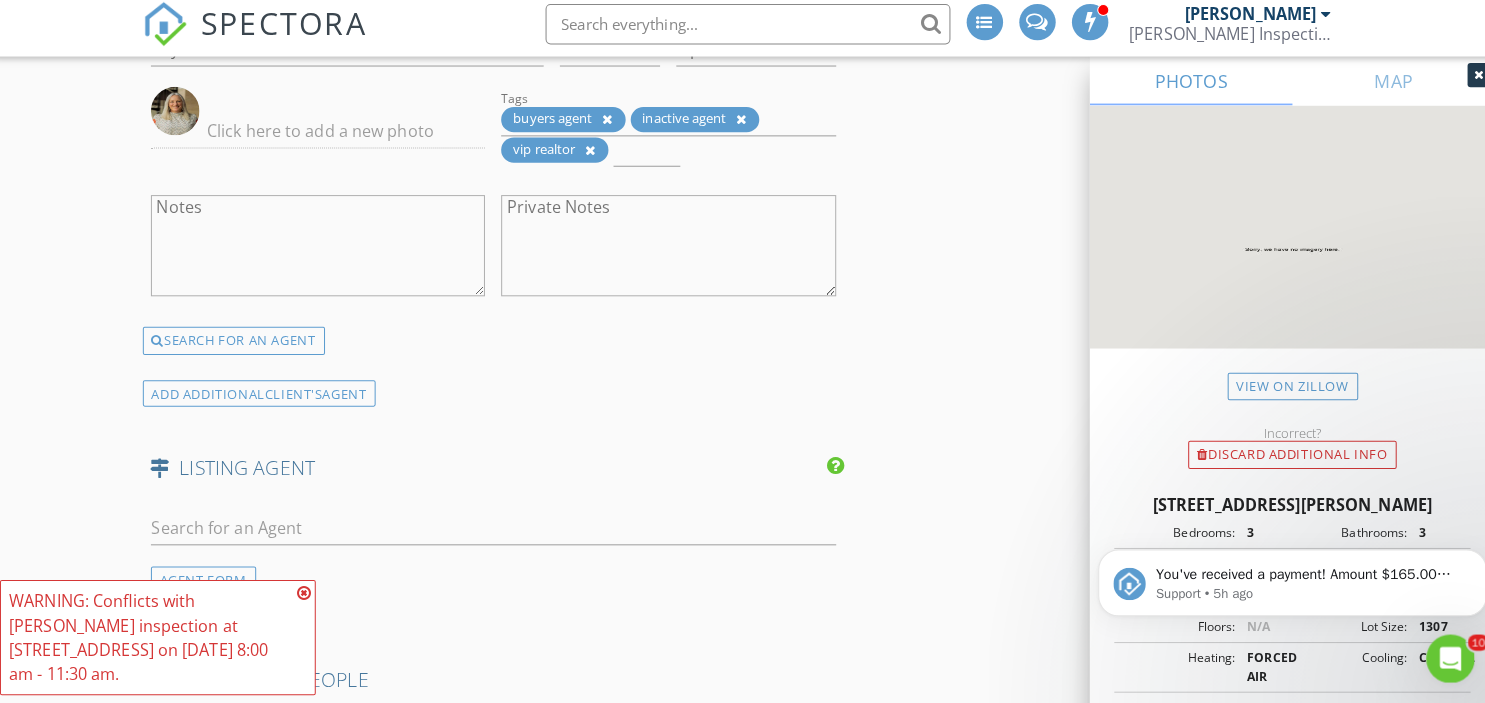 scroll, scrollTop: 4053, scrollLeft: 0, axis: vertical 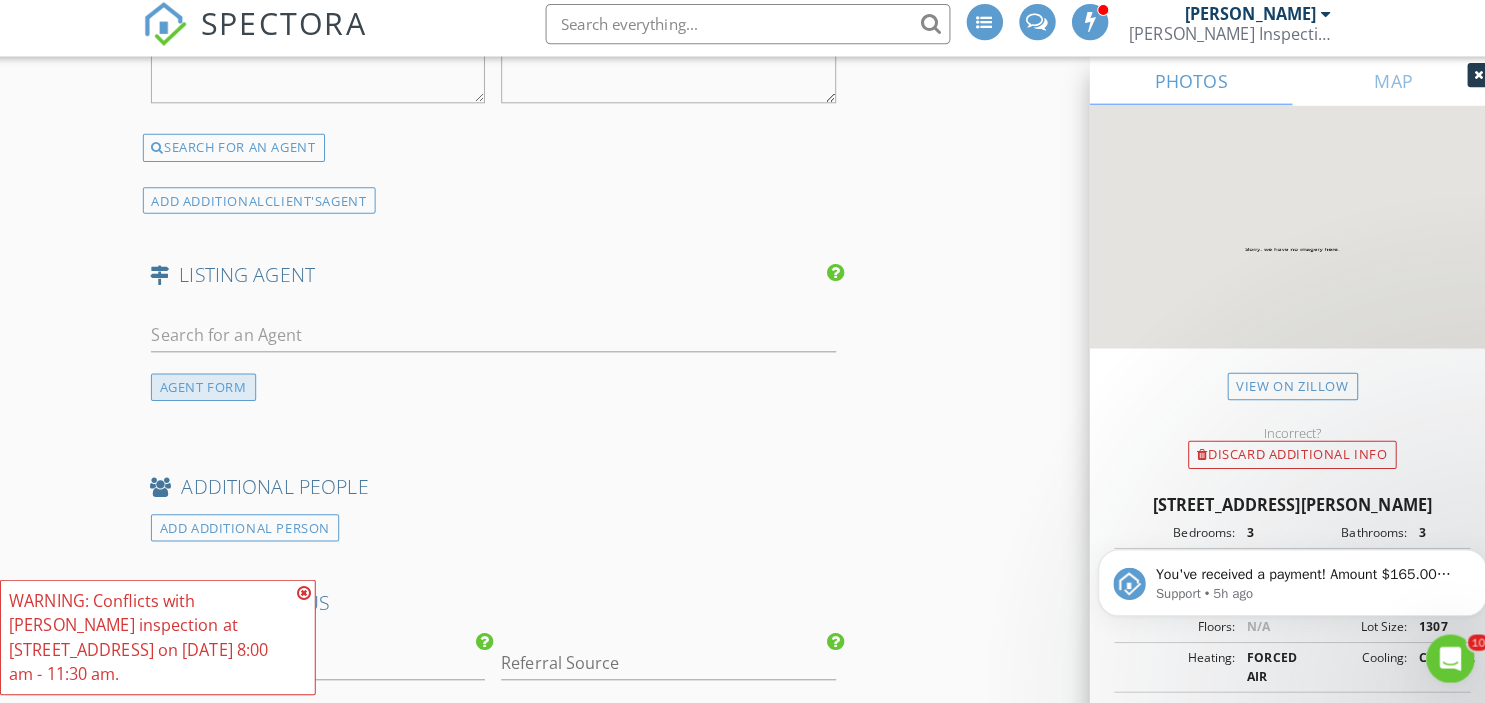 click on "AGENT FORM" at bounding box center [209, 390] 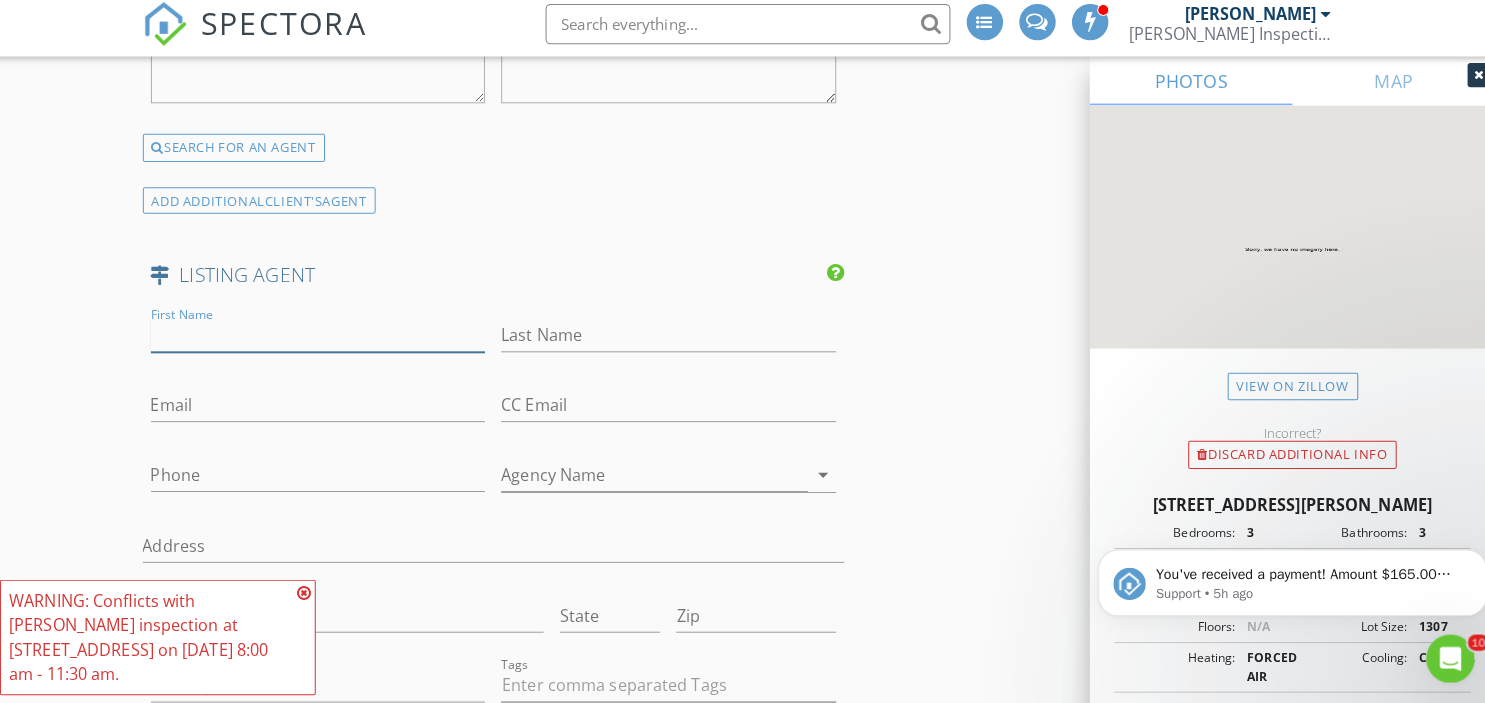 paste on "Kennen Cohen 720-245-1825 kennen@kennencohen.com,  Your Castle Real Estate Inc" 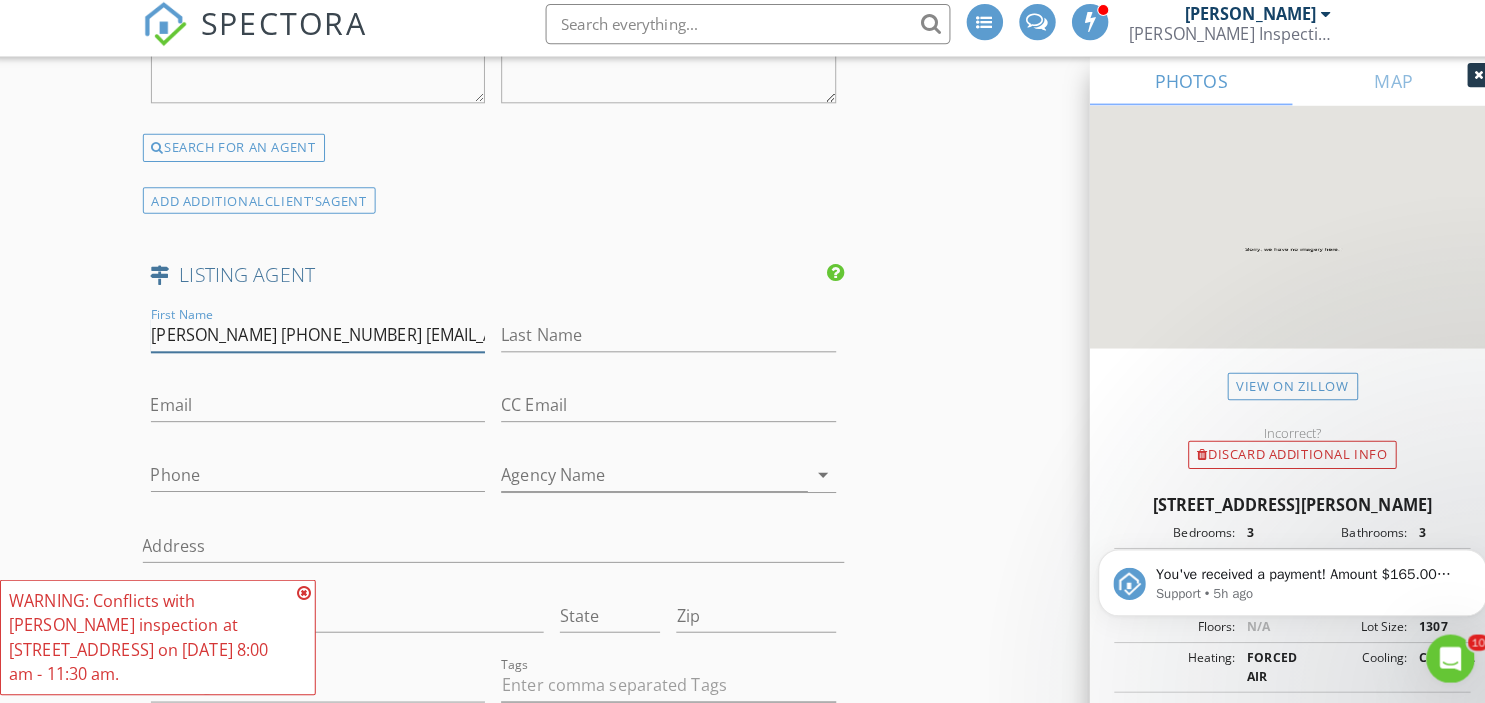 scroll, scrollTop: 0, scrollLeft: 307, axis: horizontal 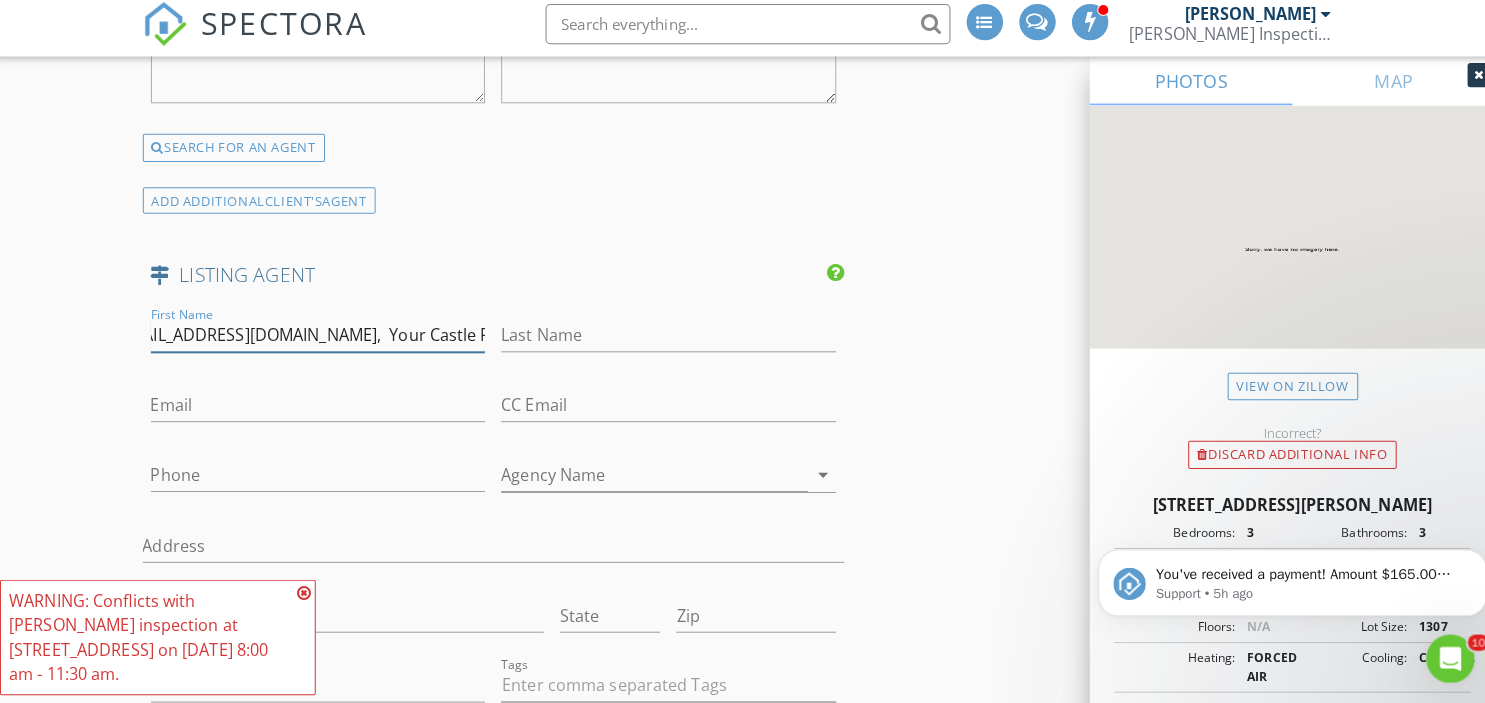 drag, startPoint x: 290, startPoint y: 333, endPoint x: 519, endPoint y: 335, distance: 229.00873 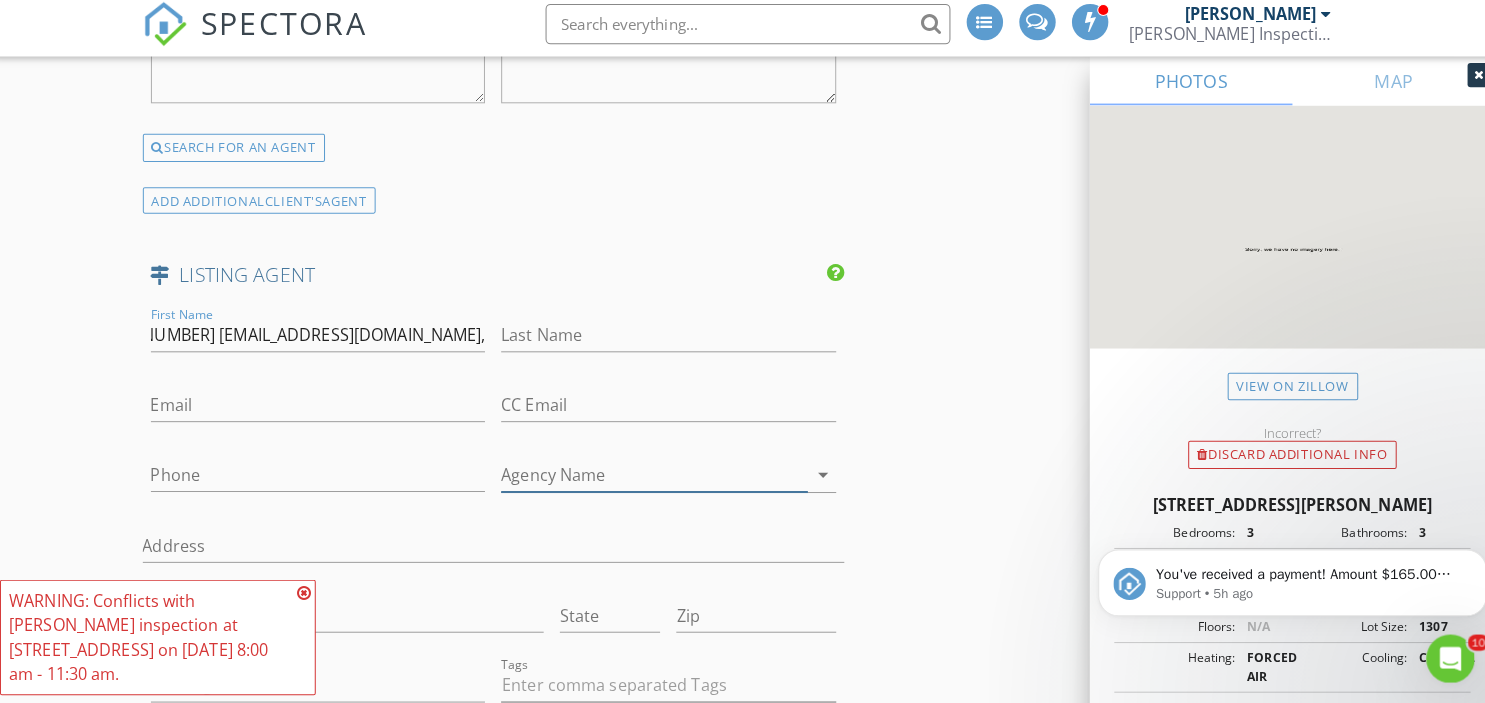 type on "Kennen Cohen 720-245-1825 kennen@kennencohen.com," 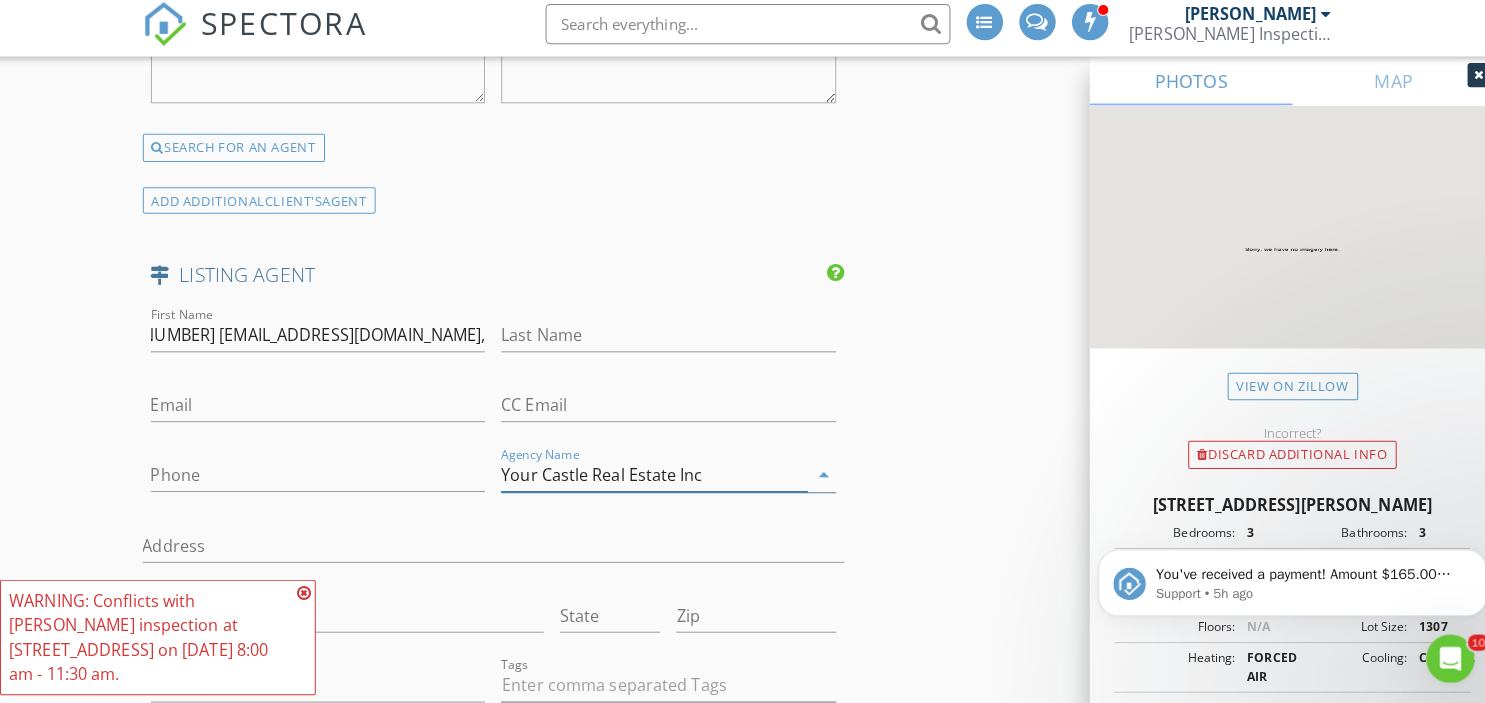 click on "Your Castle Real Estate Inc" at bounding box center (654, 477) 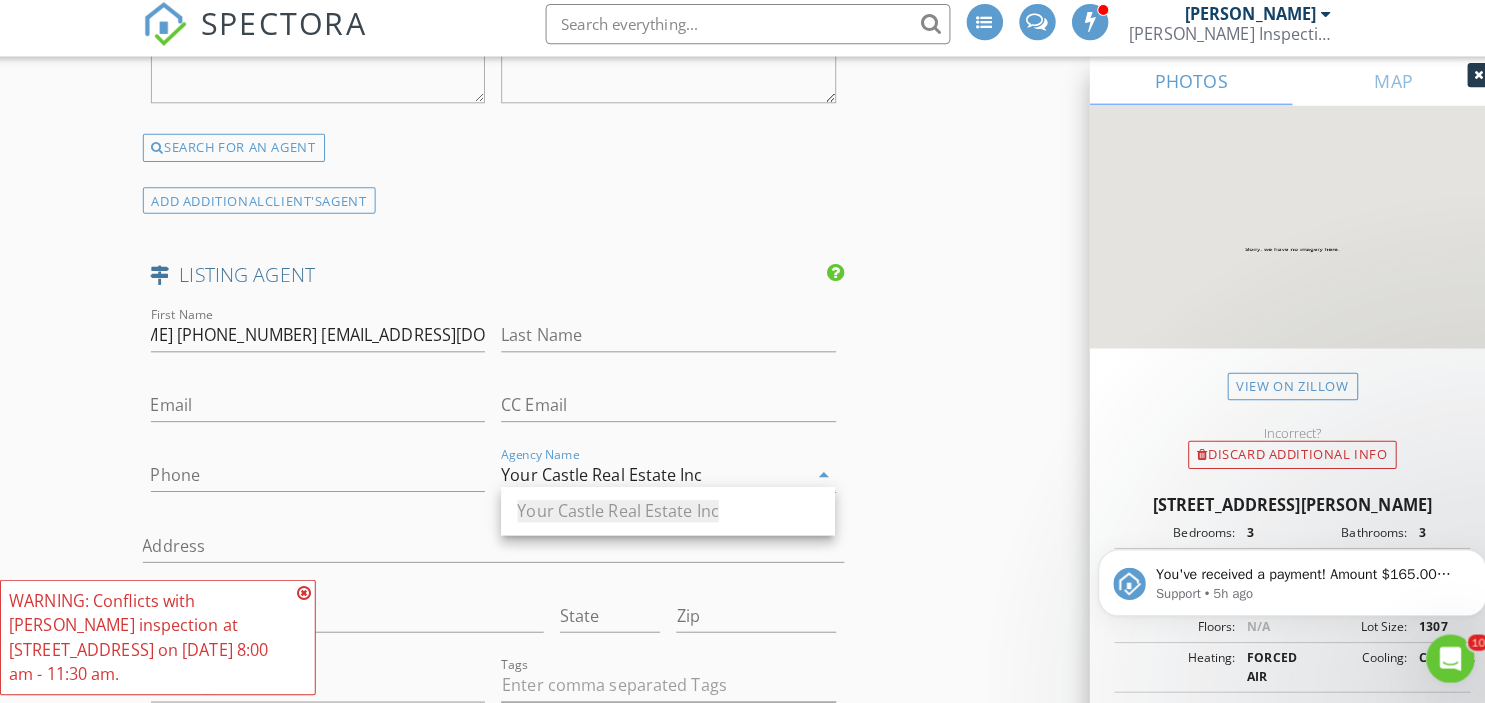 type on "Your Castle Real Estate Inc" 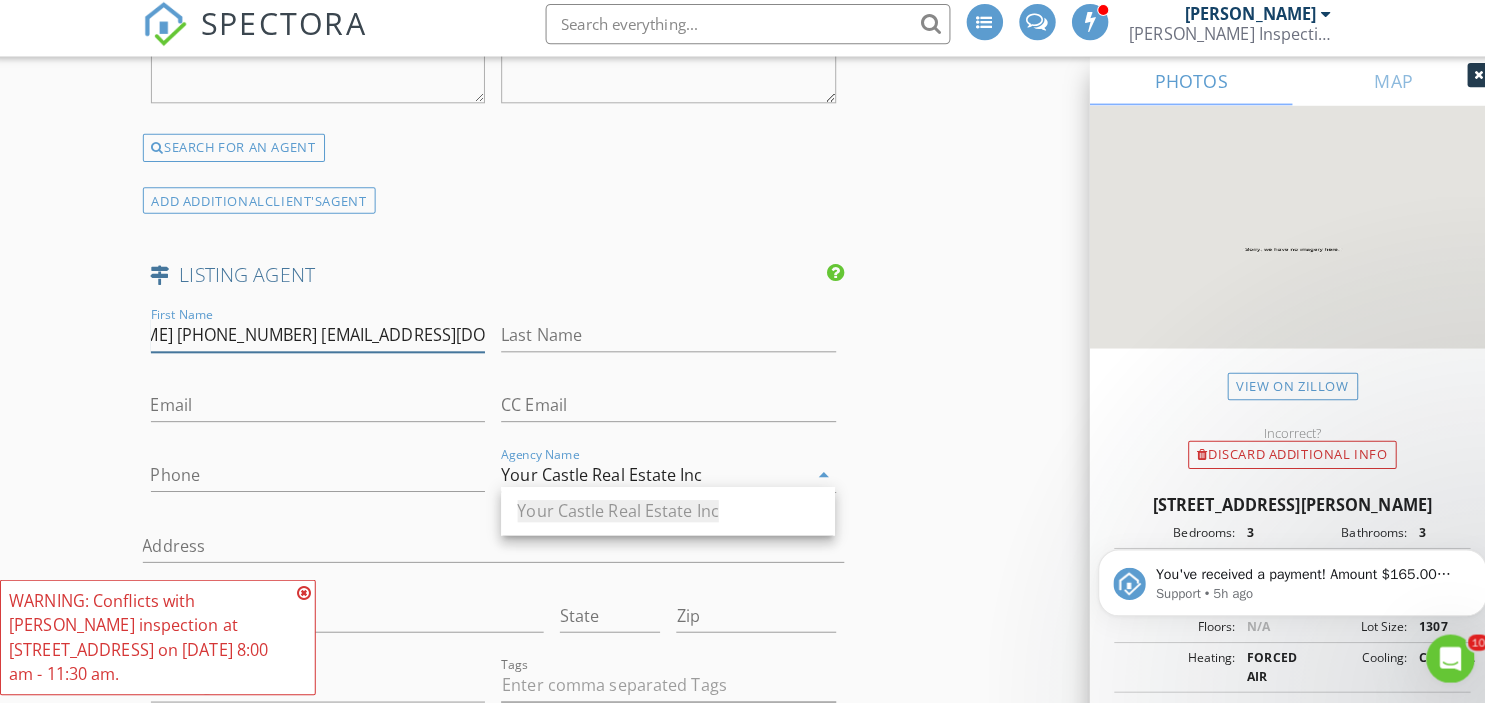 drag, startPoint x: 278, startPoint y: 334, endPoint x: 526, endPoint y: 337, distance: 248.01814 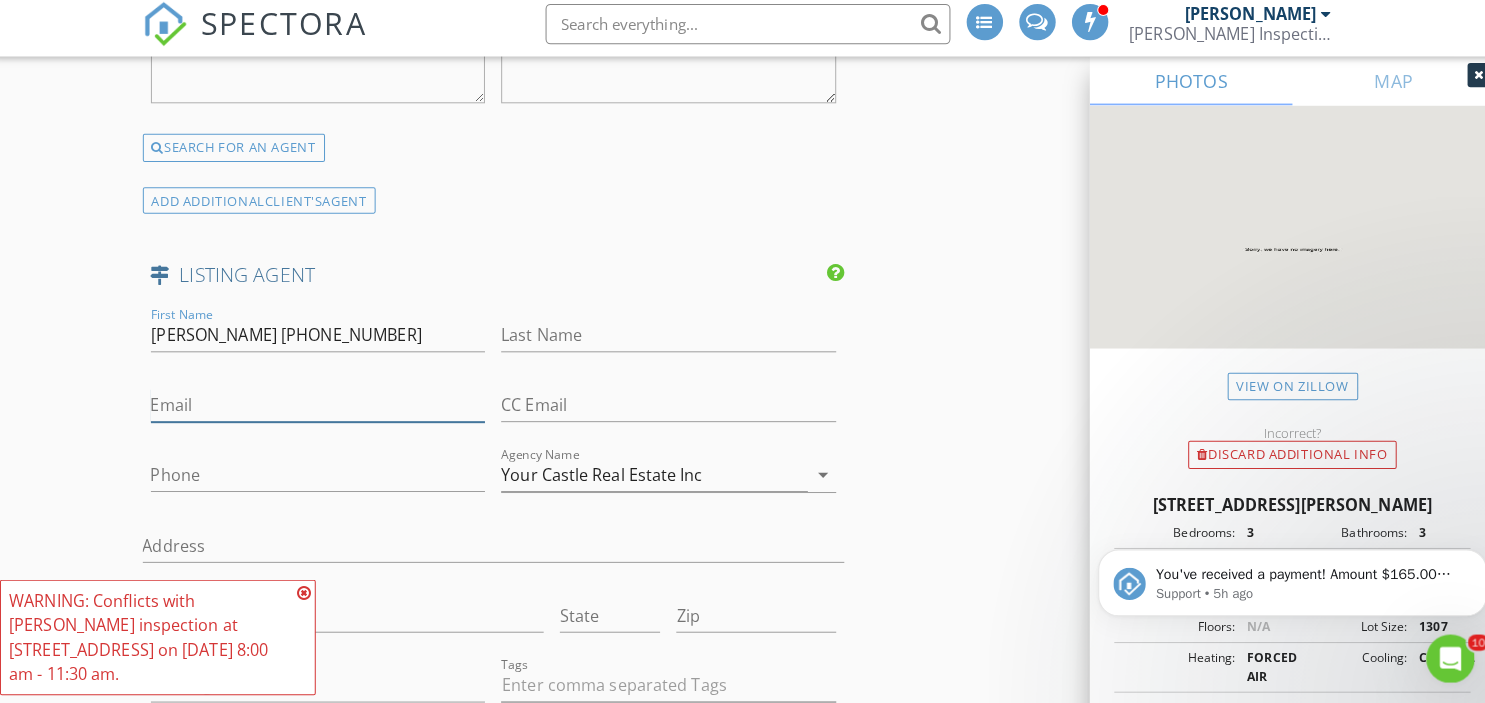 type on "Kennen Cohen 720-245-1825" 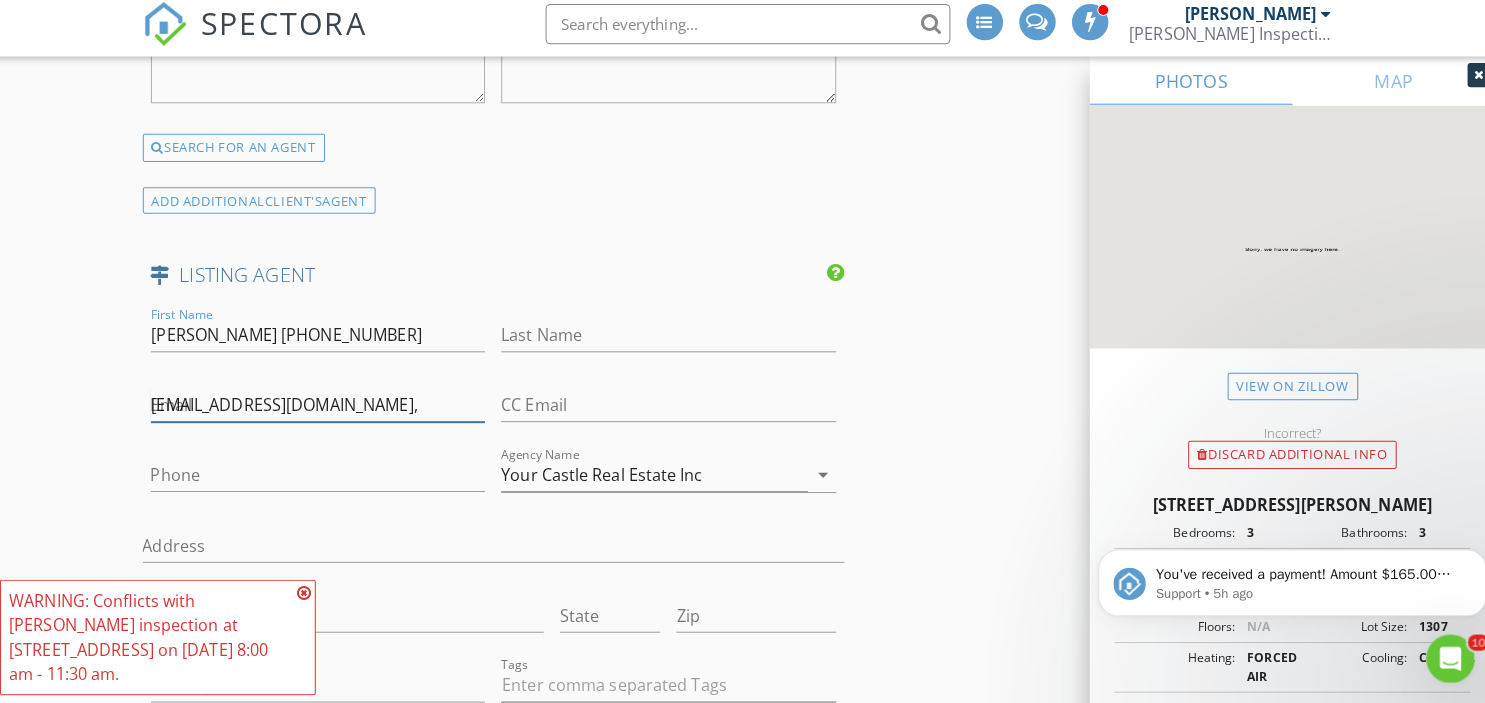 scroll, scrollTop: 0, scrollLeft: 0, axis: both 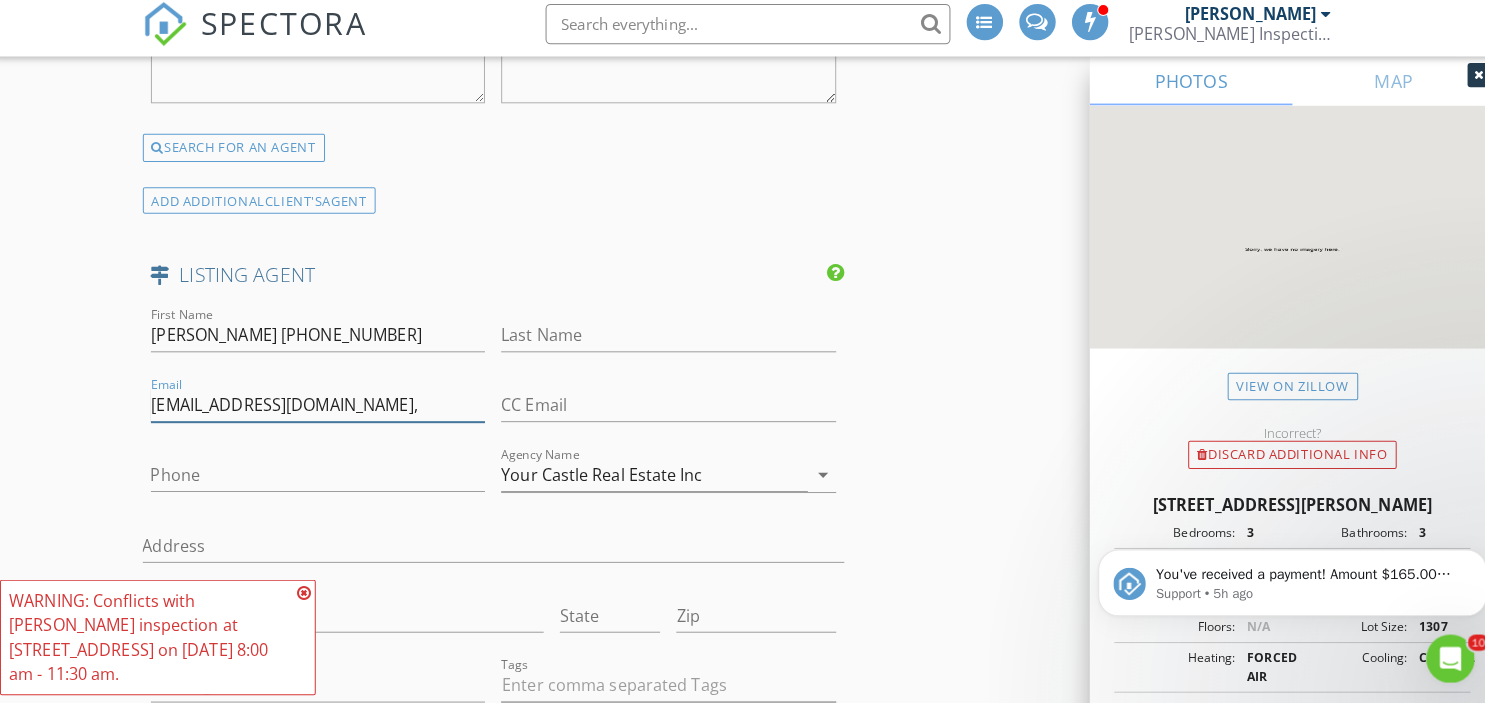 click on "kennen@kennencohen.com," at bounding box center (322, 408) 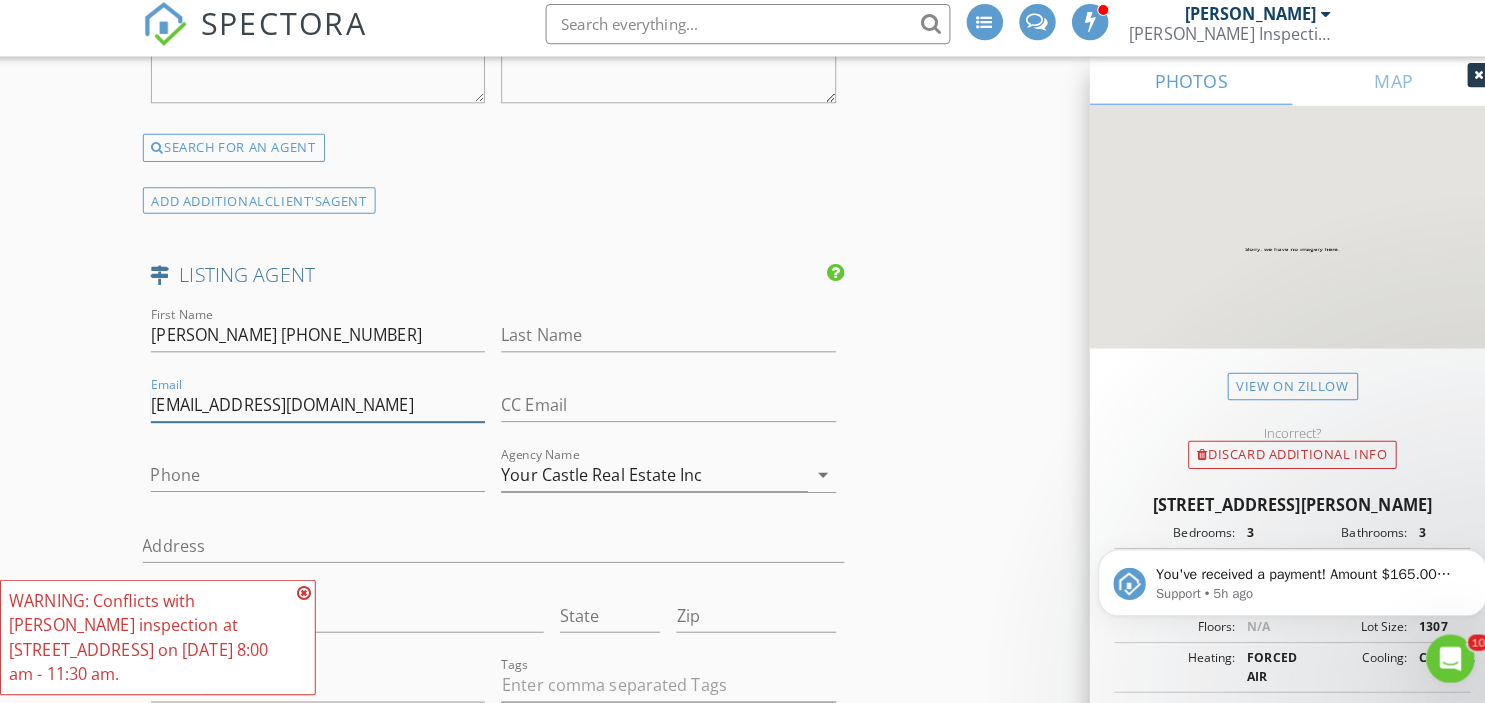 type on "kennen@kennencohen.com" 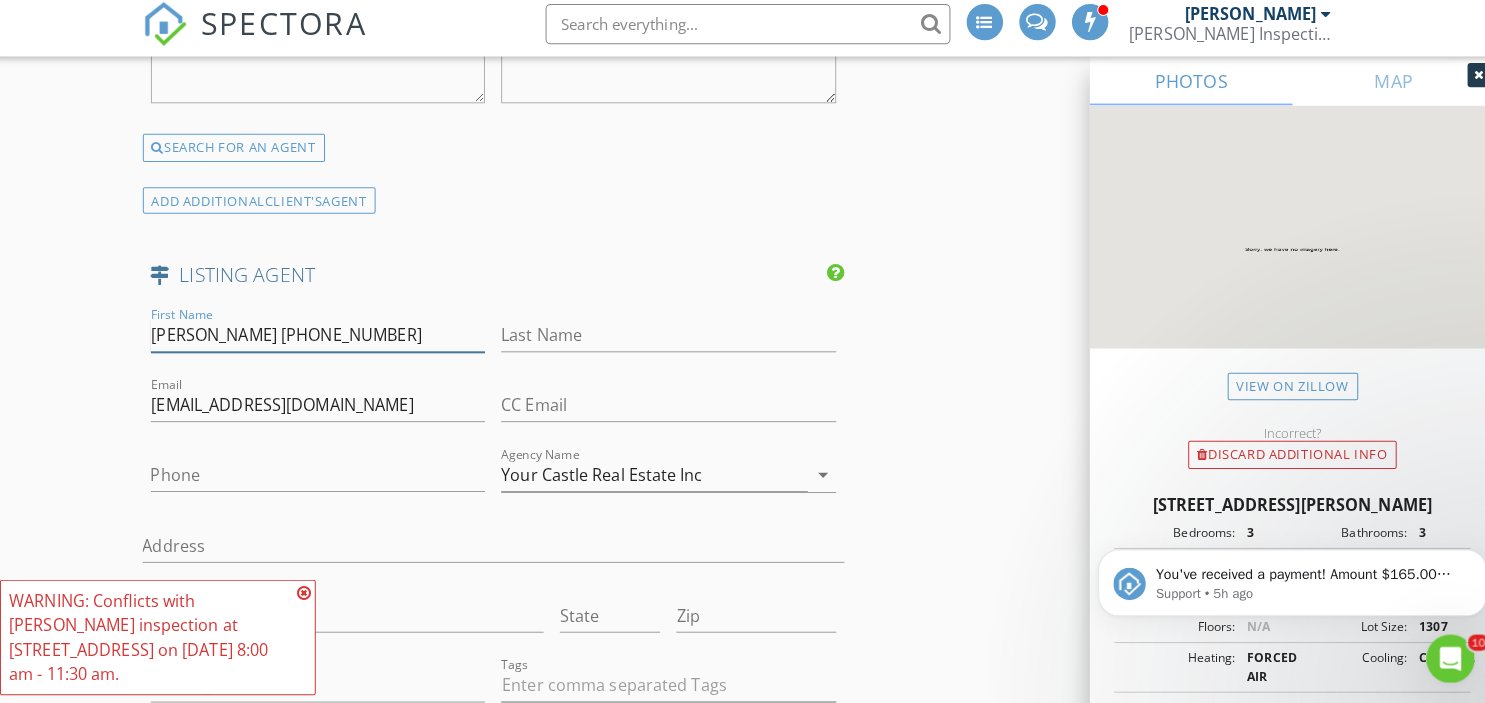 drag, startPoint x: 375, startPoint y: 331, endPoint x: 270, endPoint y: 337, distance: 105.17129 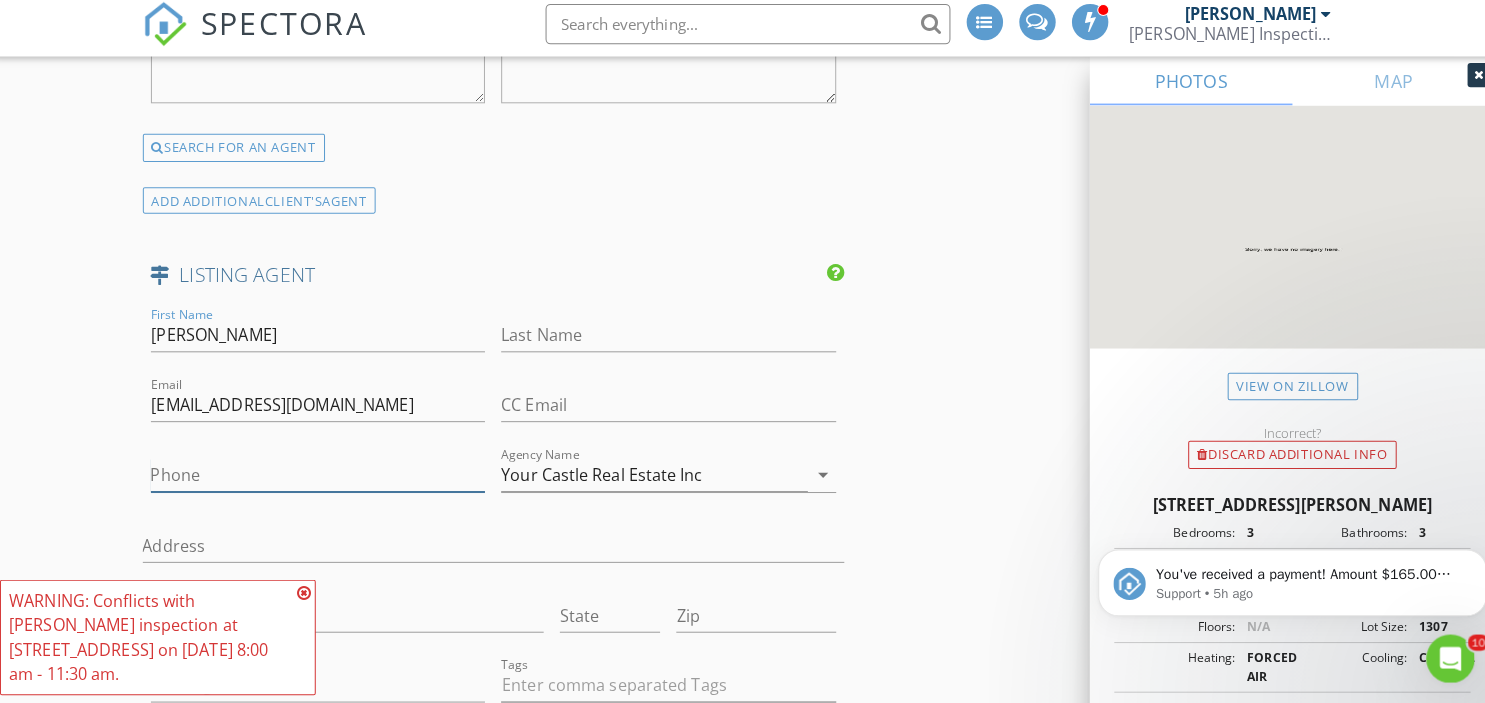 type on "Kennen Cohen" 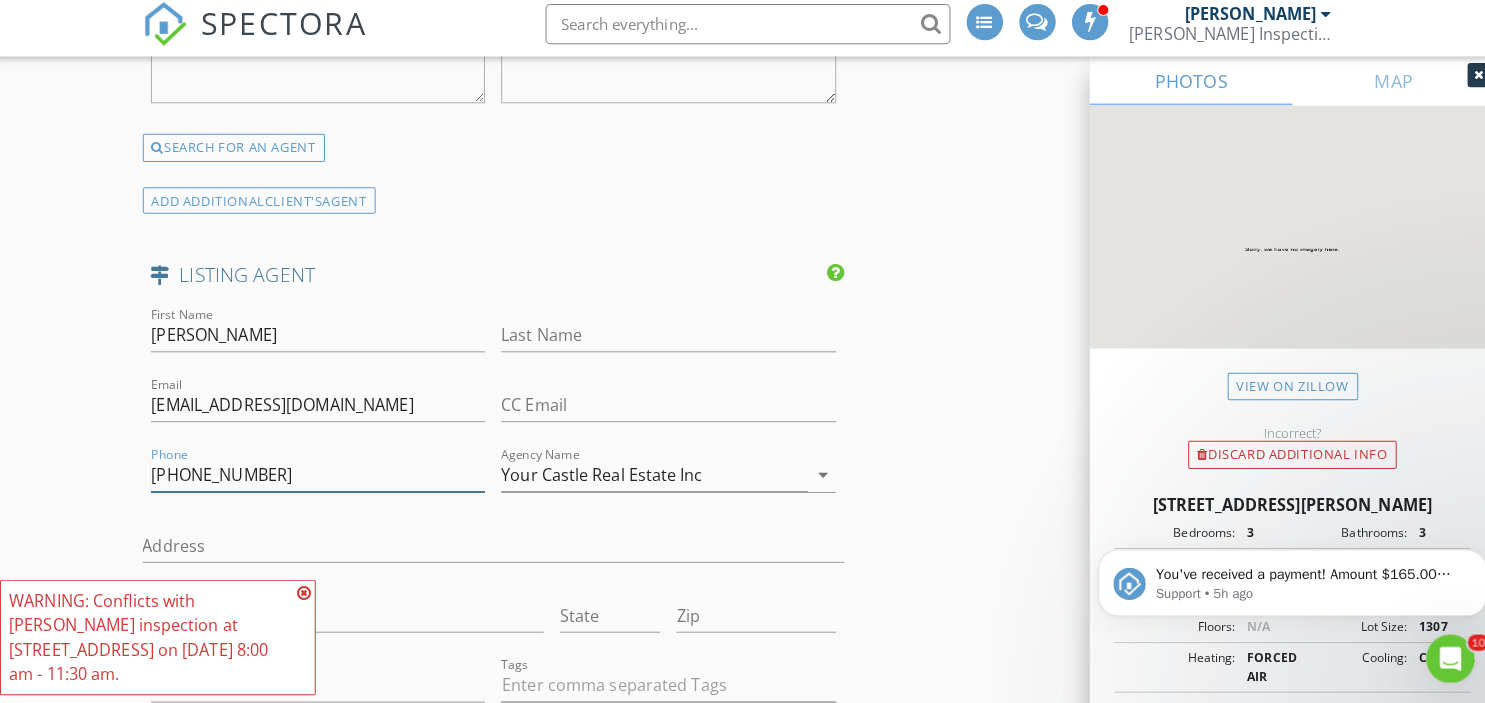 type on "720-245-1825" 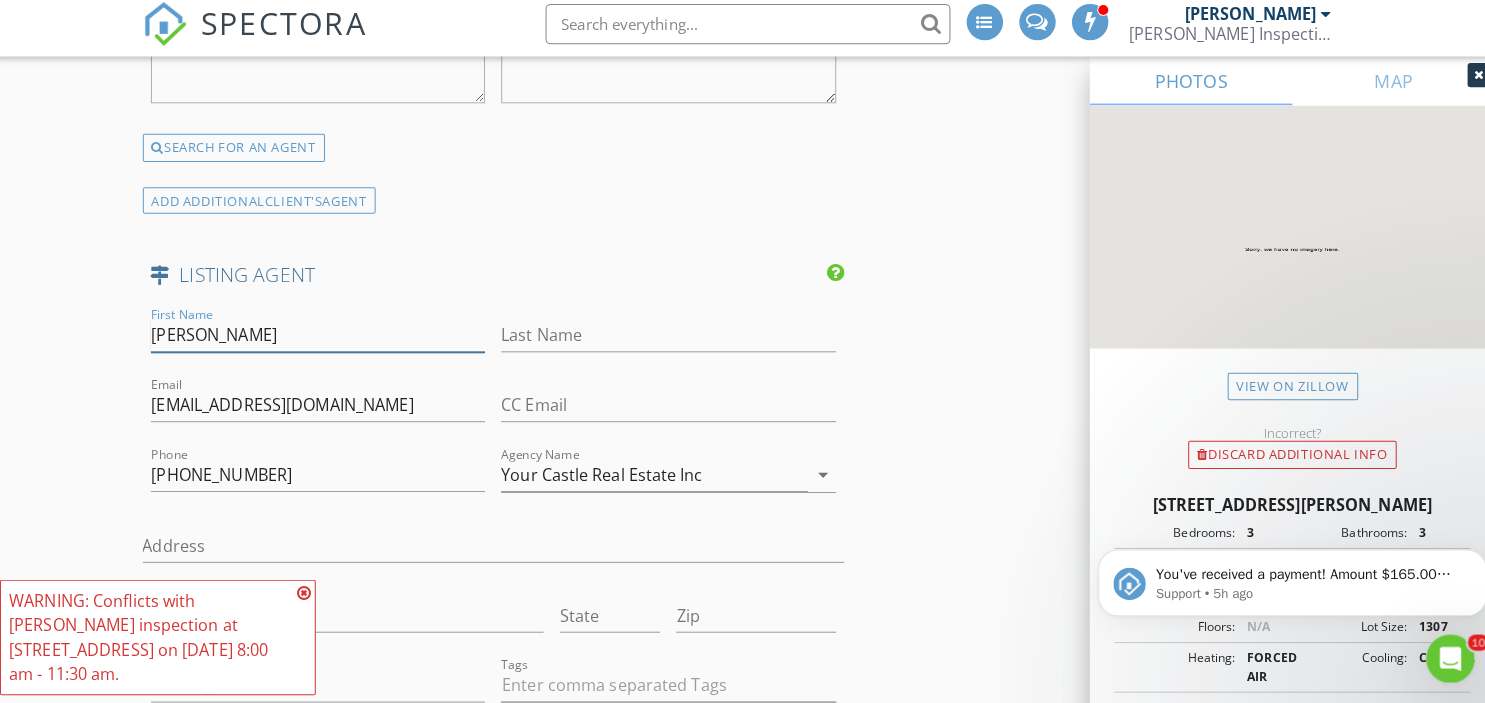 drag, startPoint x: 217, startPoint y: 333, endPoint x: 267, endPoint y: 337, distance: 50.159744 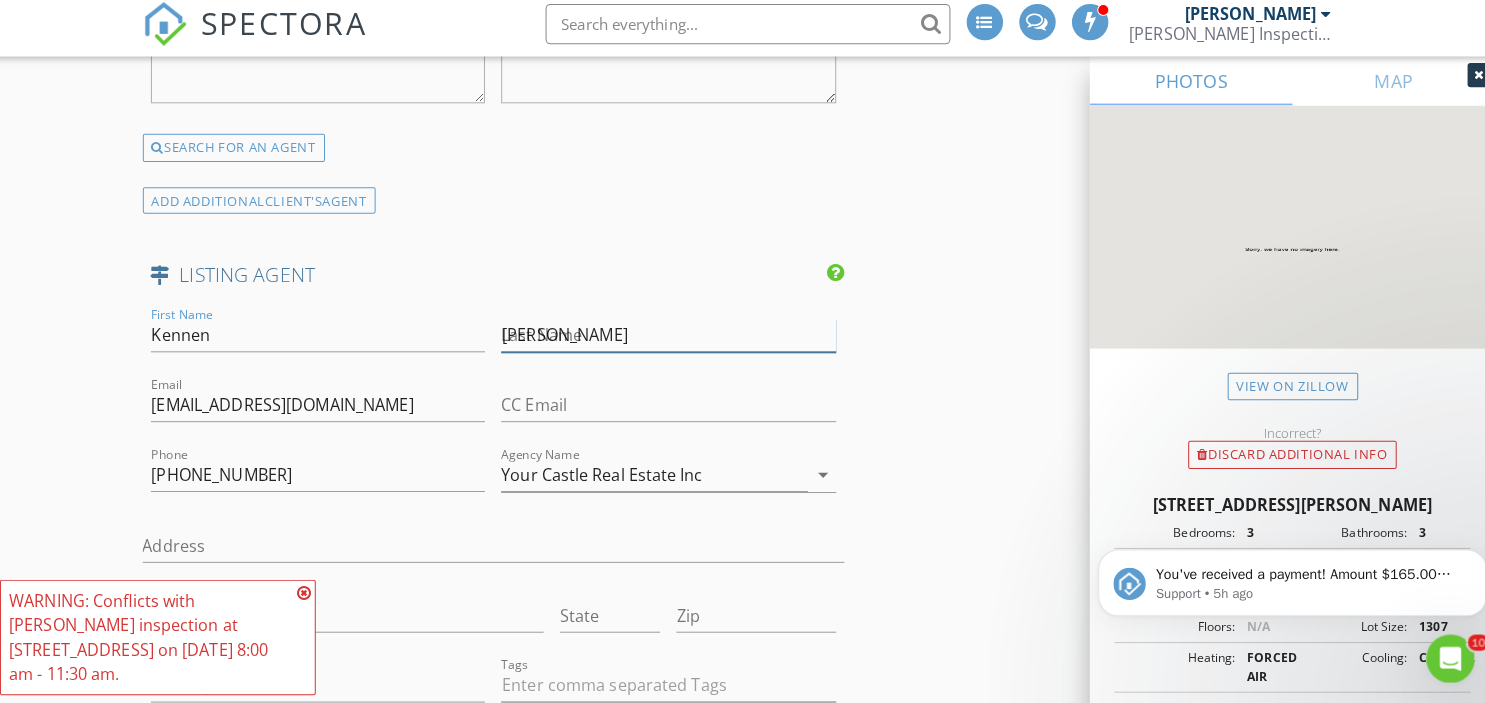 click on "Cohen" at bounding box center [668, 339] 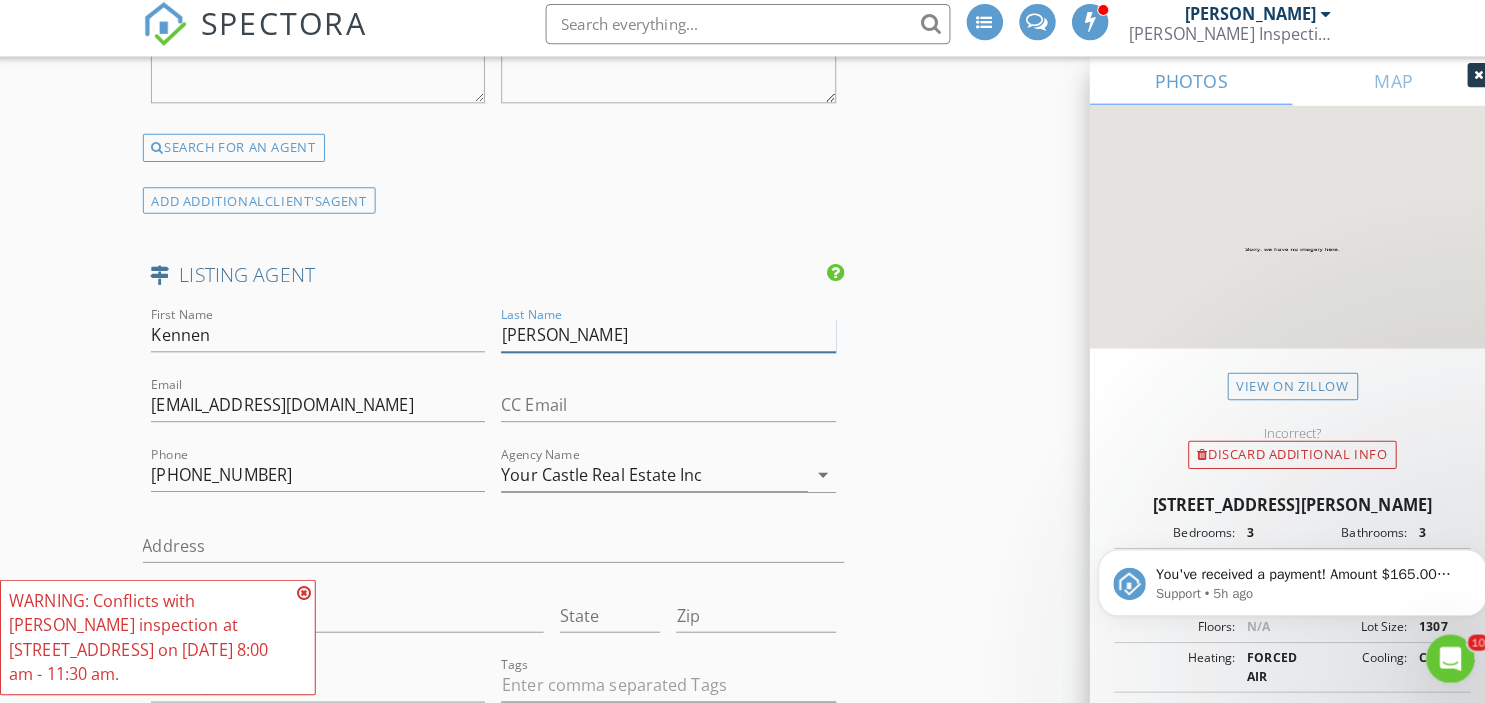 type on "Cohen" 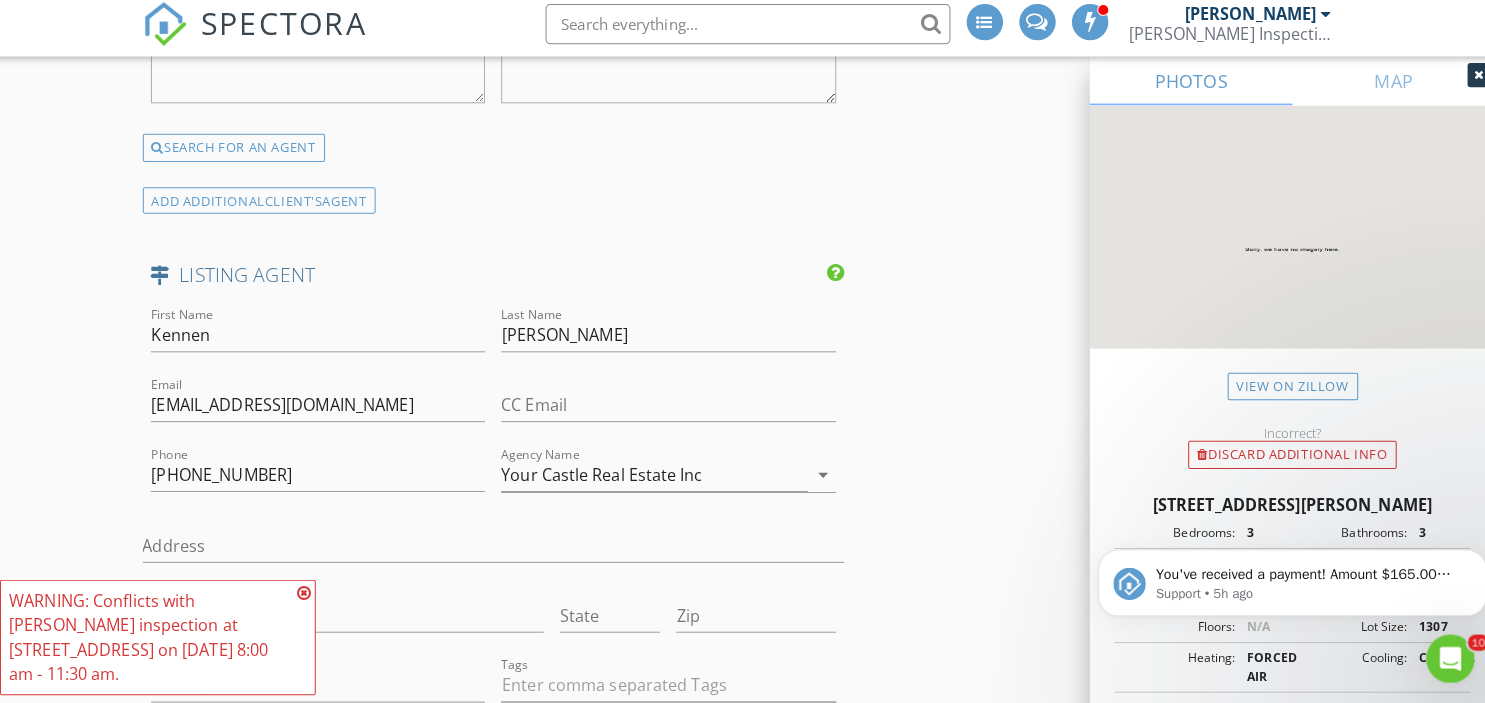click at bounding box center [308, 594] 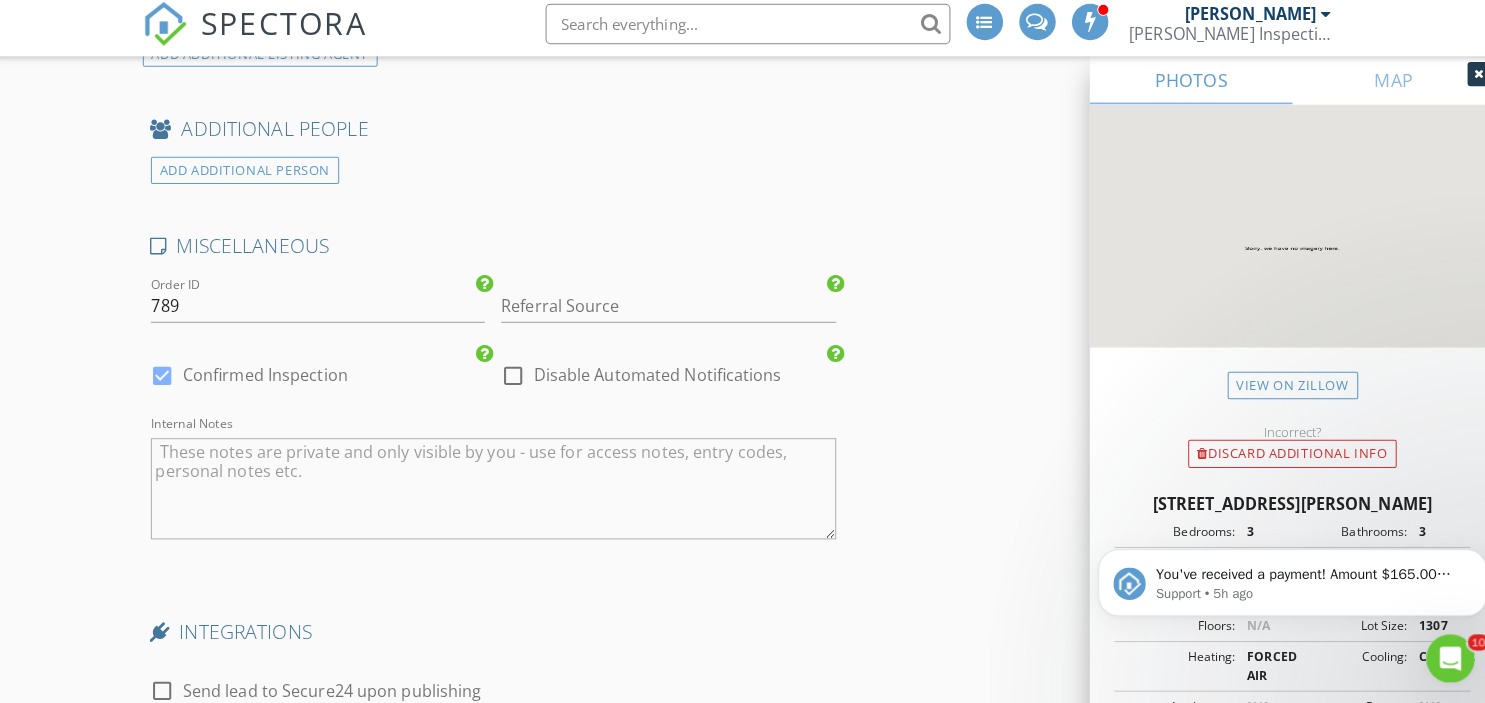 scroll, scrollTop: 5126, scrollLeft: 0, axis: vertical 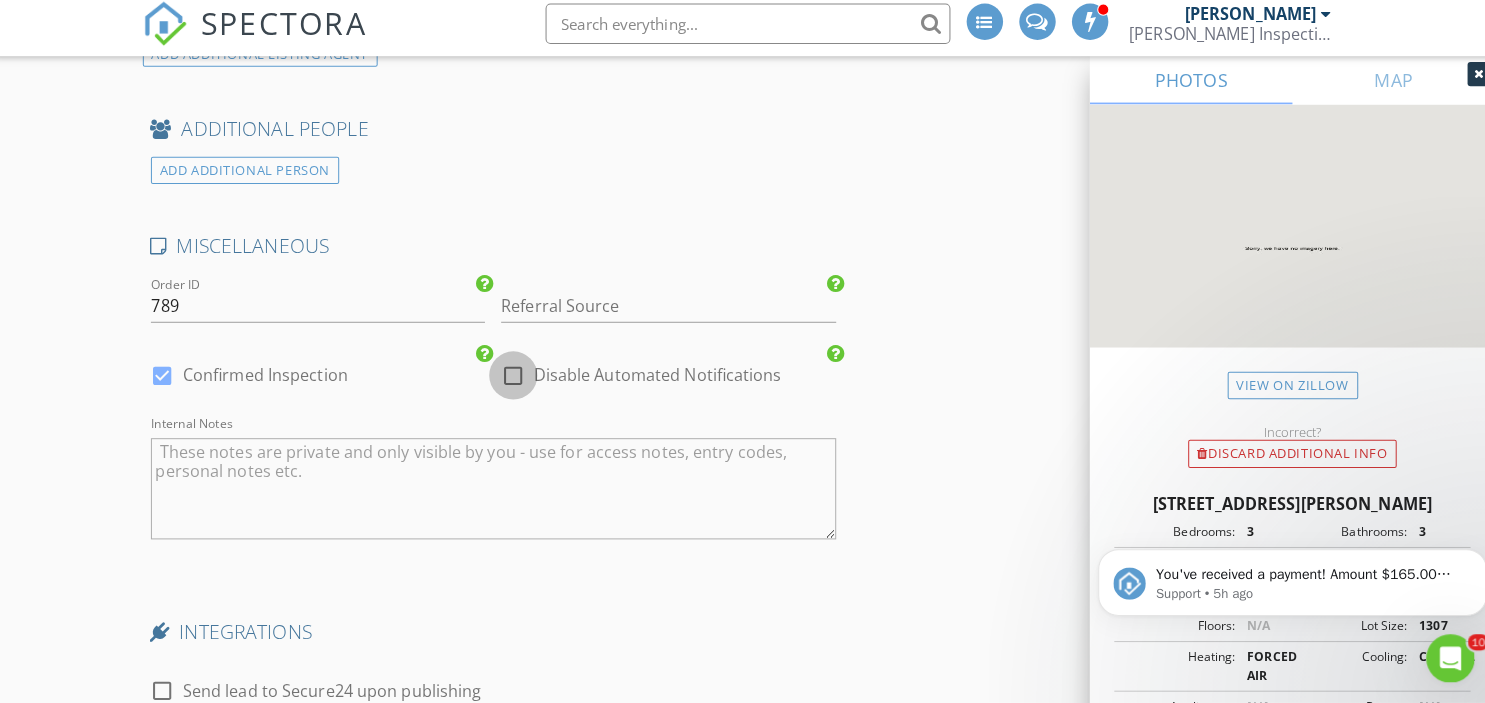 click at bounding box center (515, 379) 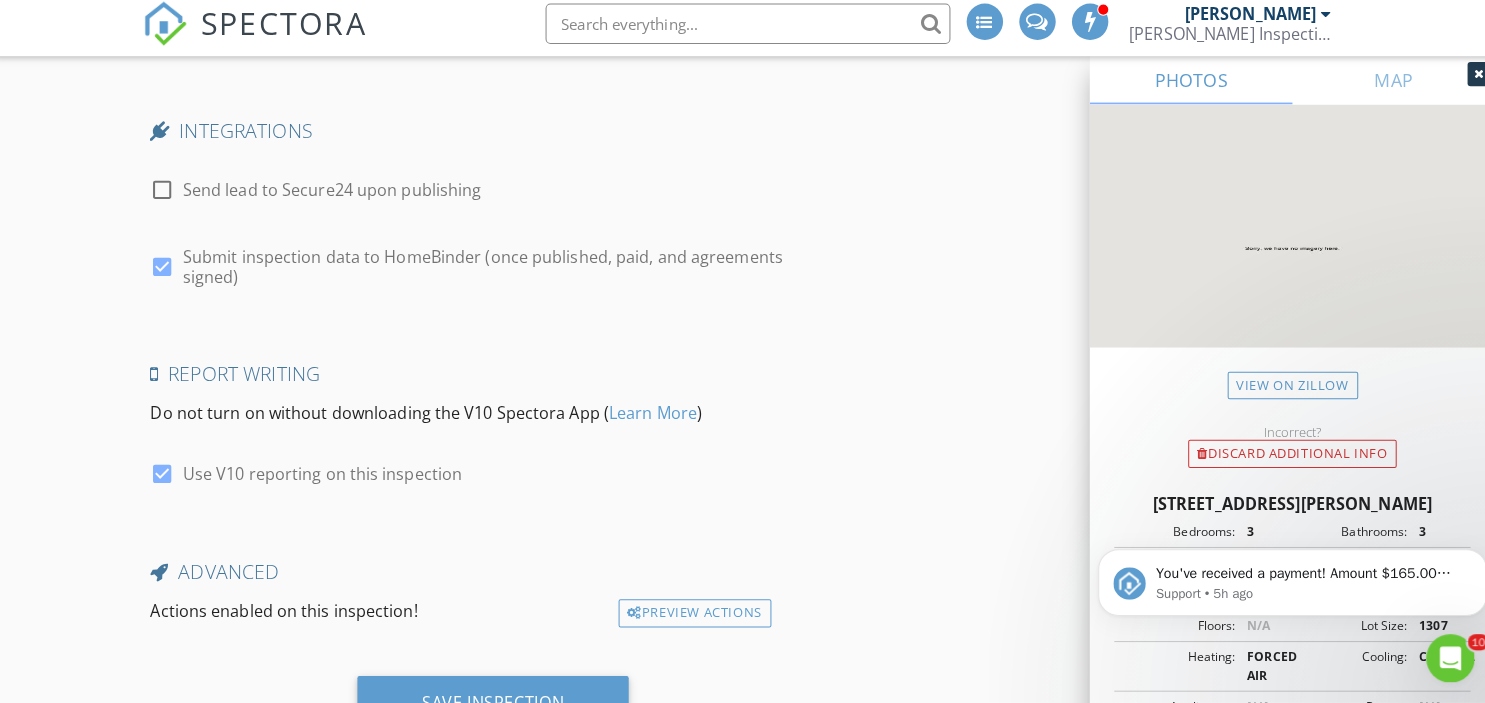 scroll, scrollTop: 5684, scrollLeft: 0, axis: vertical 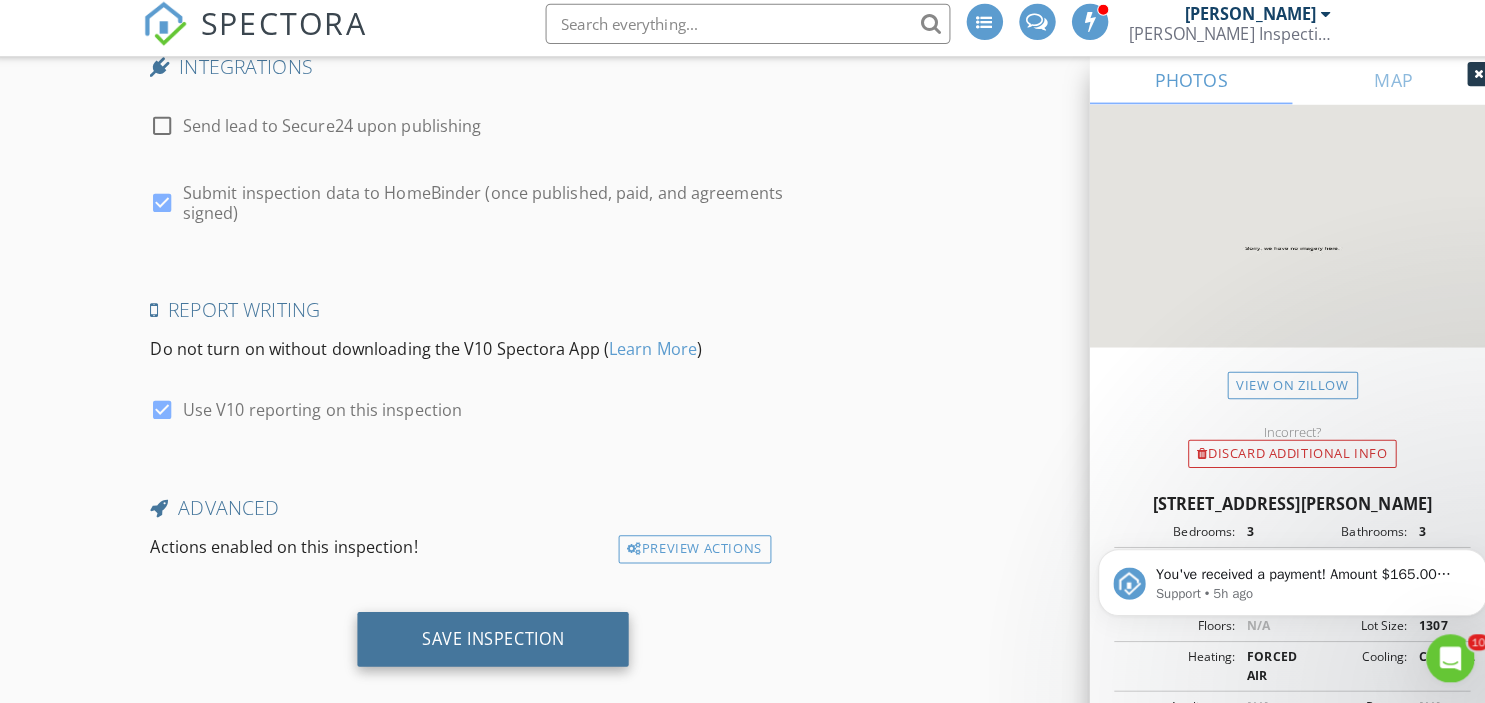click on "Save Inspection" at bounding box center [495, 639] 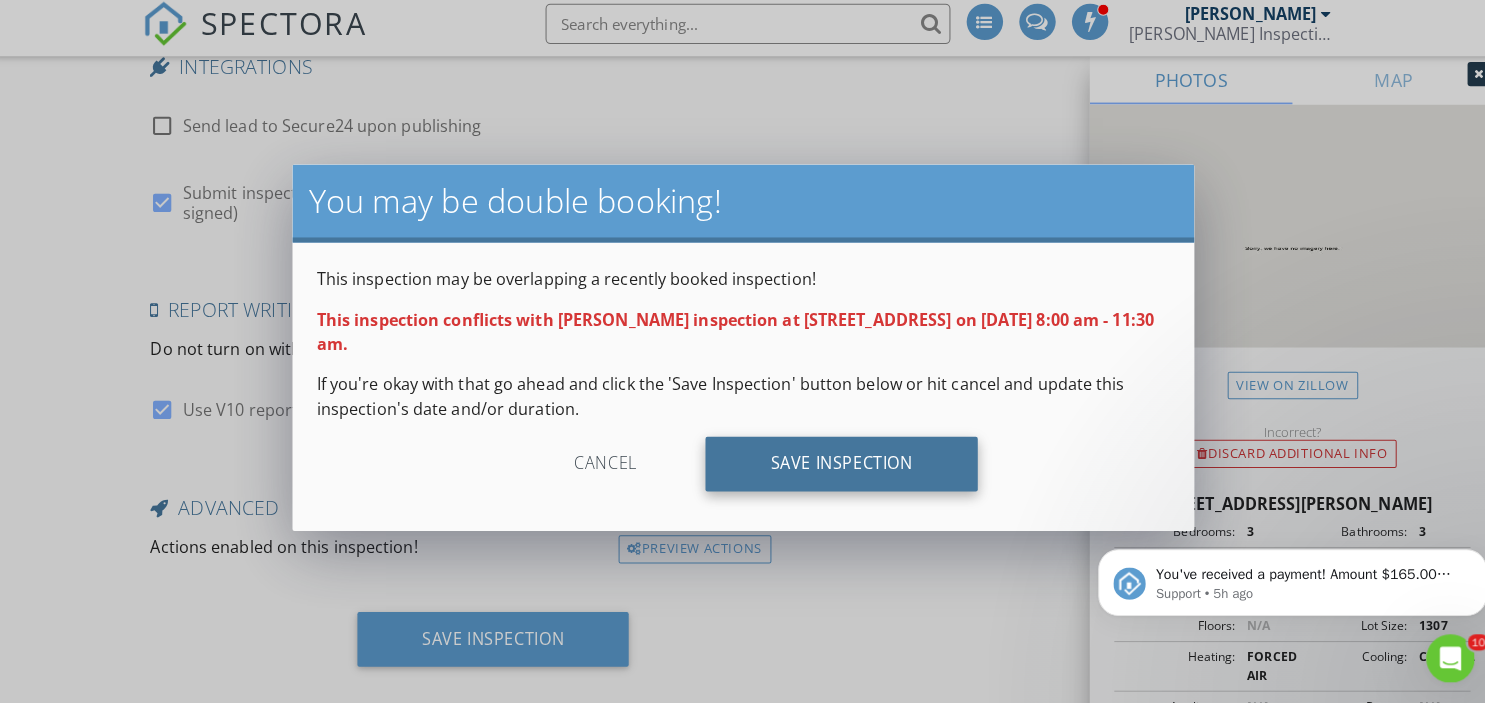 click on "Save Inspection" at bounding box center [839, 467] 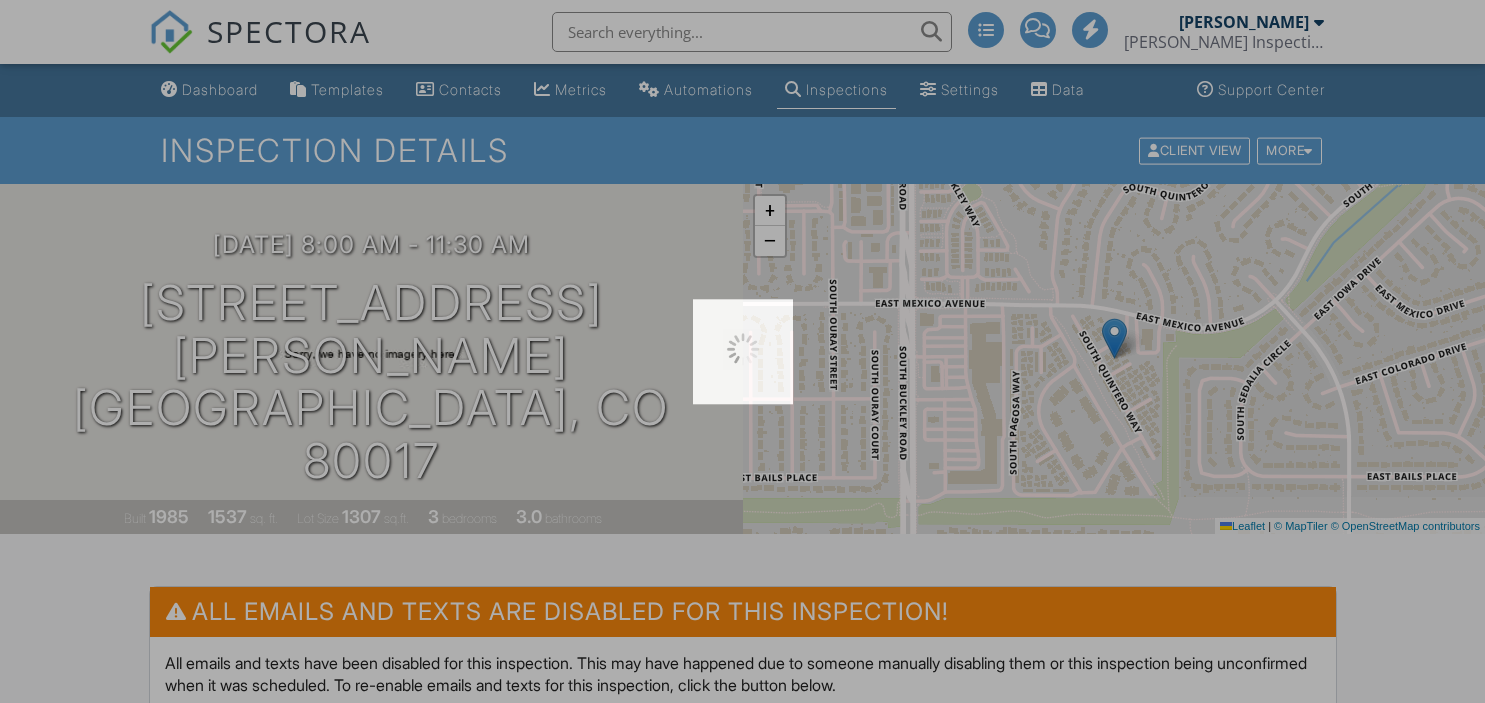 scroll, scrollTop: 0, scrollLeft: 0, axis: both 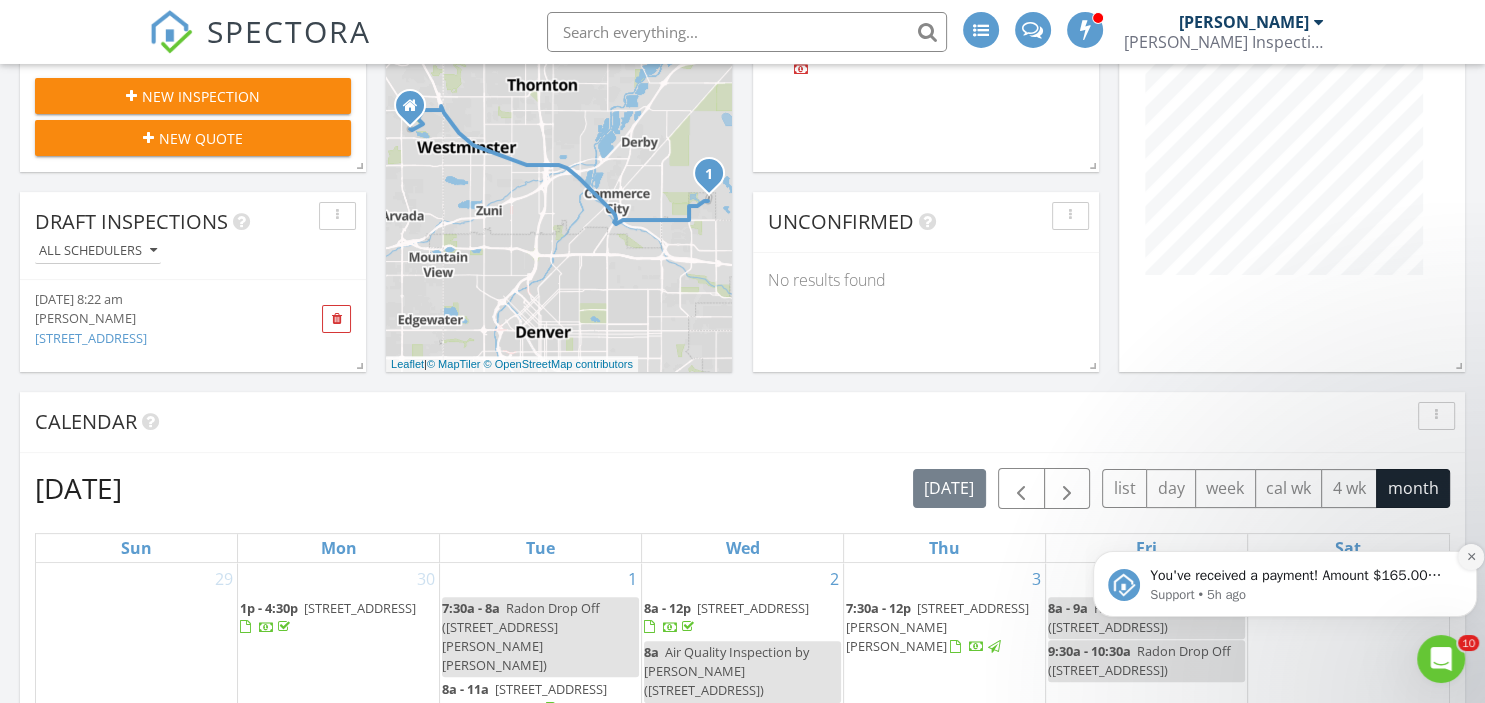 click at bounding box center (1471, 557) 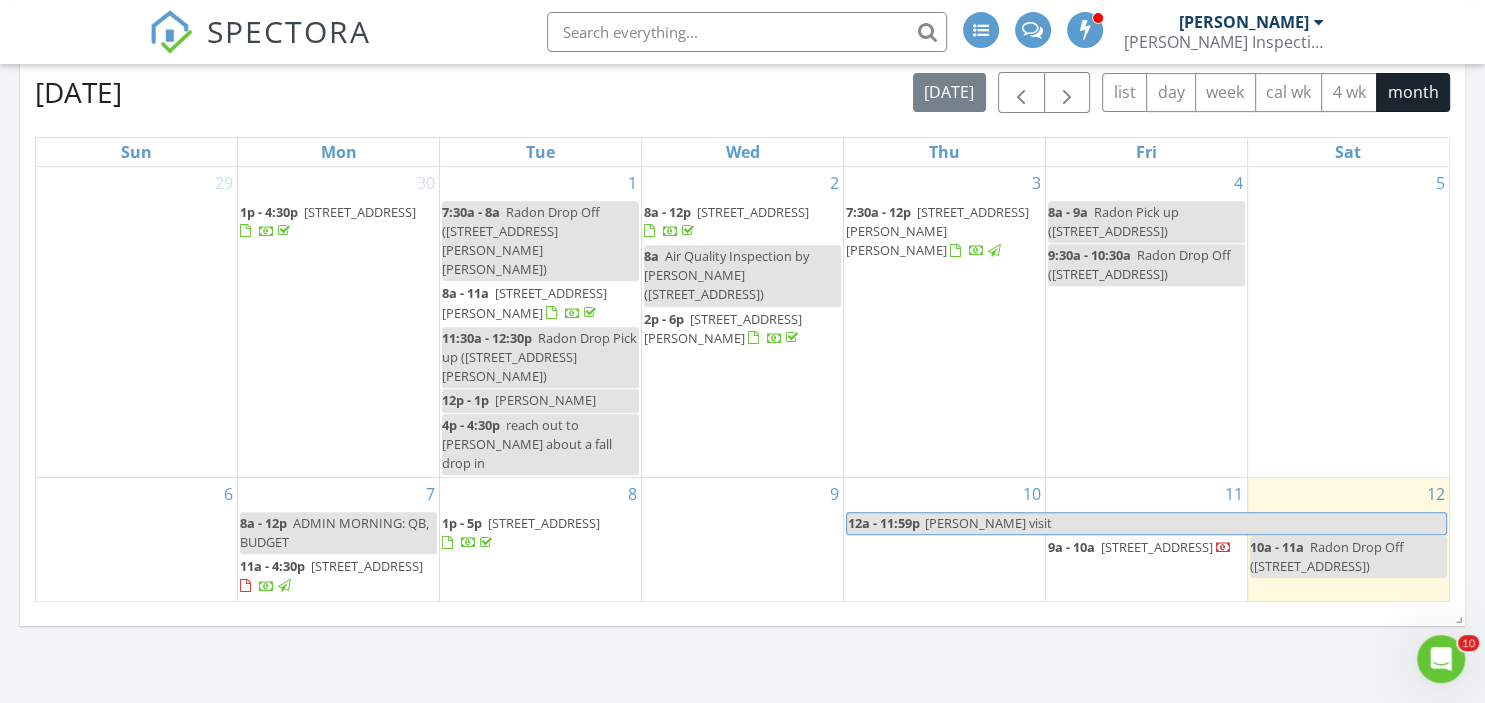 scroll, scrollTop: 785, scrollLeft: 0, axis: vertical 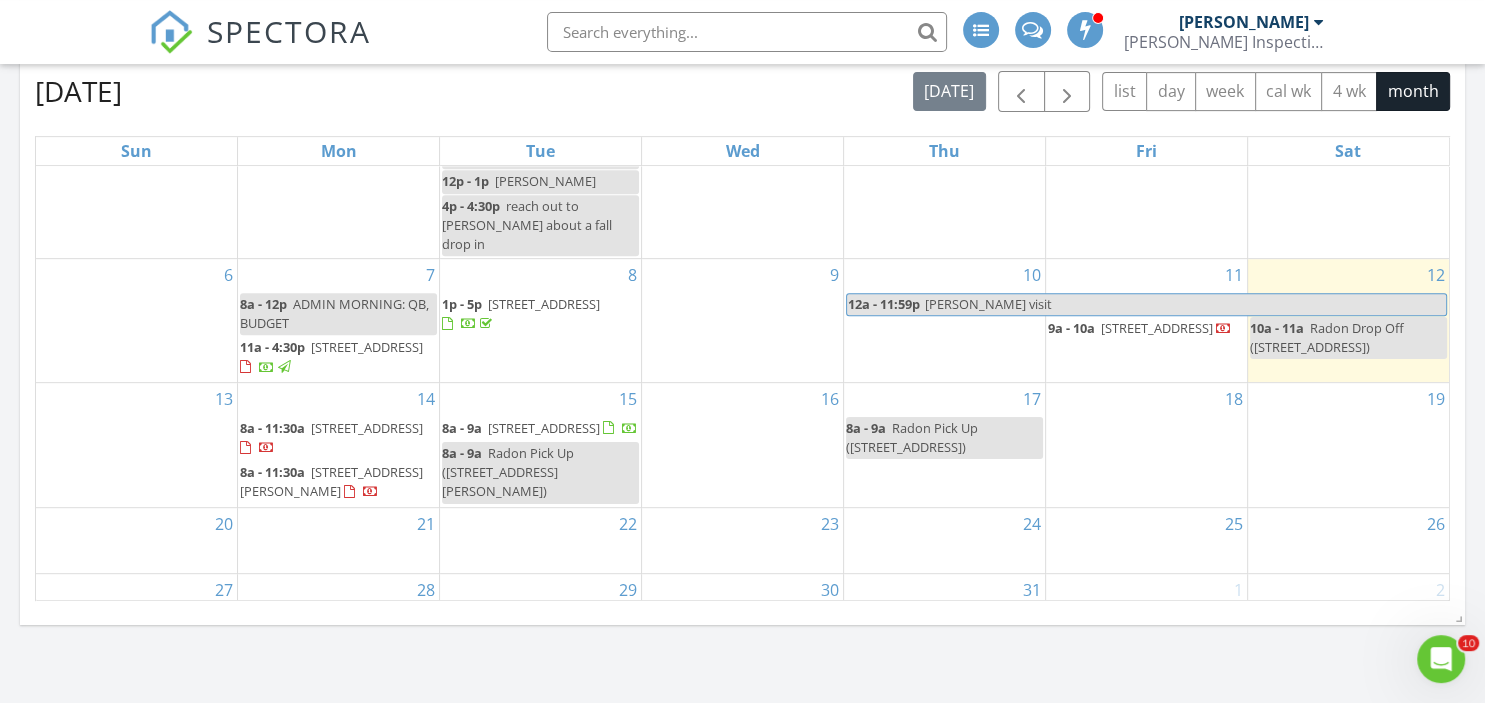 click on "8a - 11:30a
10025 E 63rd Ave, Denver 80238" at bounding box center [338, 438] 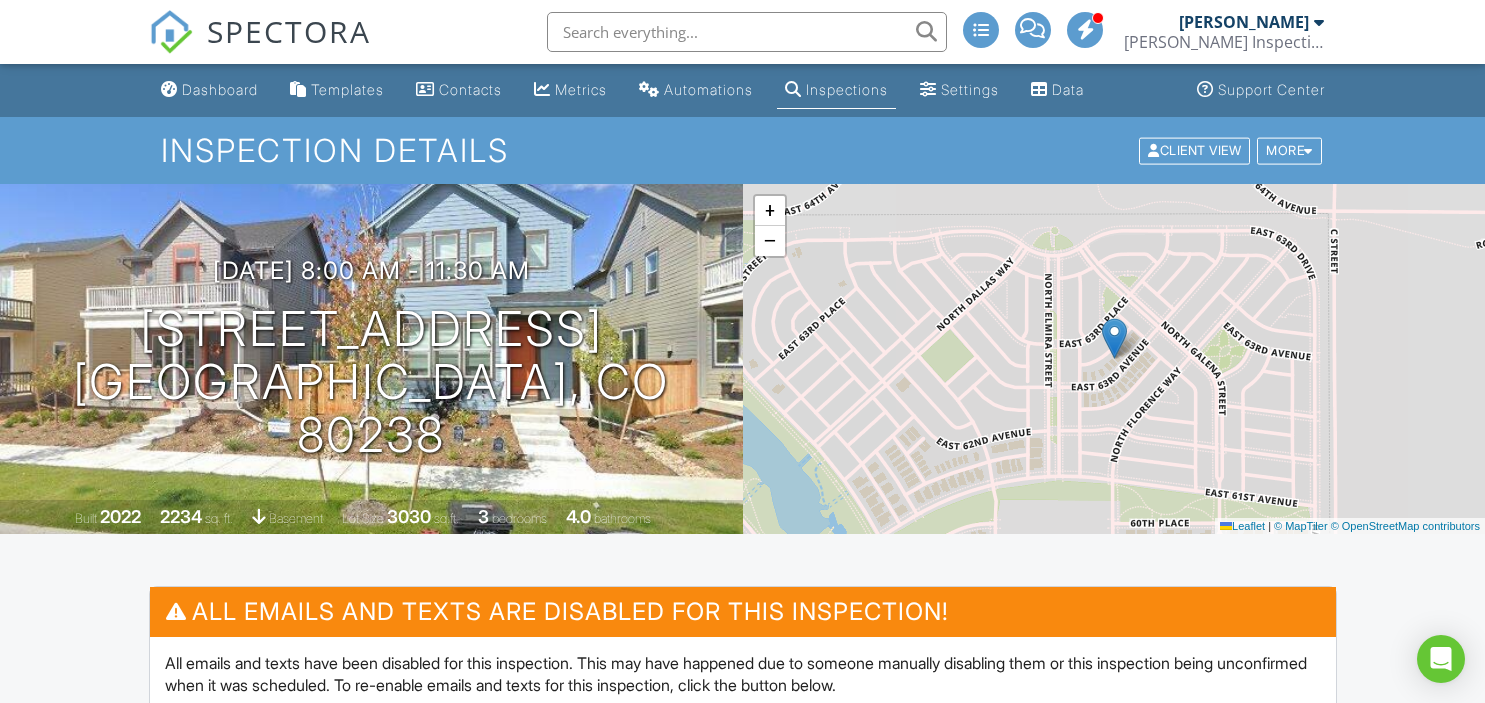 scroll, scrollTop: 0, scrollLeft: 0, axis: both 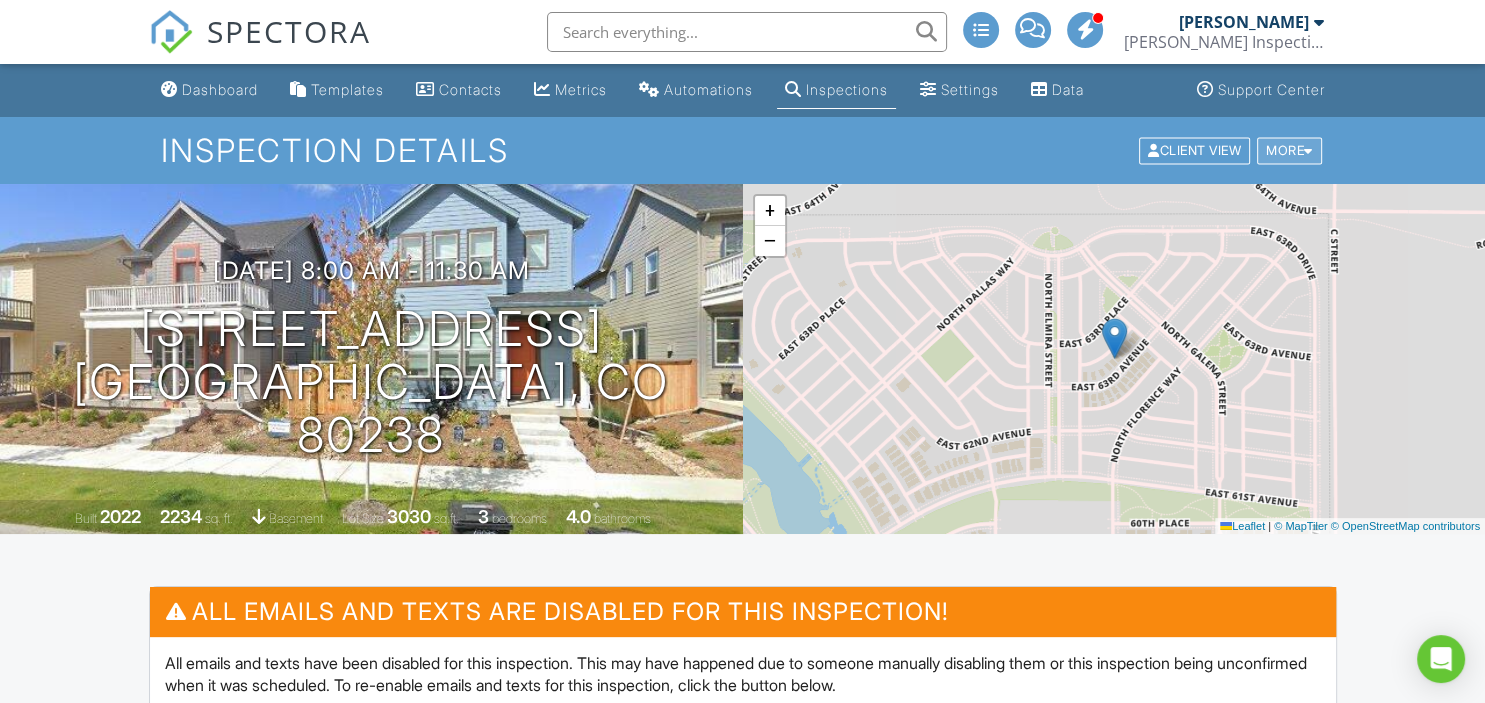 click at bounding box center (1308, 150) 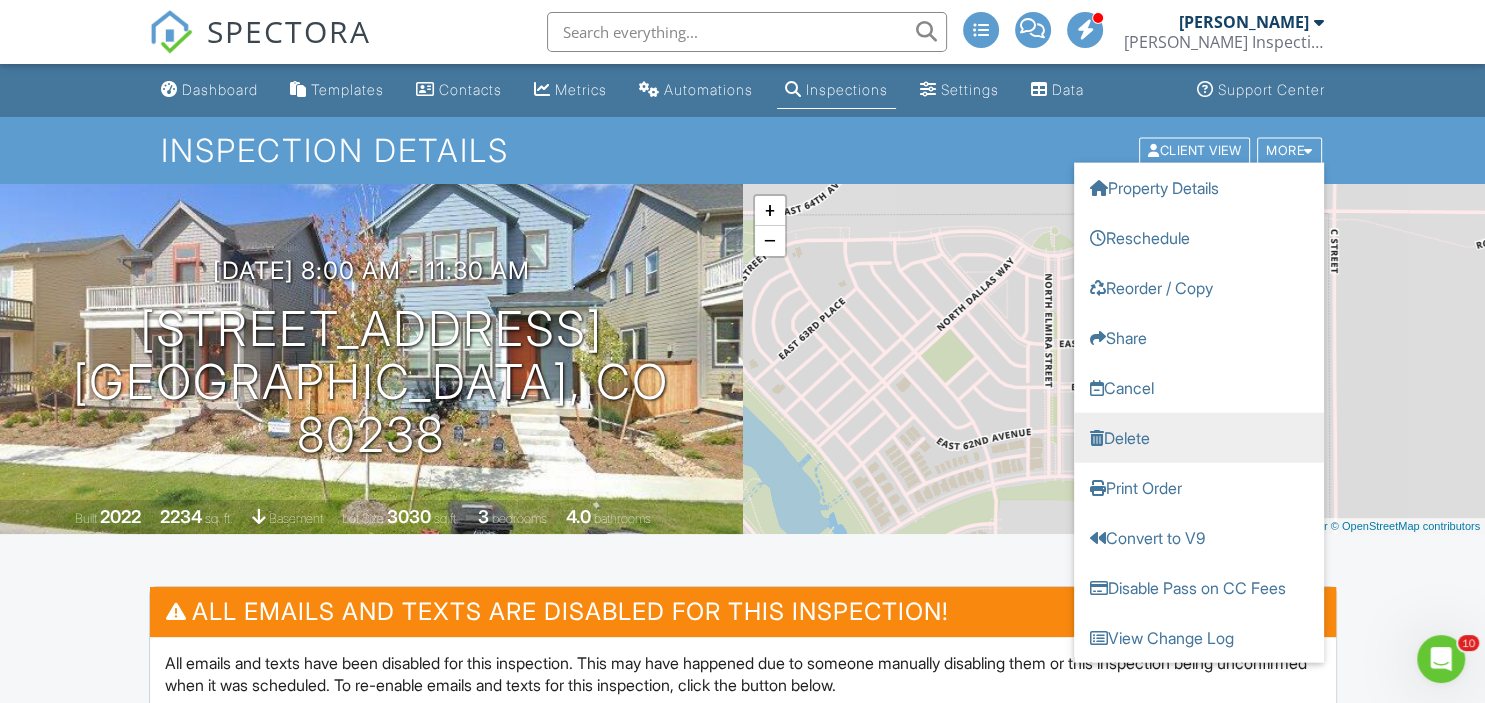 click on "Delete" at bounding box center (1199, 437) 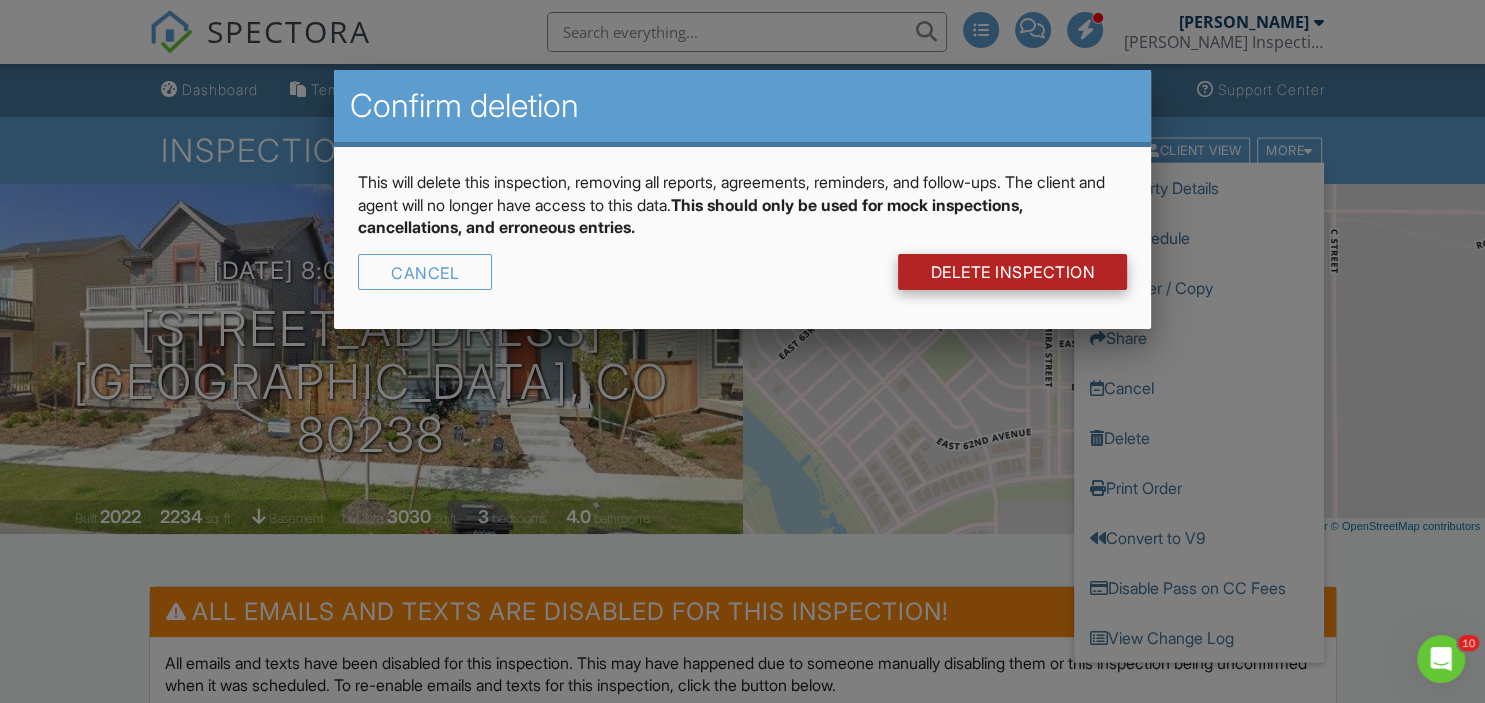 click on "DELETE Inspection" at bounding box center [1012, 272] 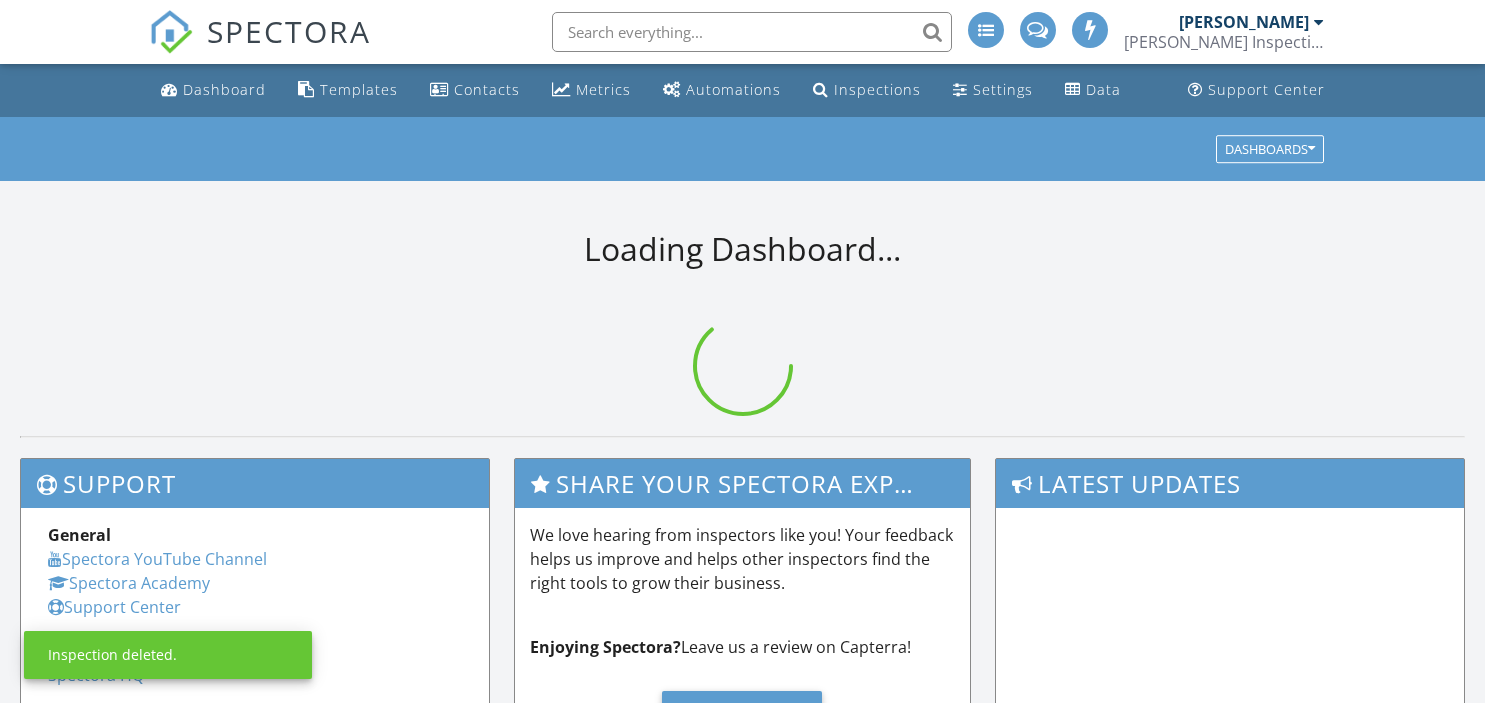 scroll, scrollTop: 0, scrollLeft: 0, axis: both 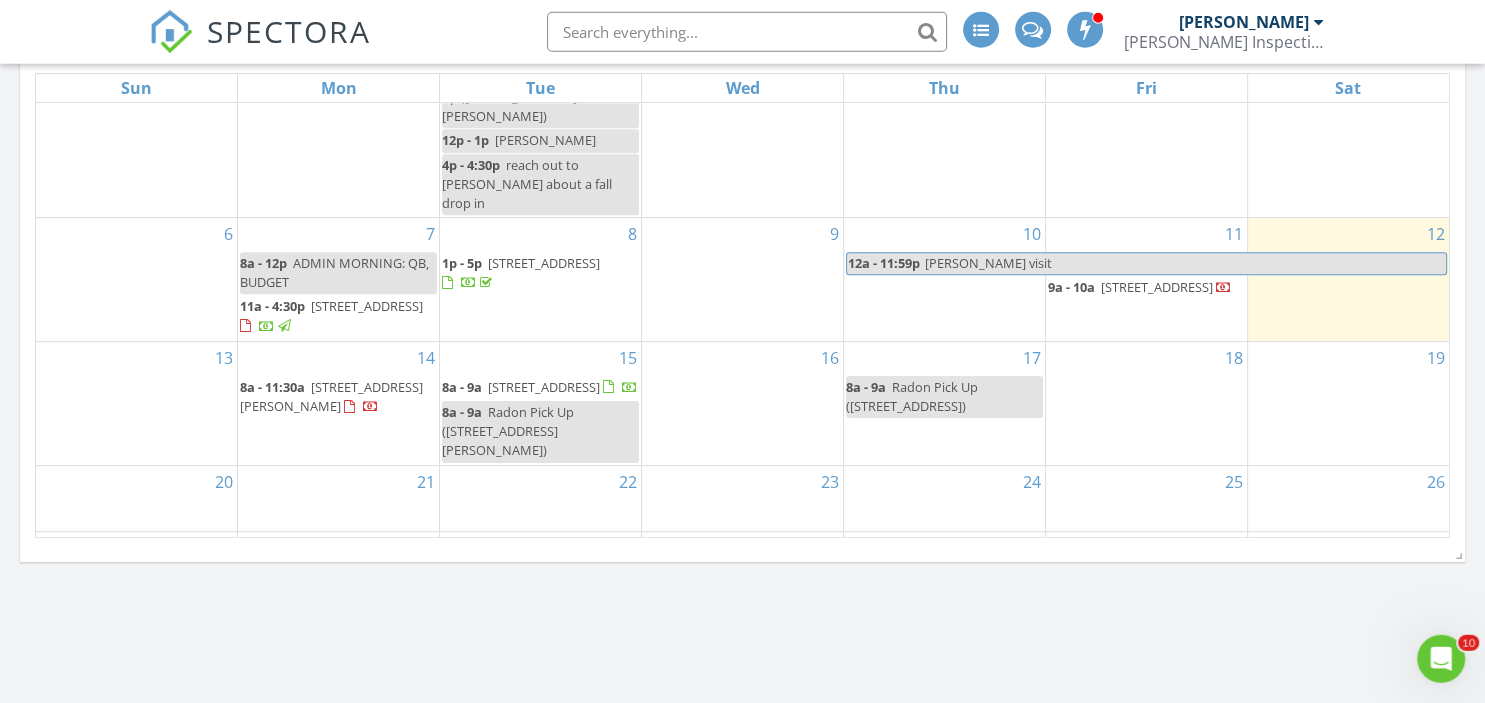 click on "Radon Pick Up ([STREET_ADDRESS][PERSON_NAME])" at bounding box center [508, 431] 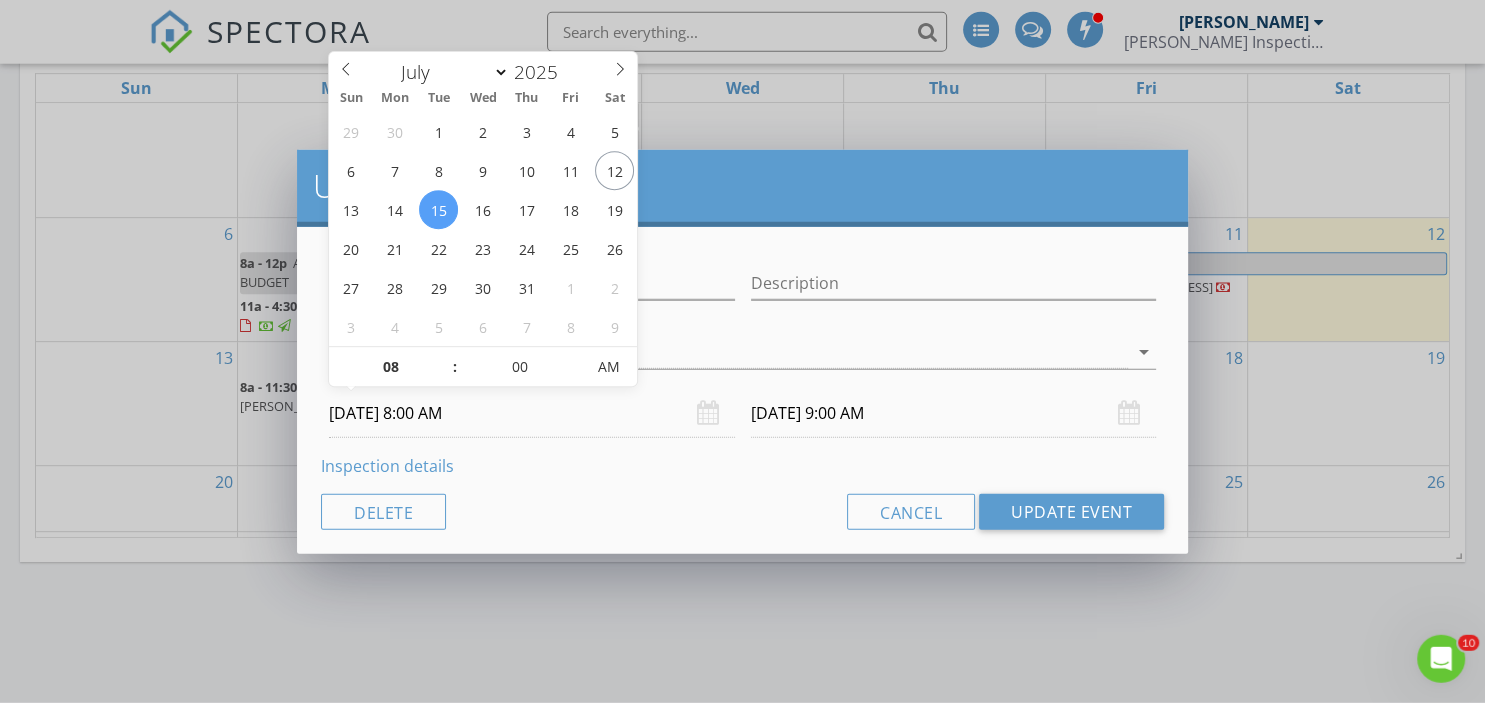 click on "[DATE] 8:00 AM" at bounding box center [532, 413] 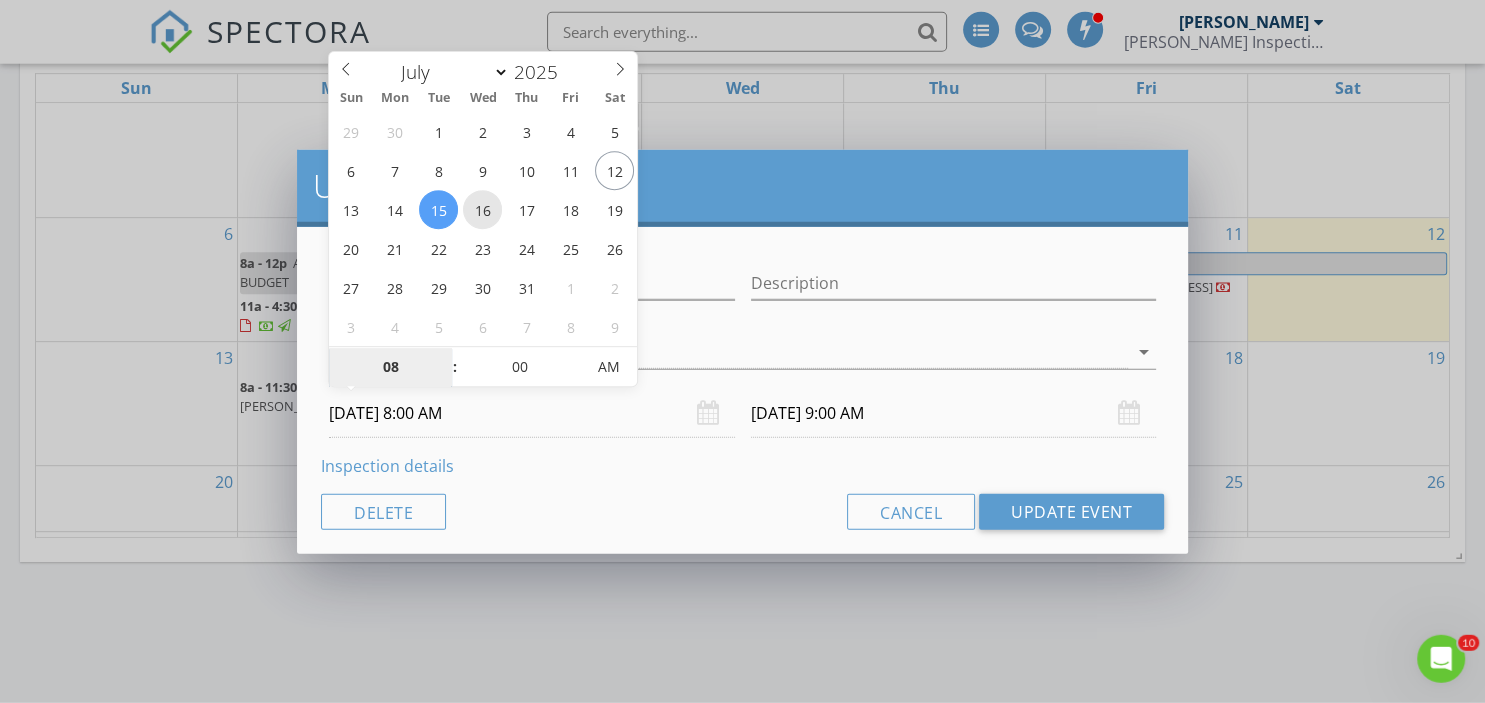 type on "[DATE] 8:00 AM" 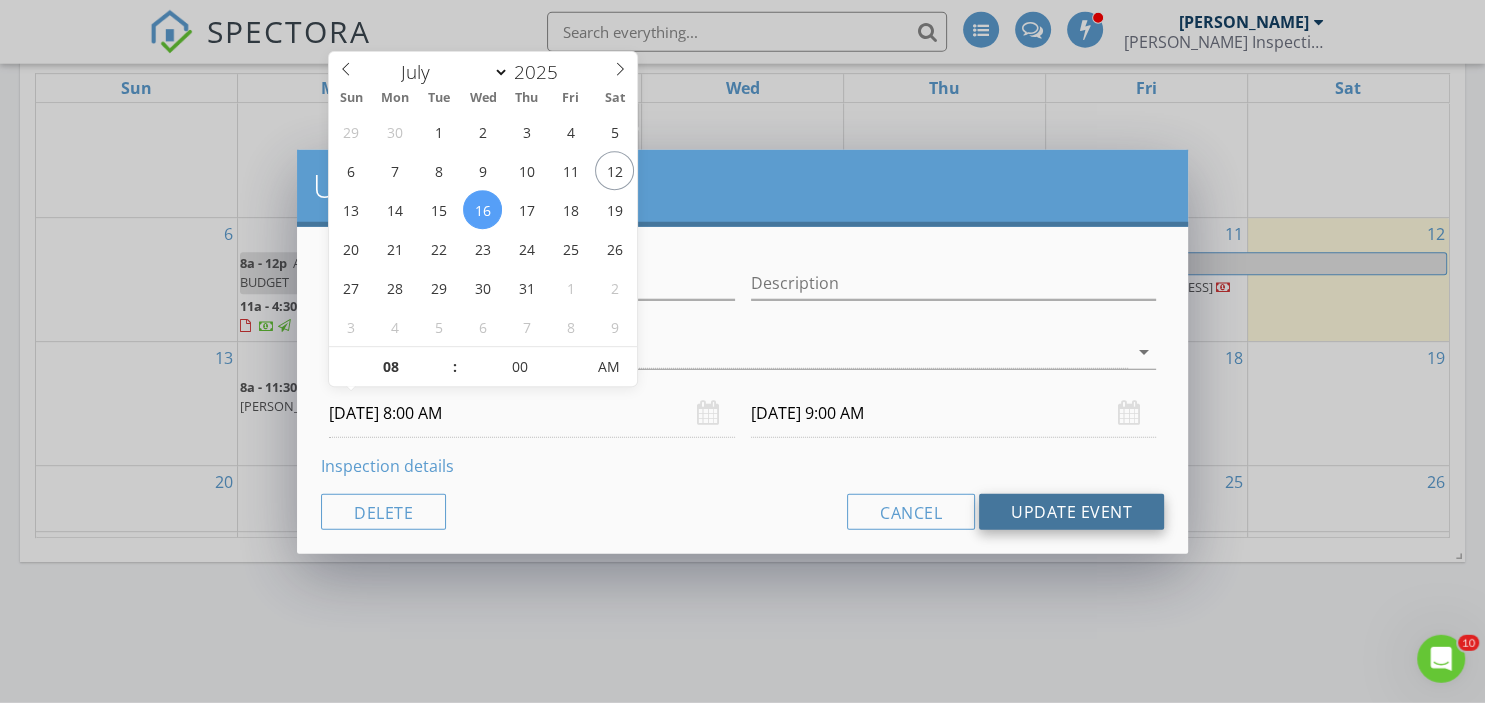 click on "Update Event" at bounding box center [1071, 512] 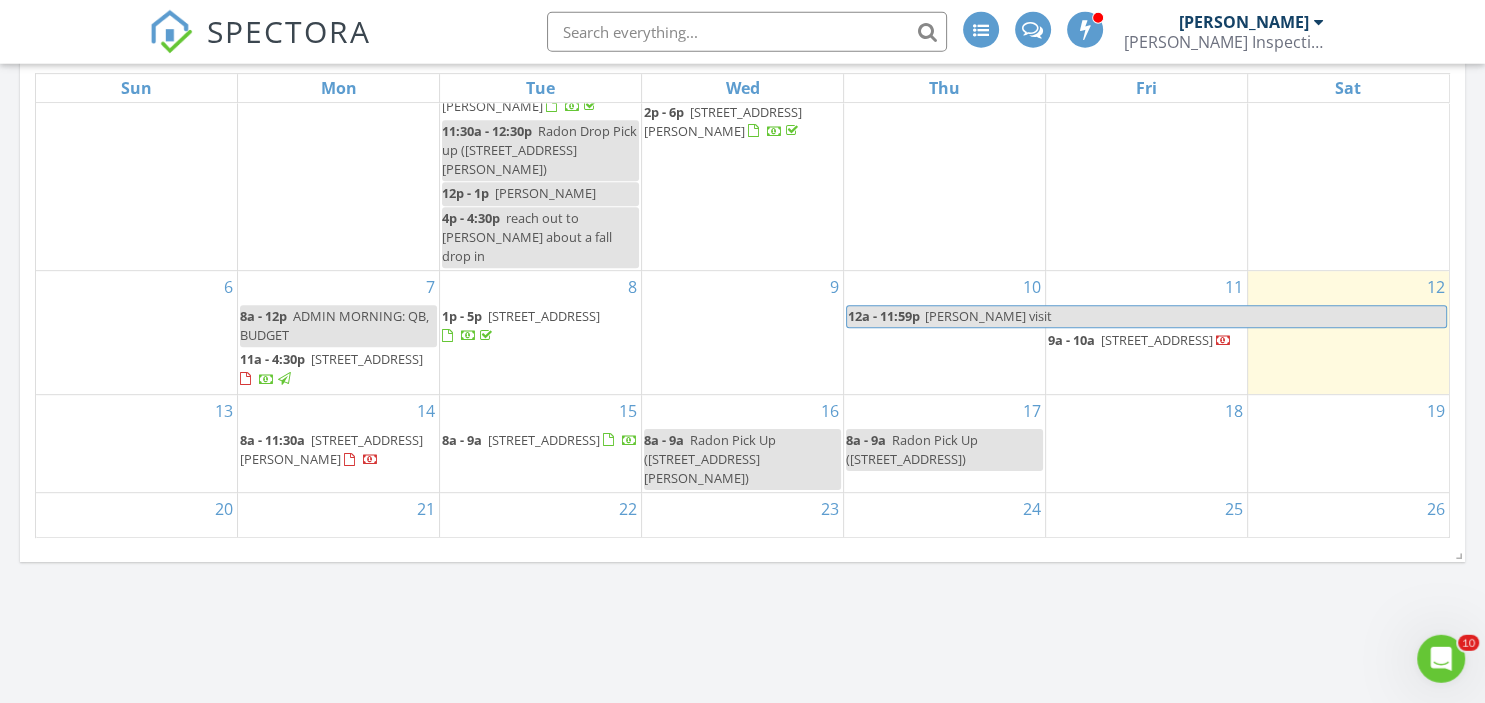 scroll, scrollTop: 0, scrollLeft: 0, axis: both 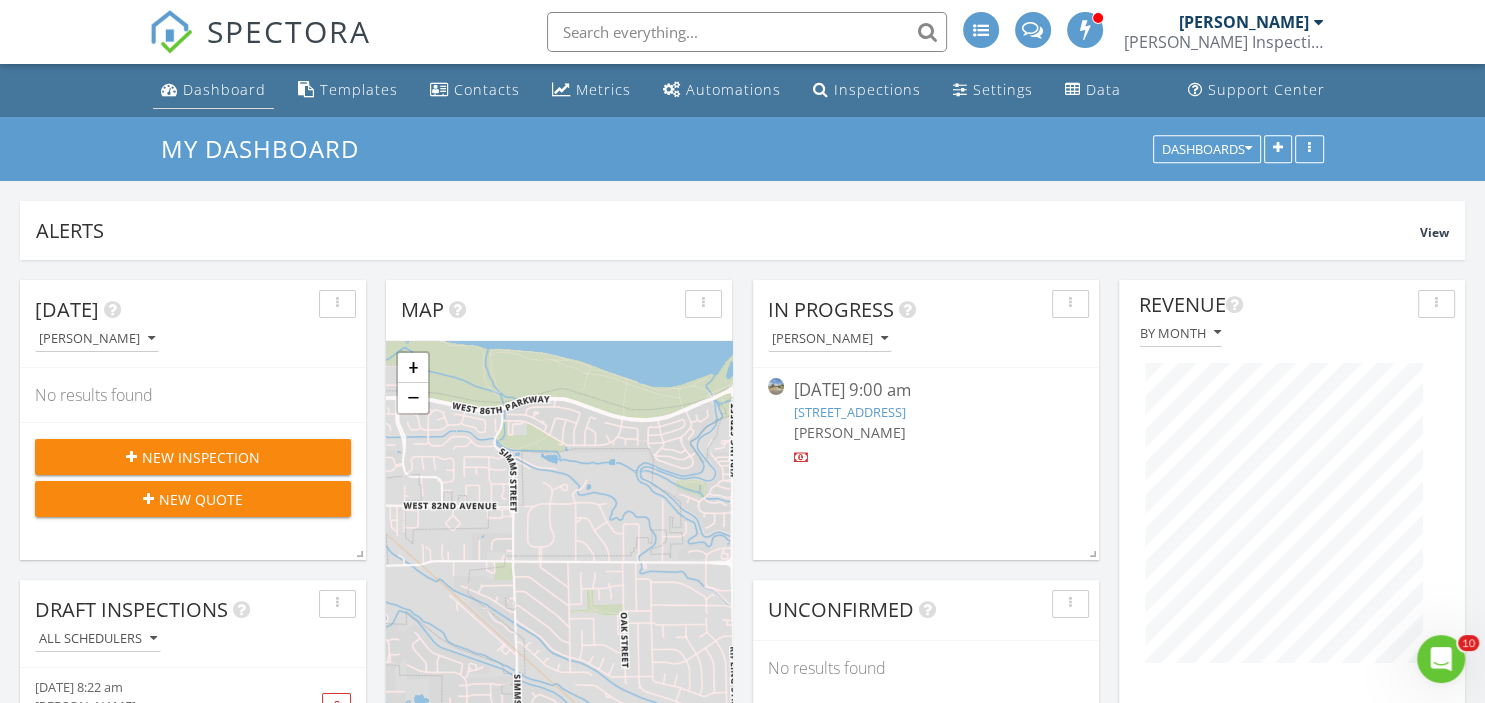 click on "Dashboard" at bounding box center (224, 89) 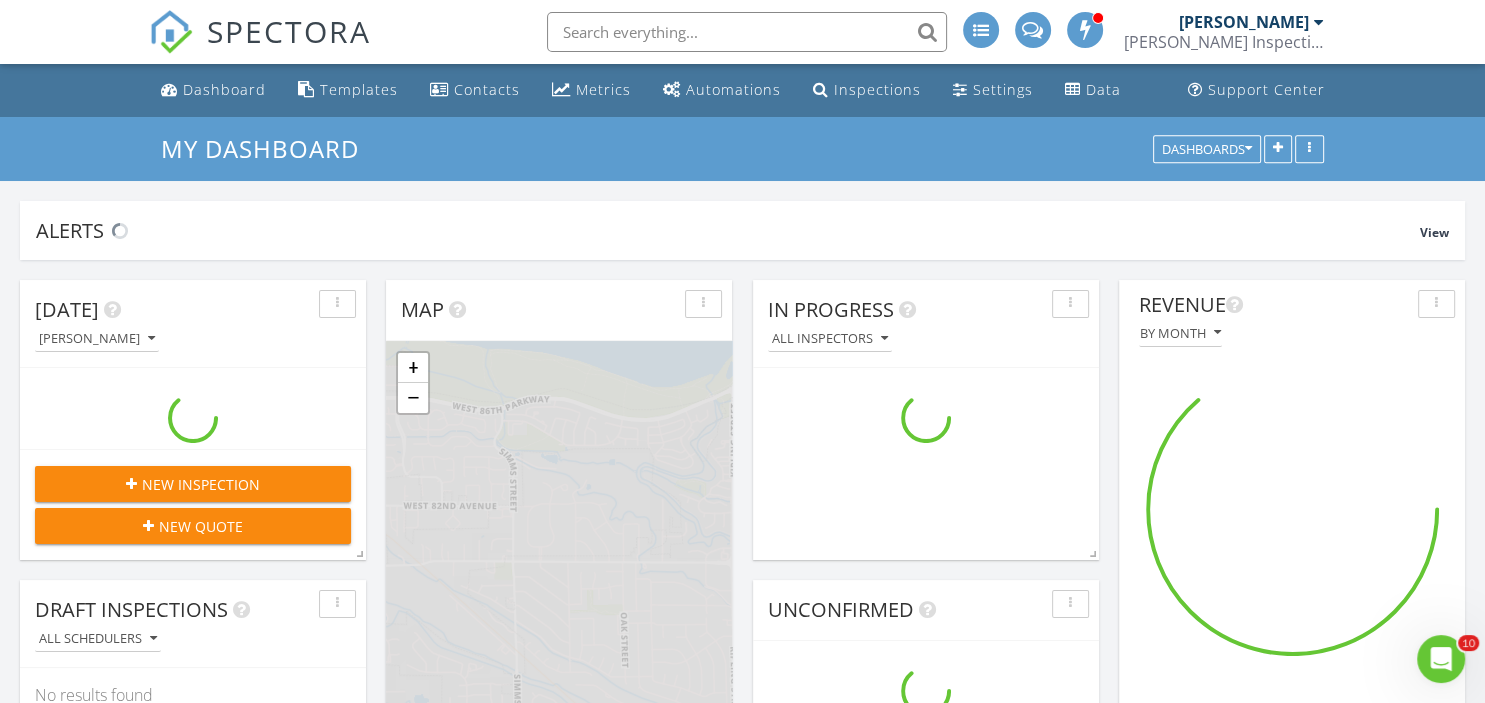 scroll, scrollTop: 0, scrollLeft: 0, axis: both 